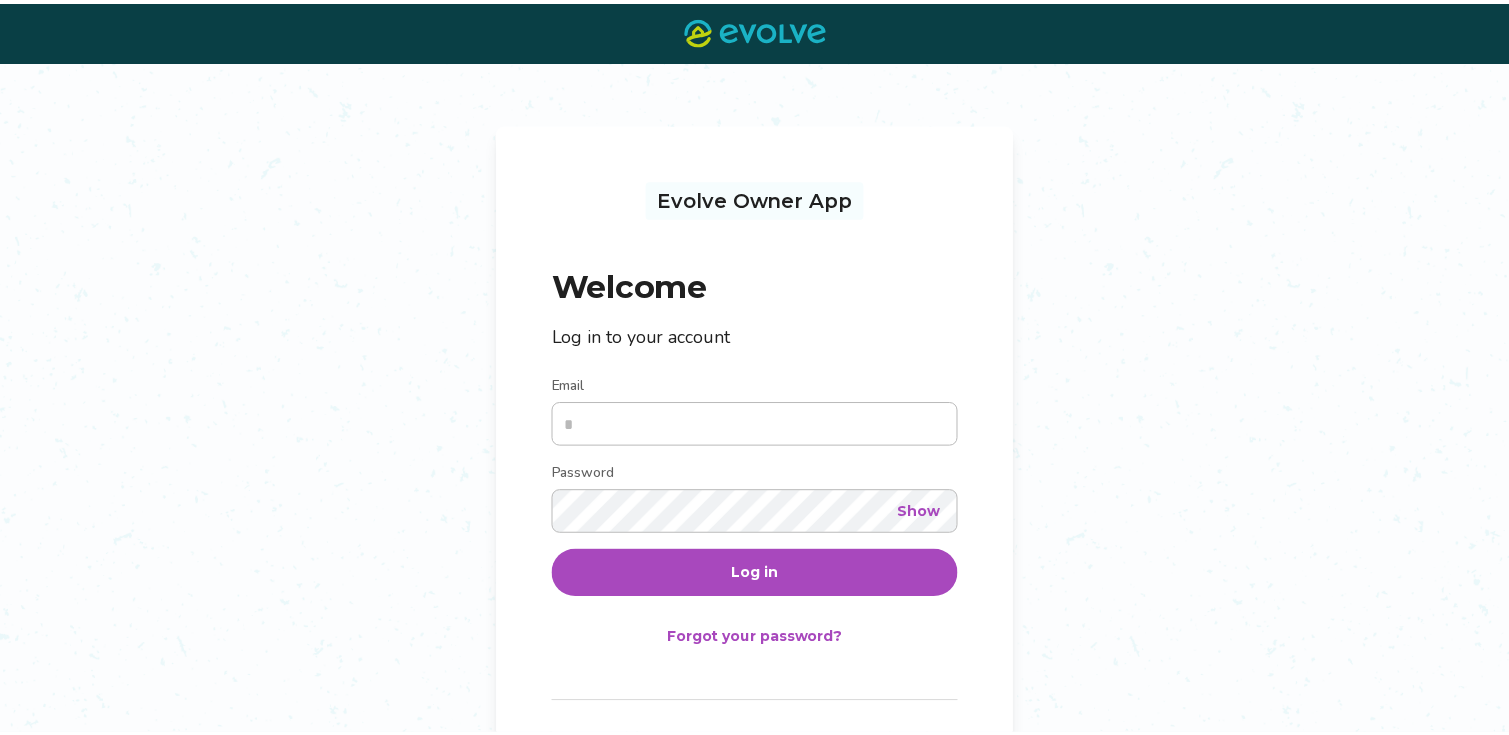 scroll, scrollTop: 0, scrollLeft: 0, axis: both 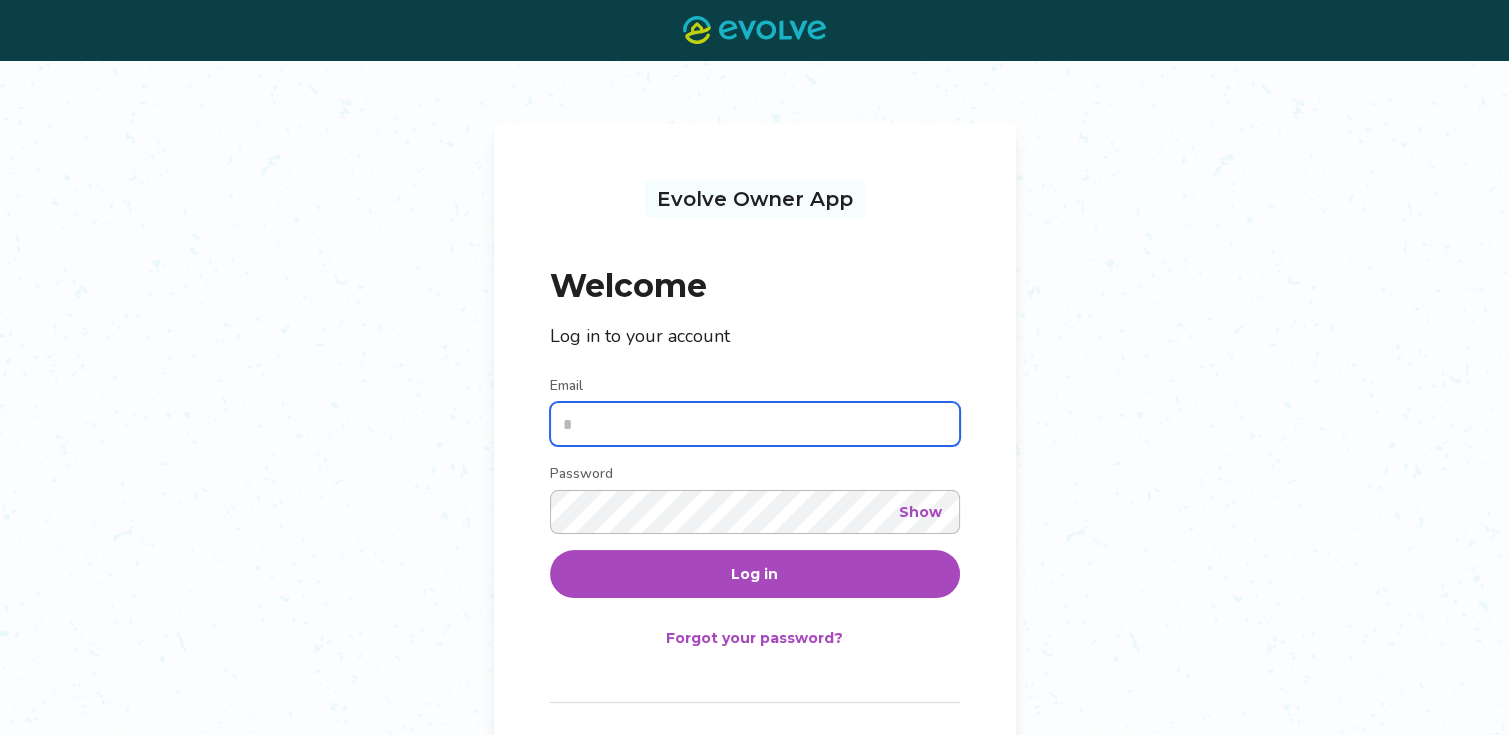 click on "Email" at bounding box center (755, 424) 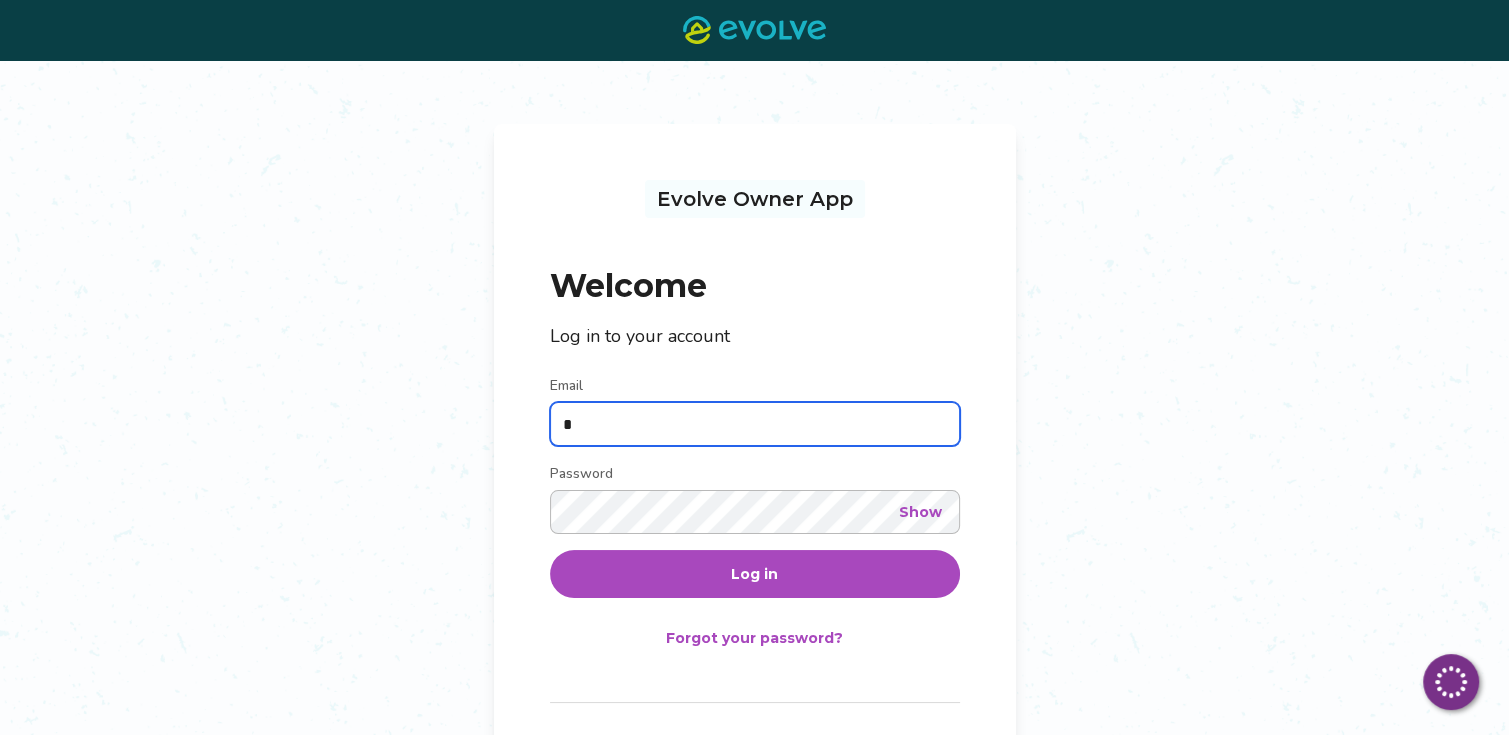 type on "*" 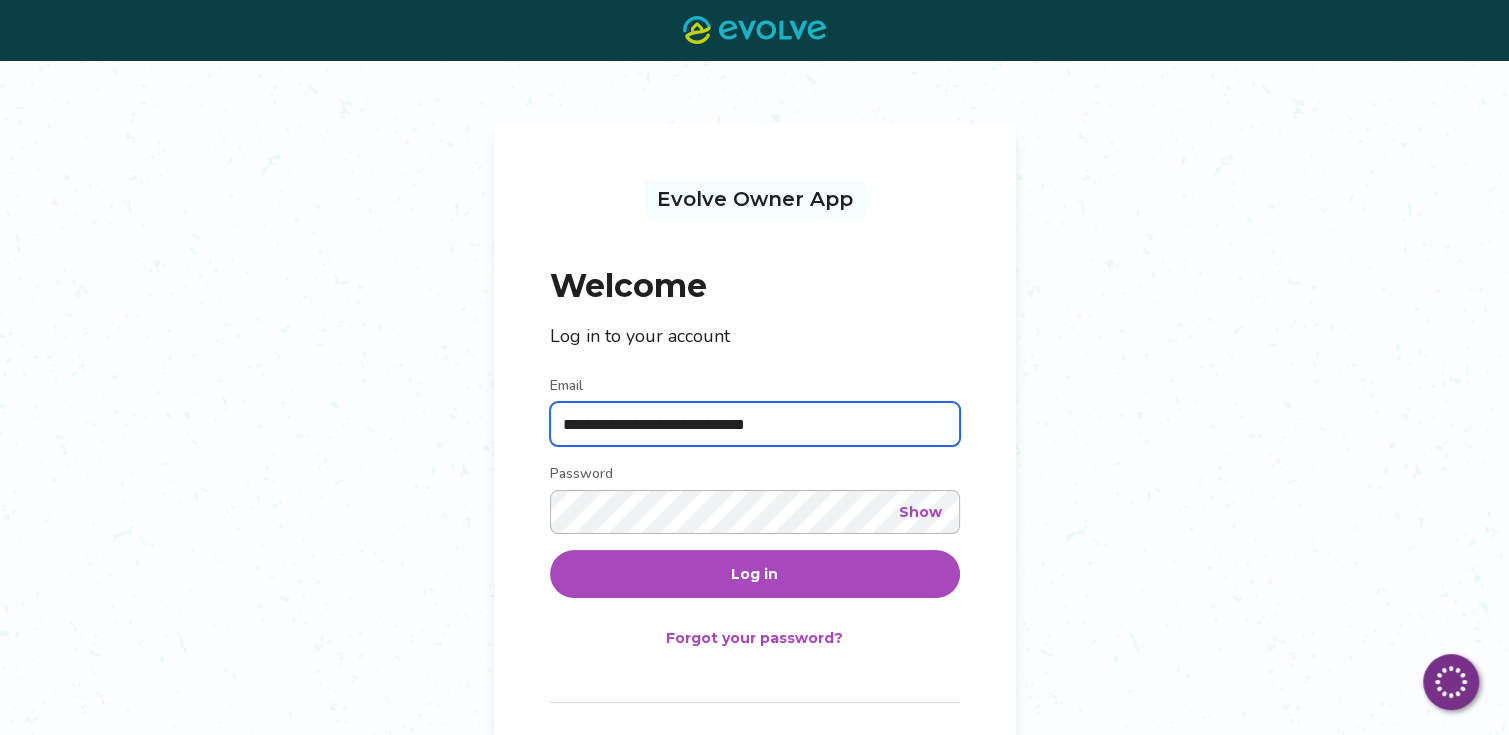 type on "**********" 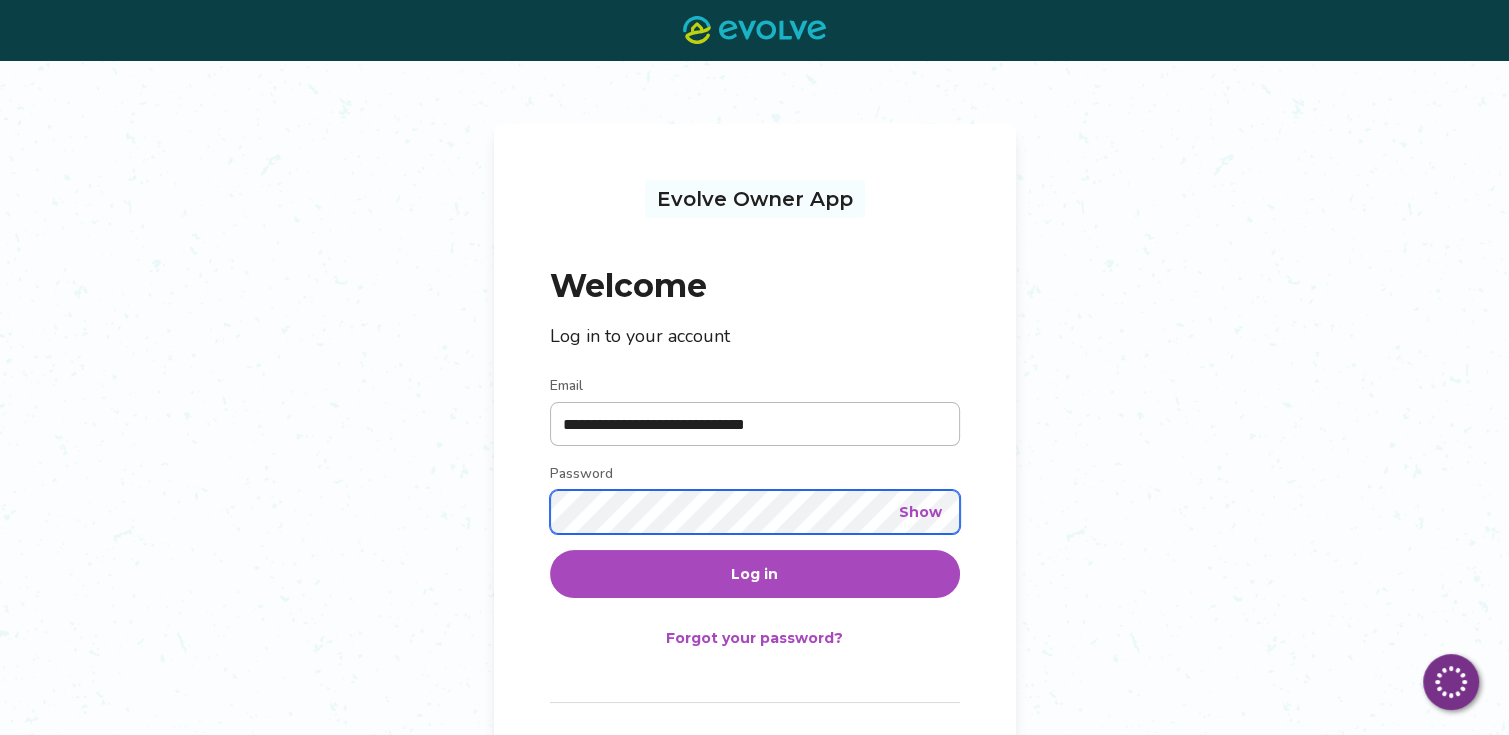 click on "Log in" at bounding box center [755, 574] 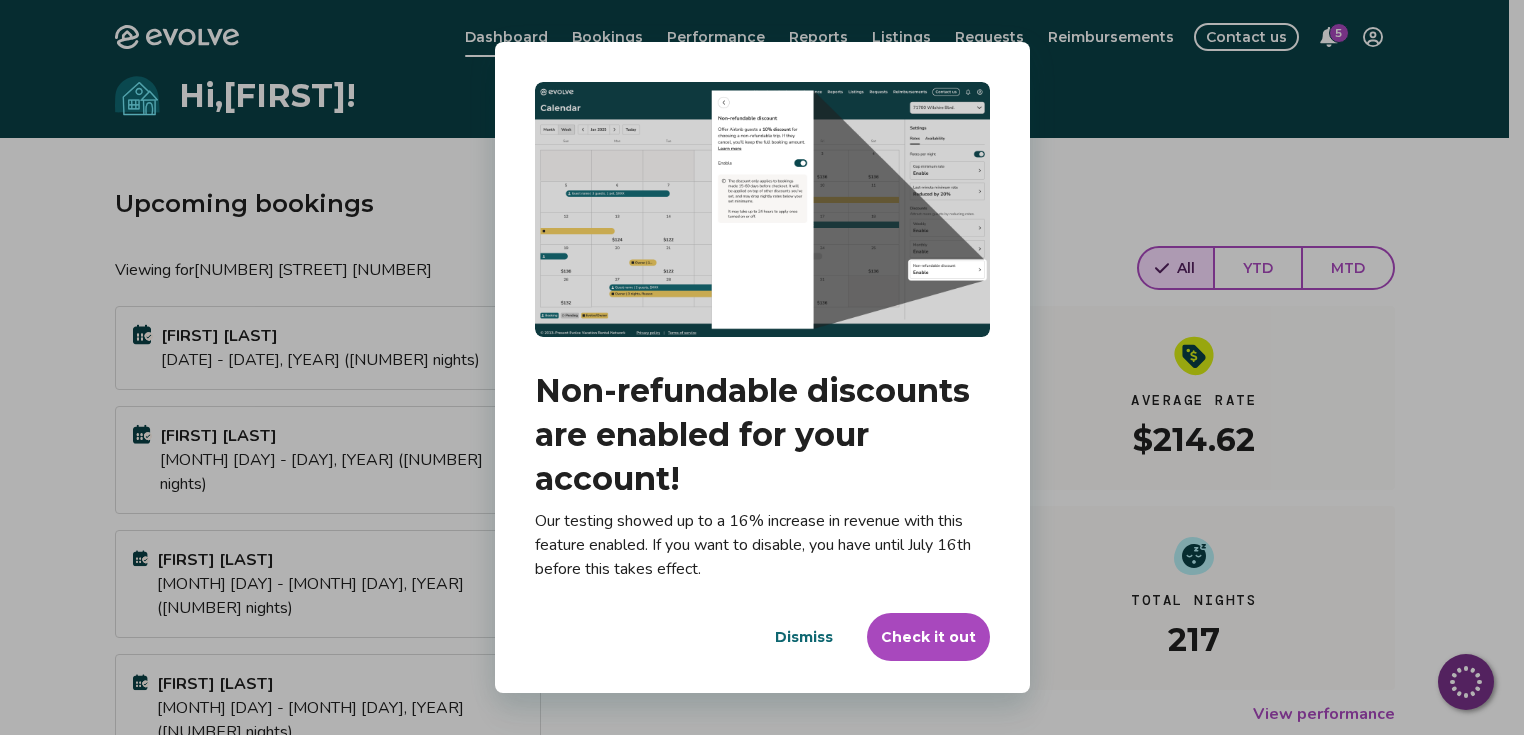 click on "Dismiss" at bounding box center [804, 637] 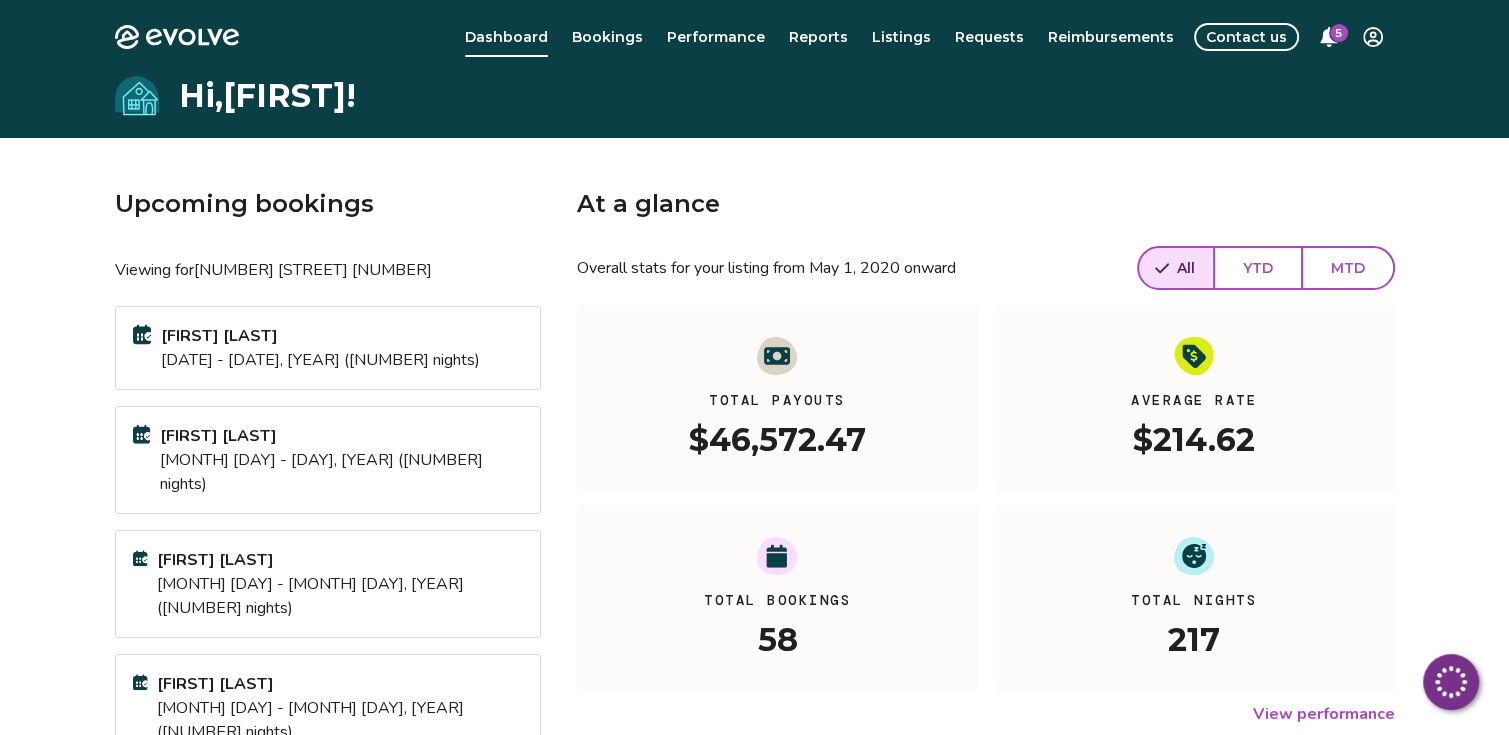 scroll, scrollTop: 100, scrollLeft: 0, axis: vertical 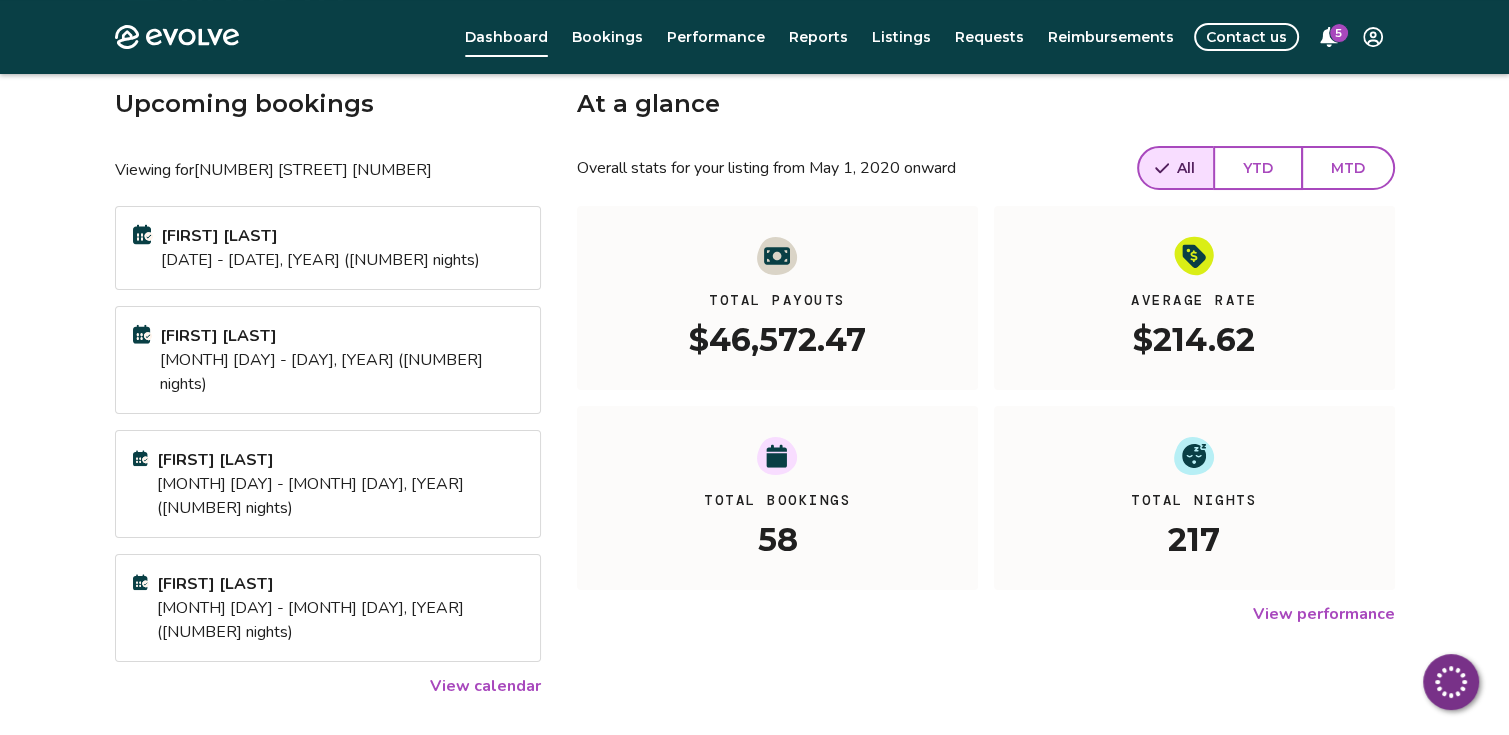 click on "View calendar" at bounding box center [485, 686] 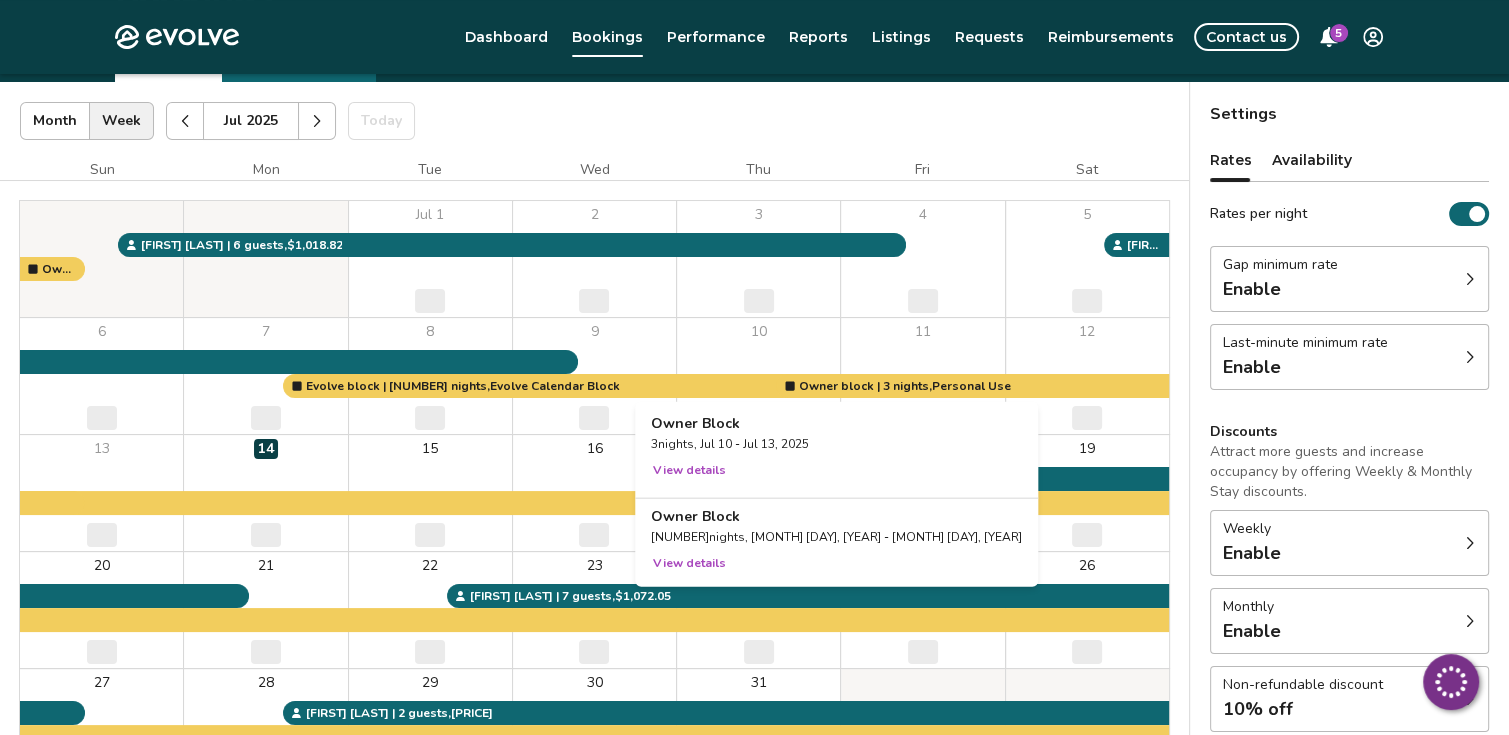 scroll, scrollTop: 200, scrollLeft: 0, axis: vertical 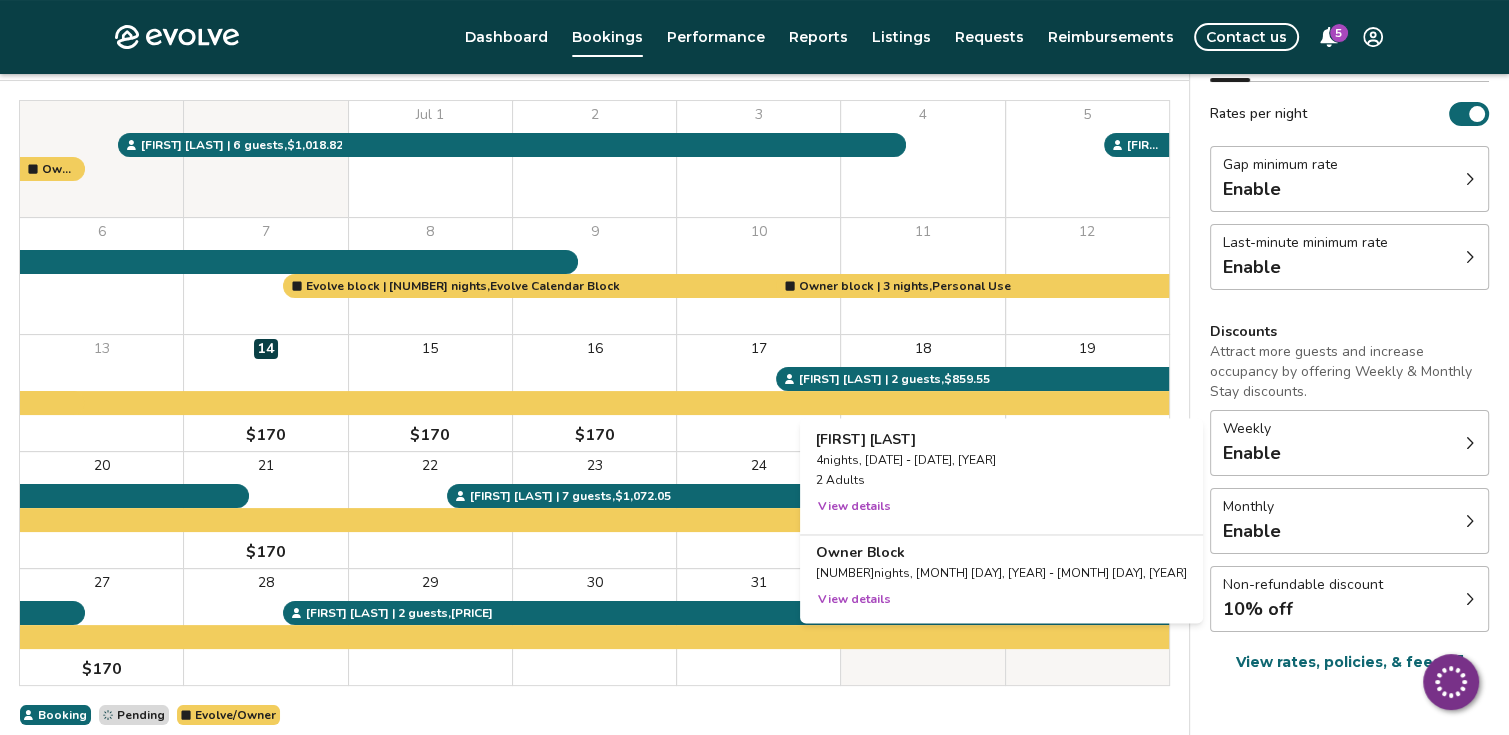click at bounding box center [922, 393] 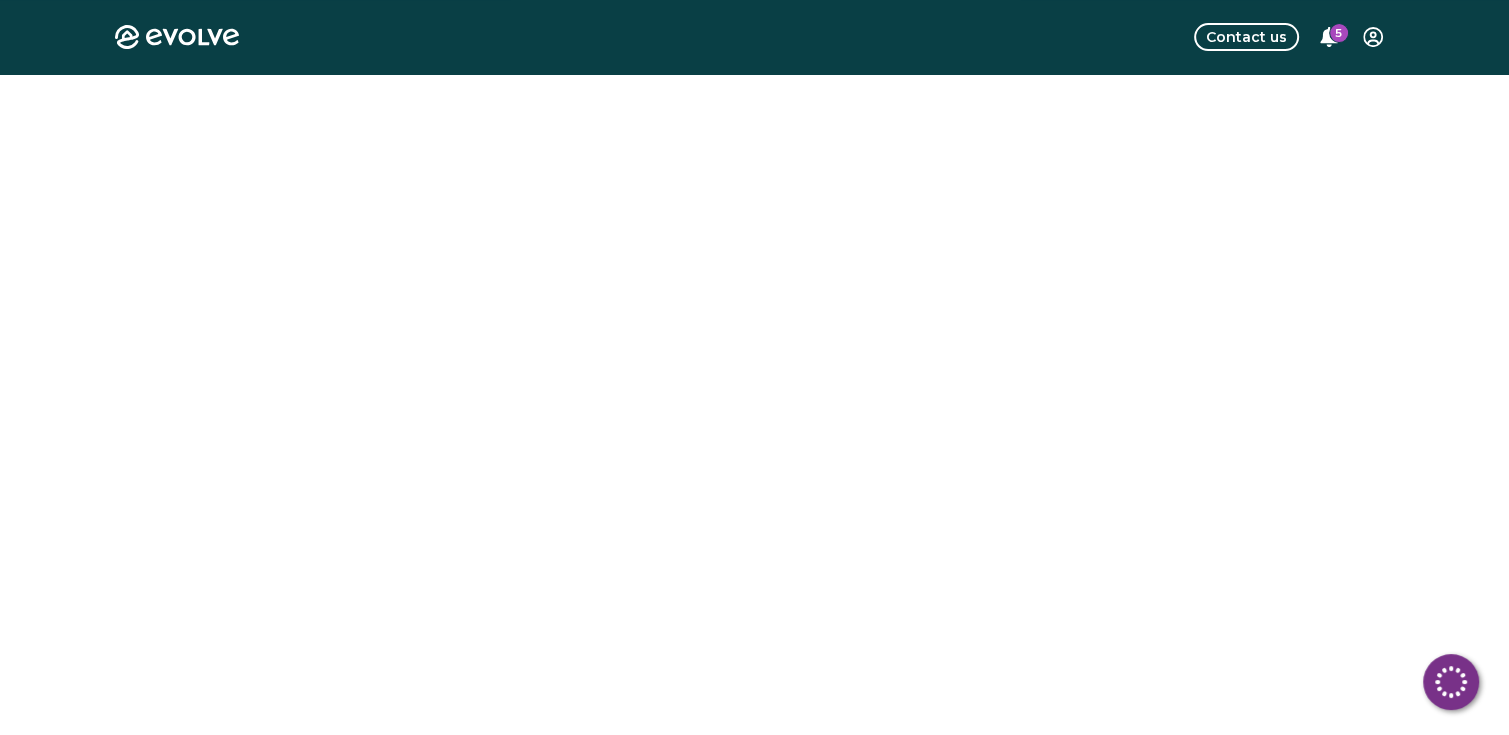 scroll, scrollTop: 0, scrollLeft: 0, axis: both 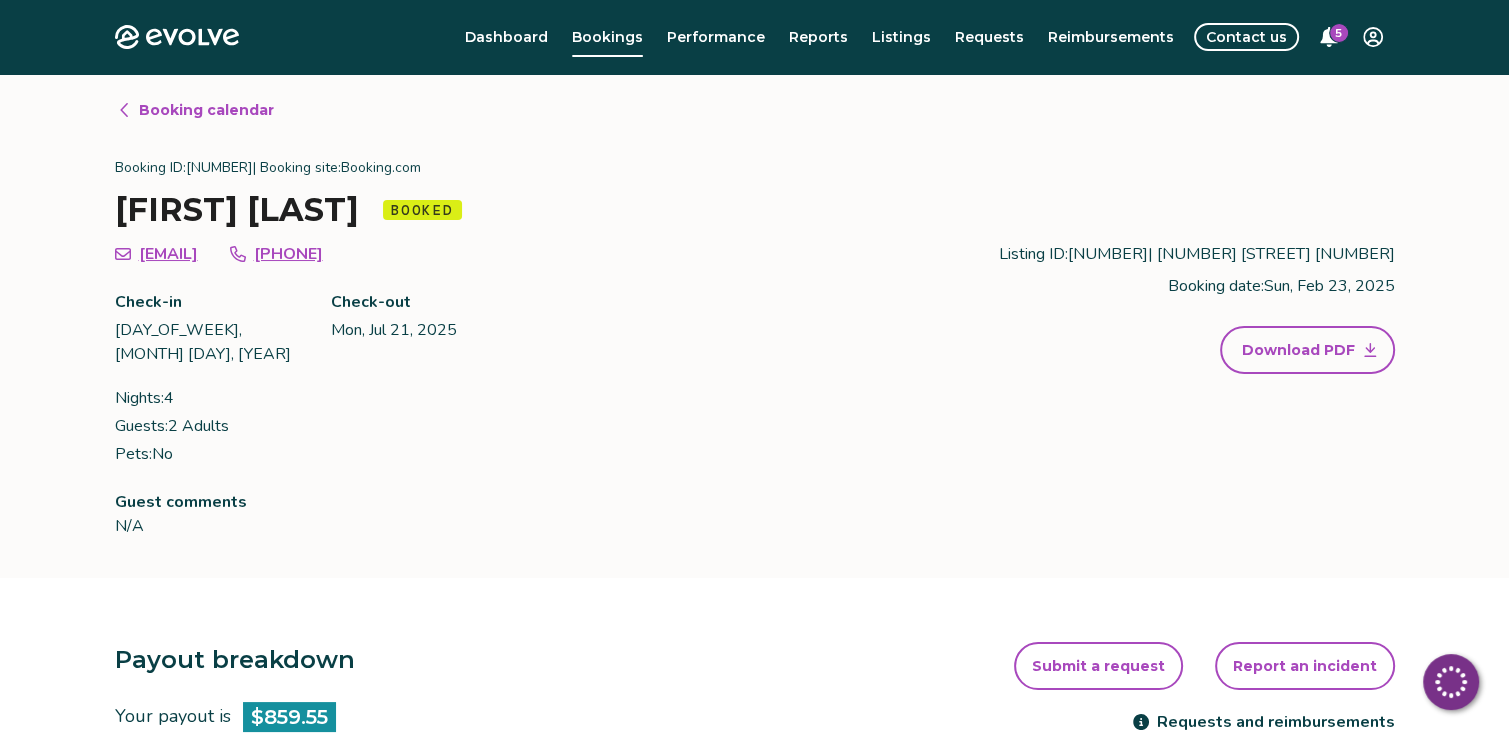 click on "Download PDF" at bounding box center [1298, 350] 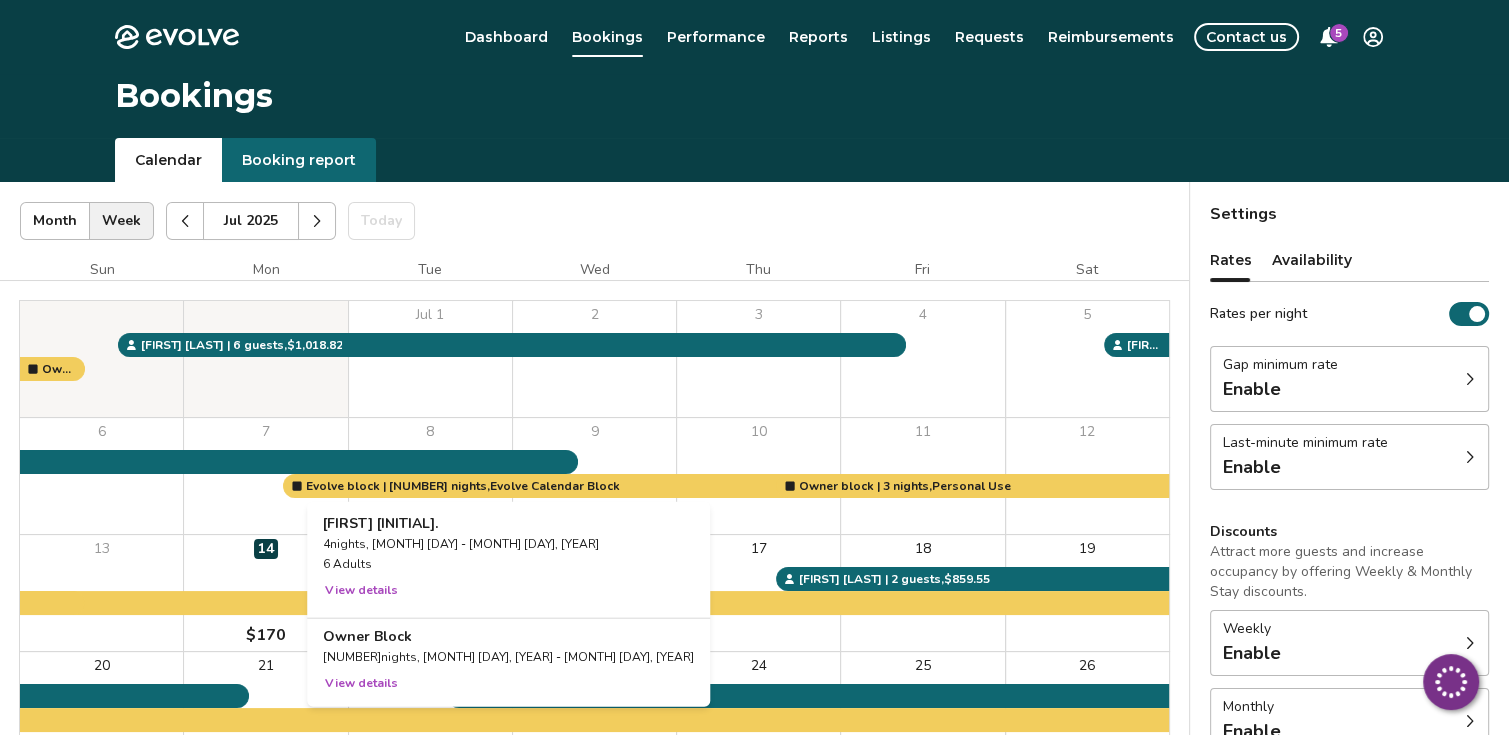 scroll, scrollTop: 200, scrollLeft: 0, axis: vertical 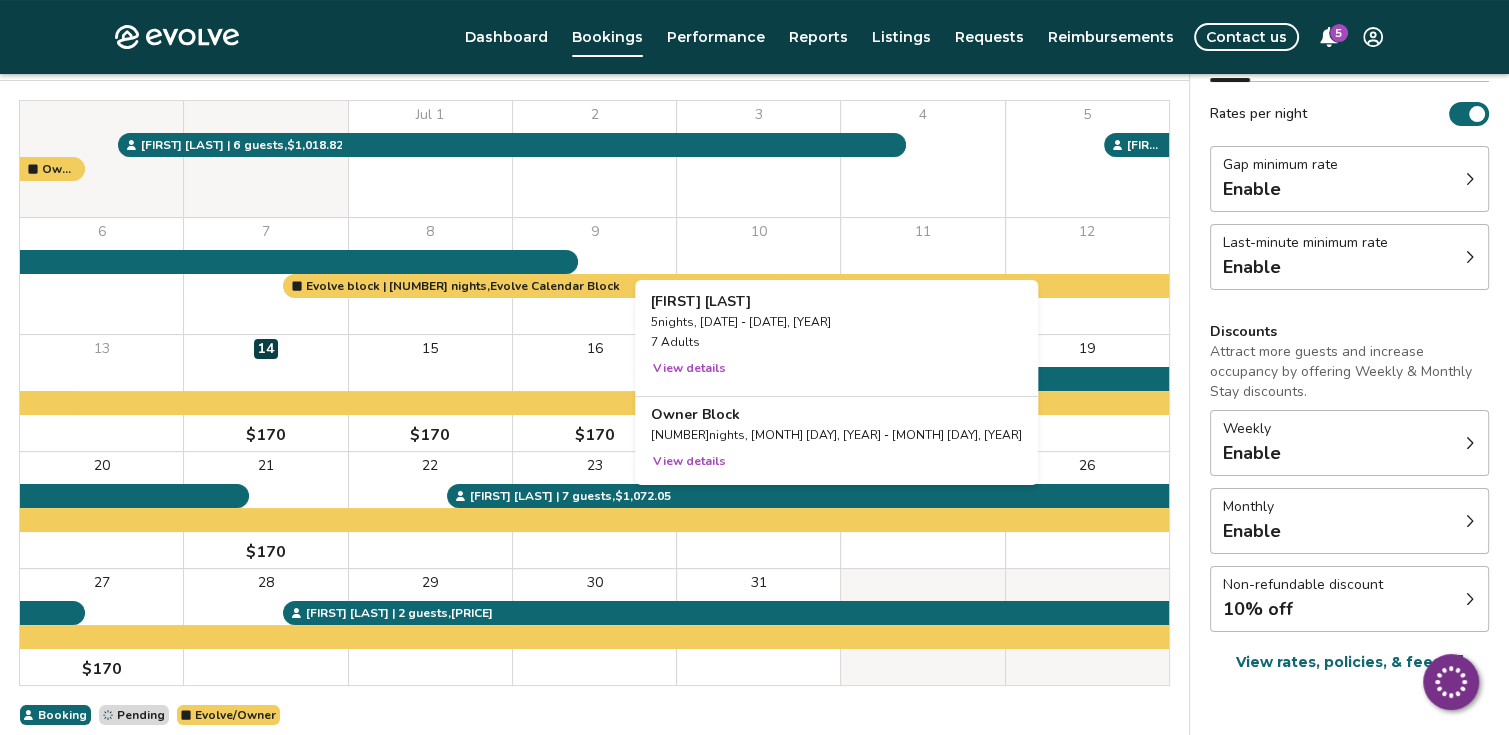 click at bounding box center (758, 510) 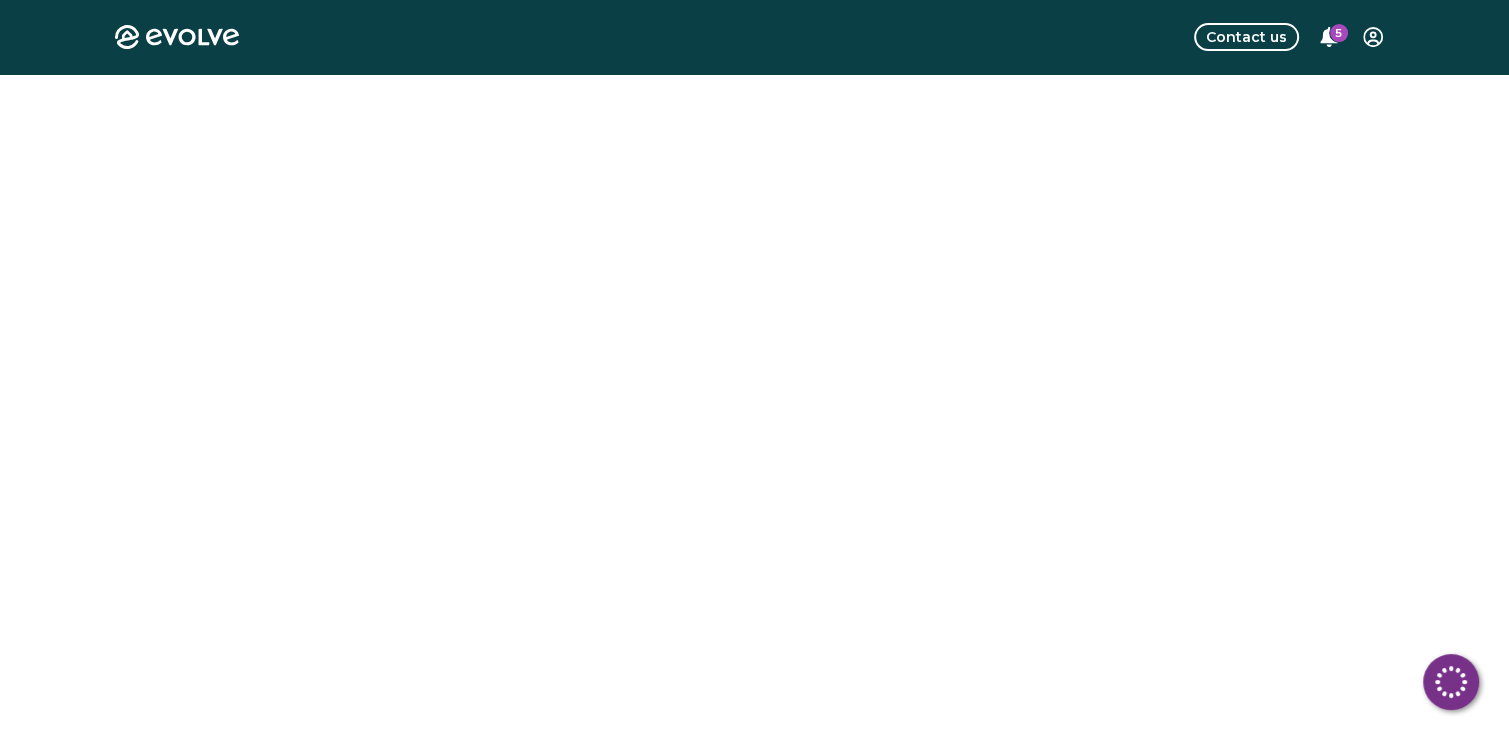 scroll, scrollTop: 0, scrollLeft: 0, axis: both 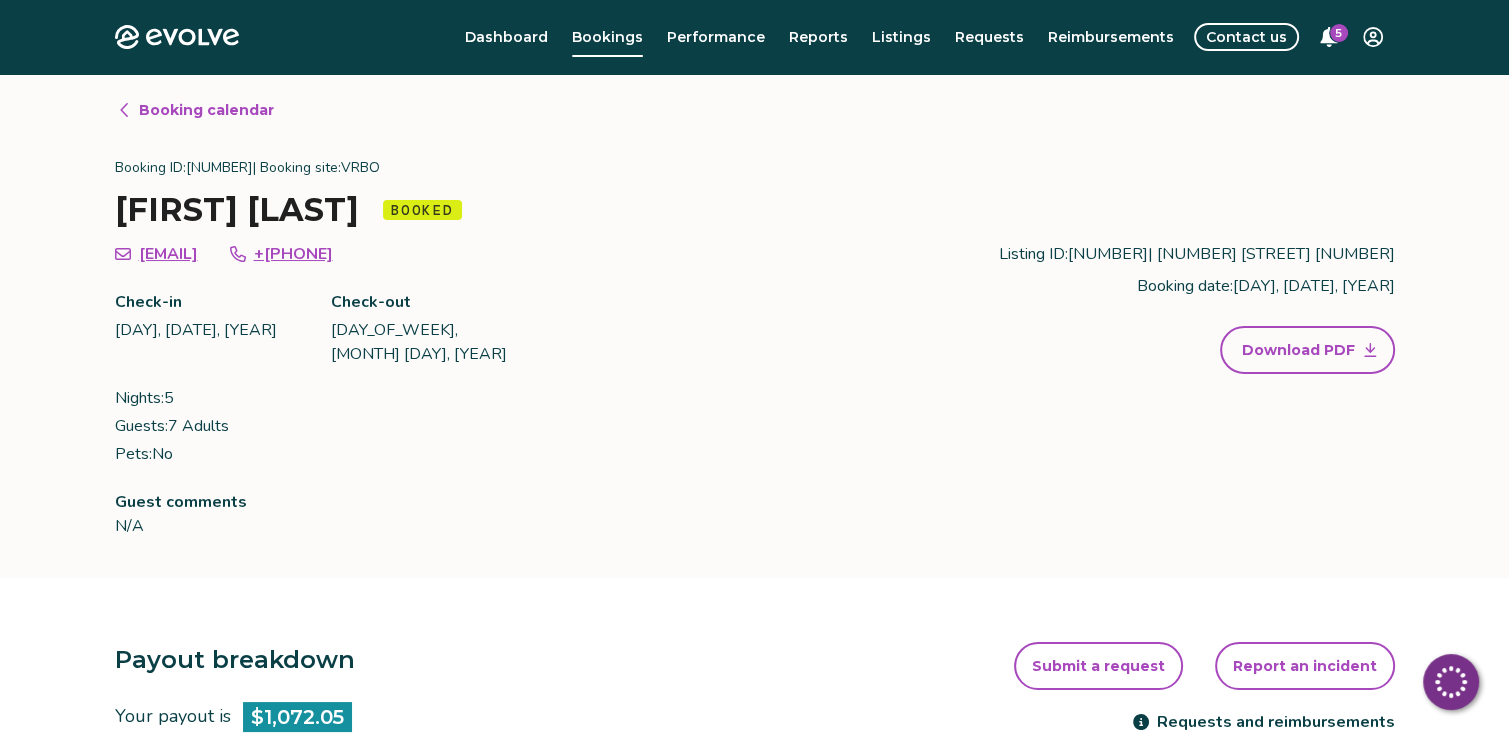 click on "Download PDF" at bounding box center [1298, 350] 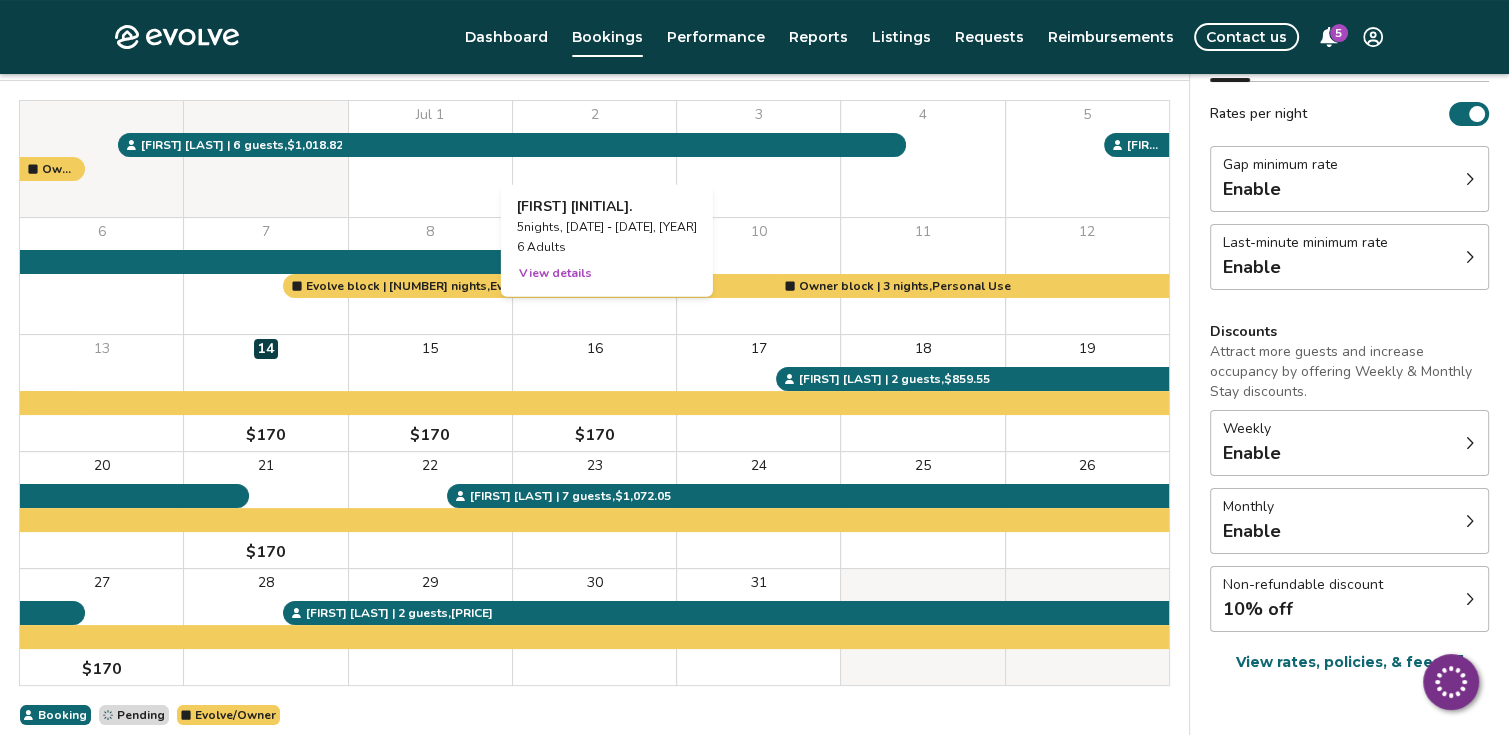 scroll, scrollTop: 299, scrollLeft: 0, axis: vertical 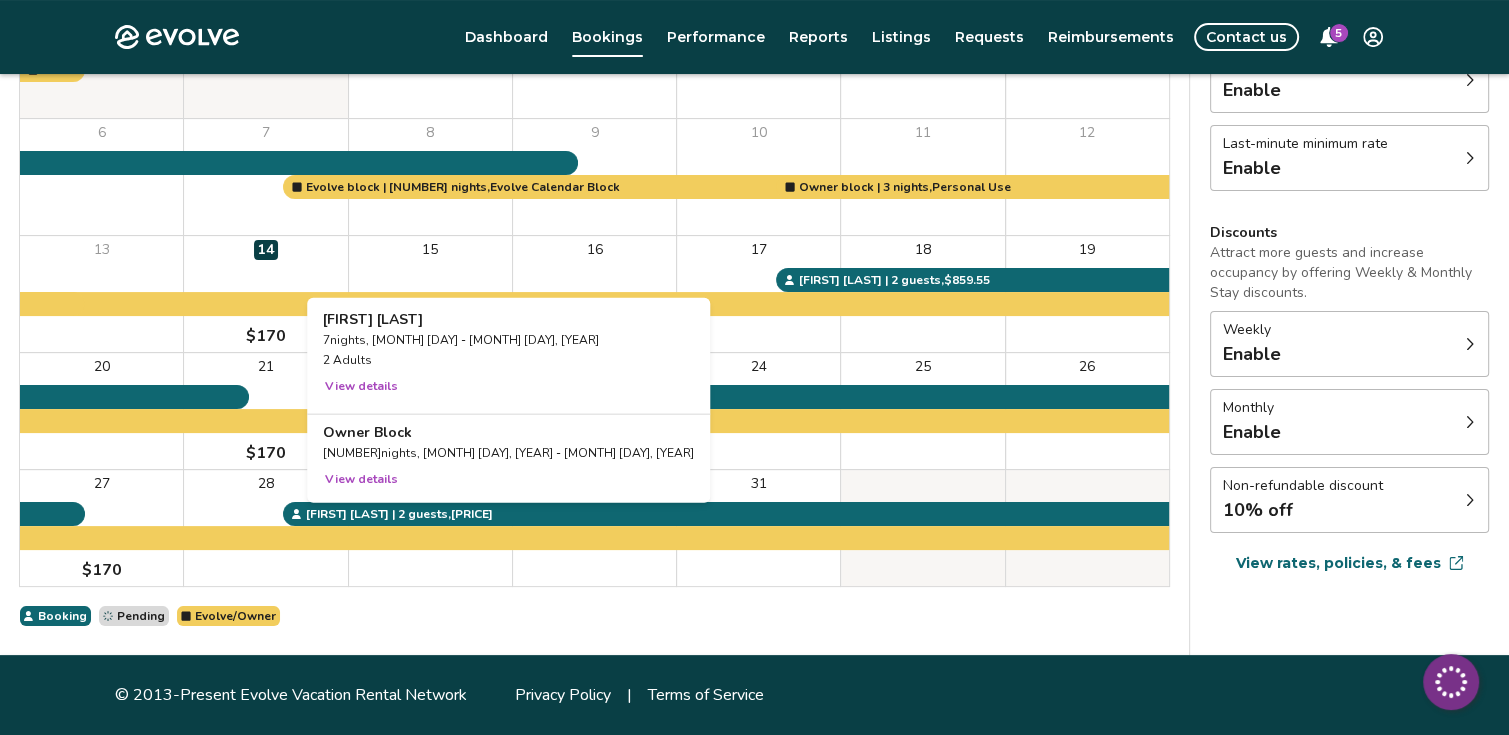 click at bounding box center (430, 528) 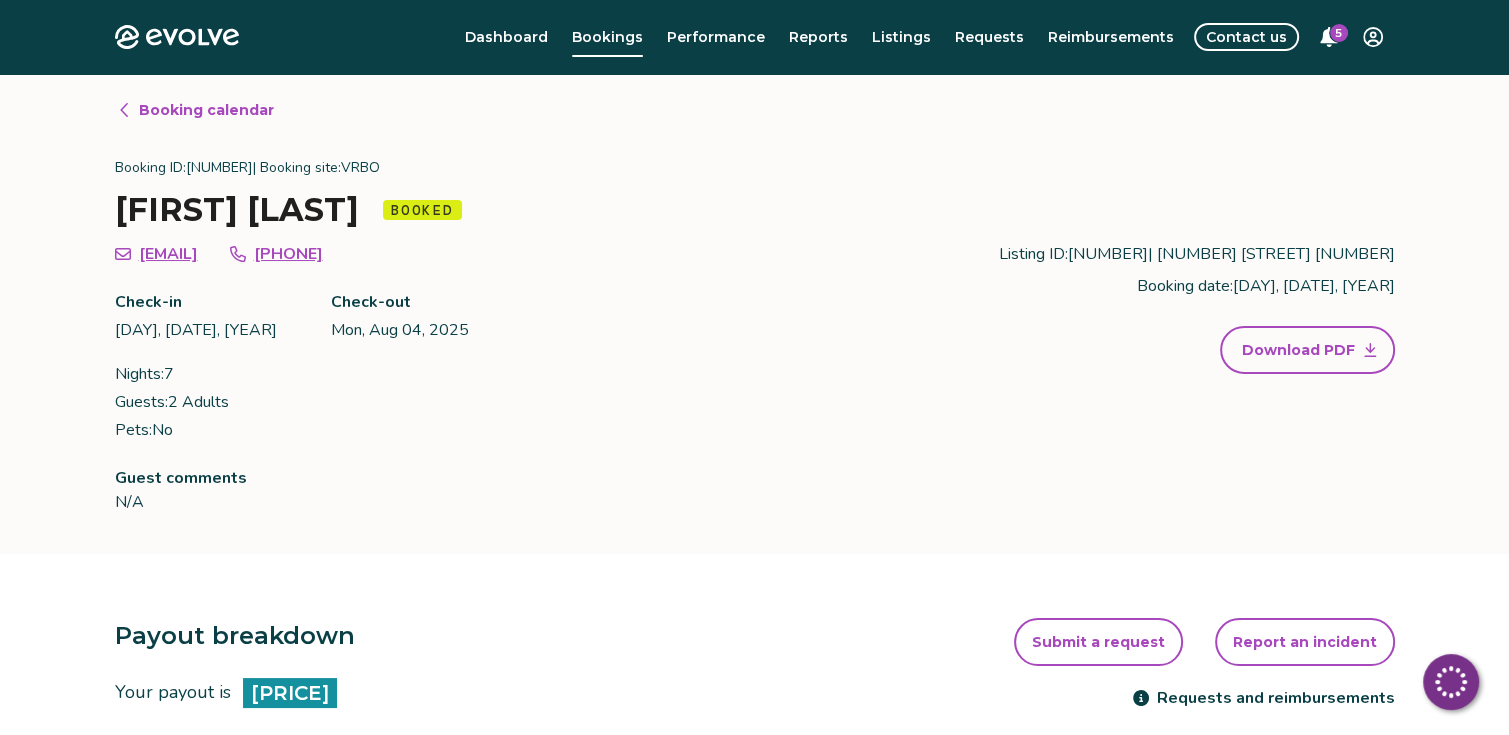 click on "Download PDF" at bounding box center [1298, 350] 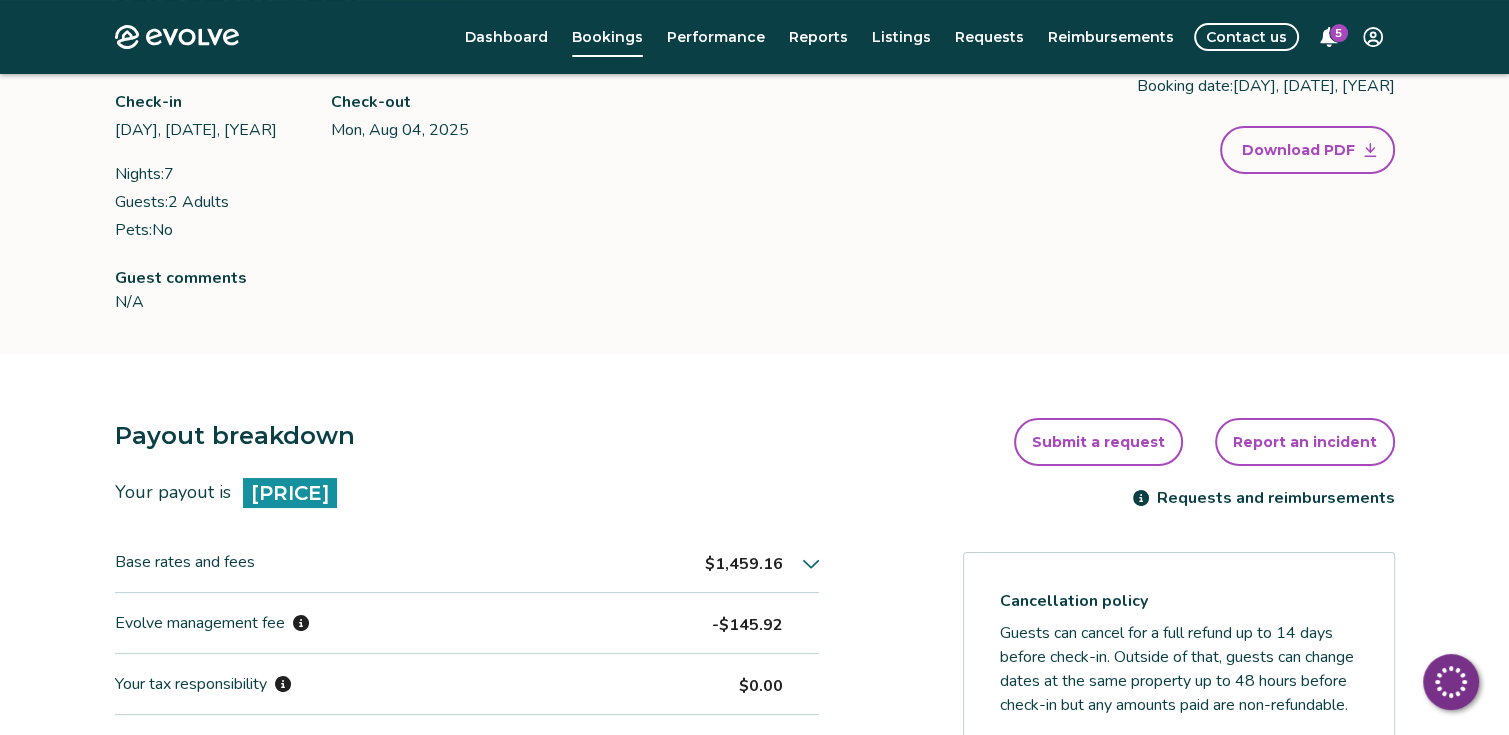 scroll, scrollTop: 0, scrollLeft: 0, axis: both 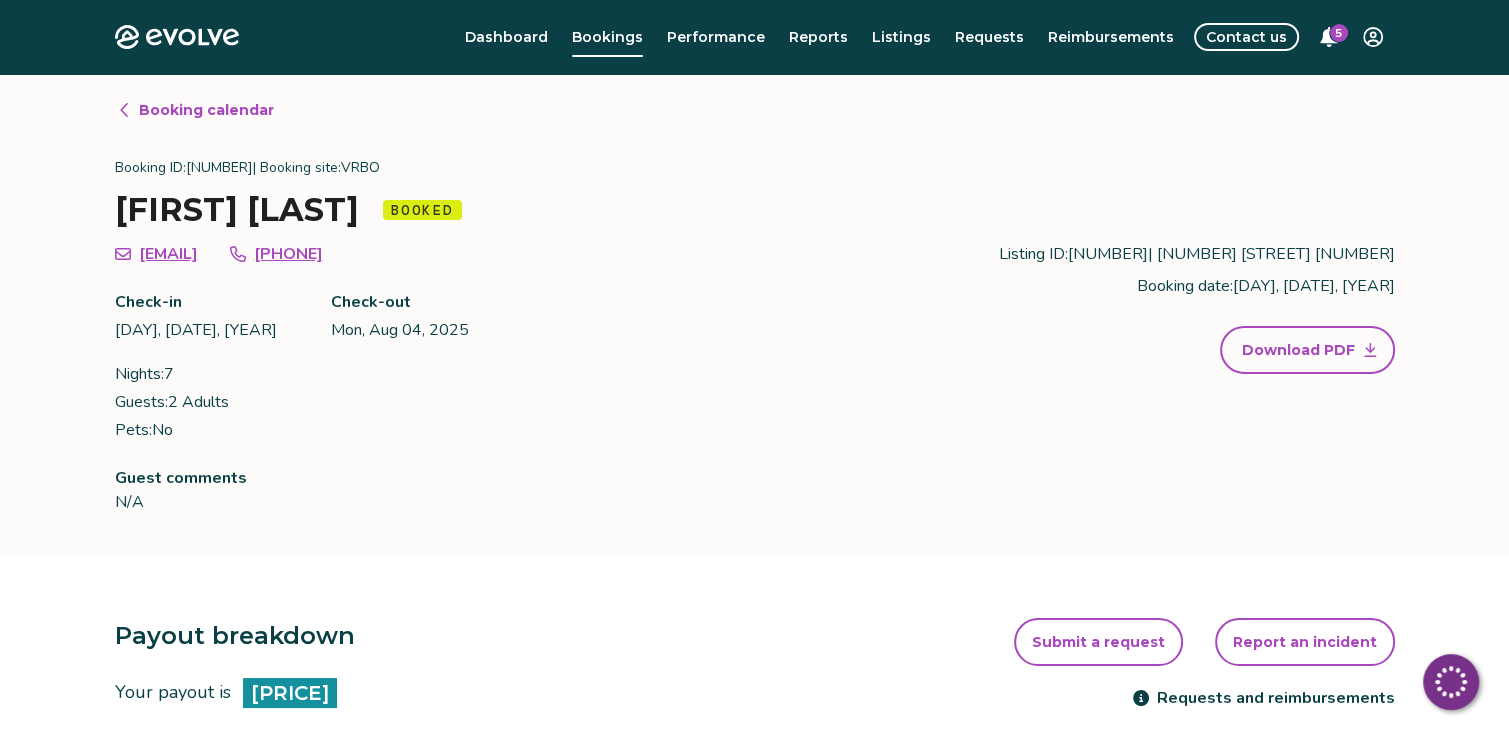 click on "Booking calendar" at bounding box center (206, 110) 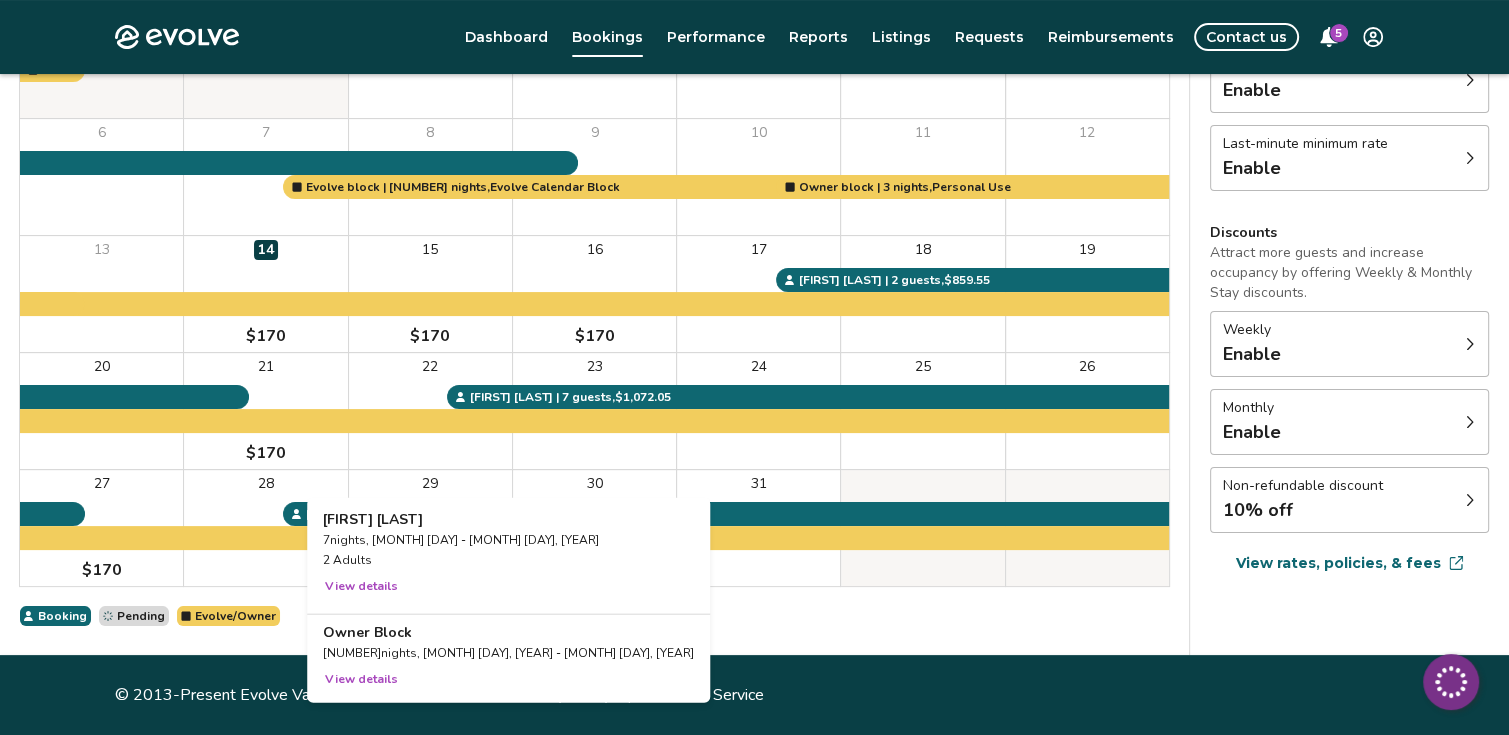 scroll, scrollTop: 0, scrollLeft: 0, axis: both 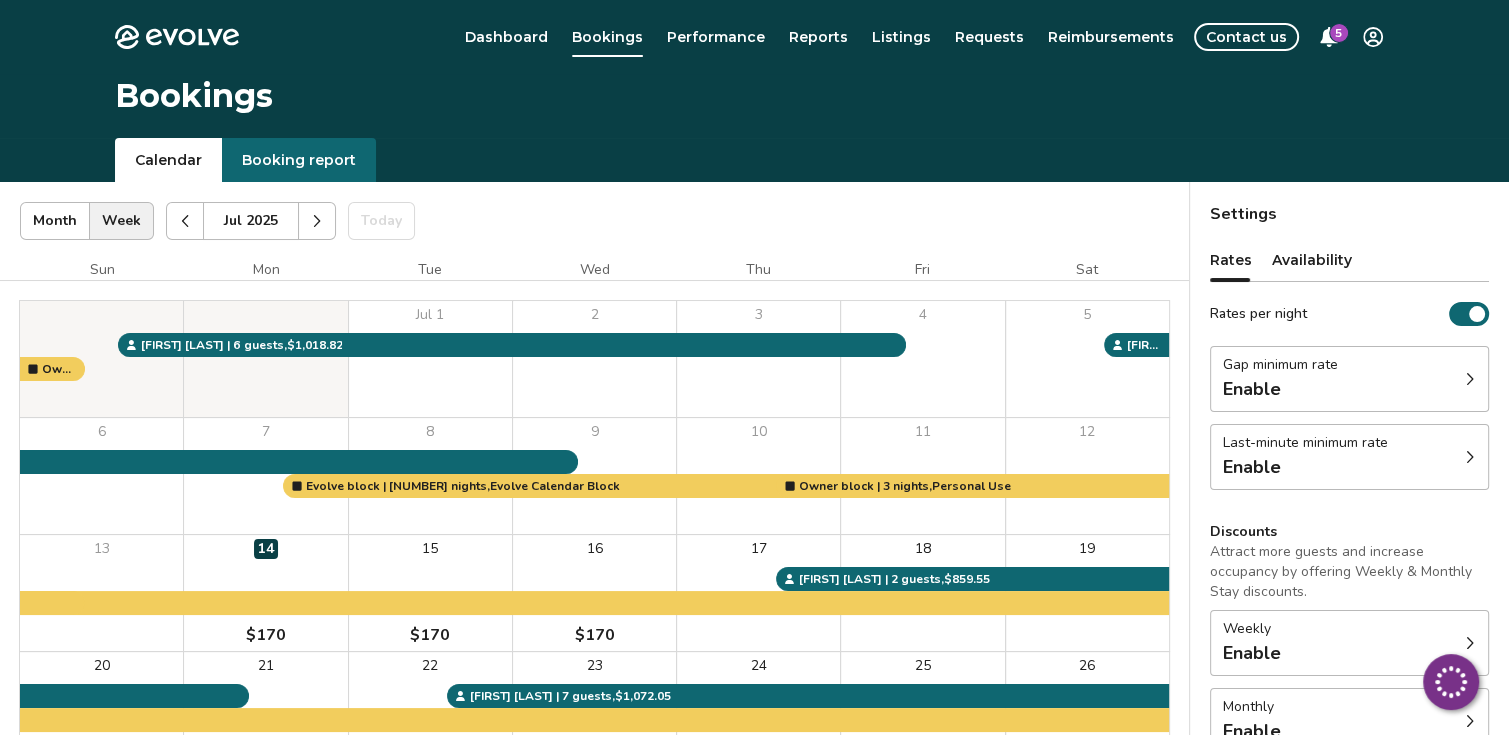 click at bounding box center [317, 221] 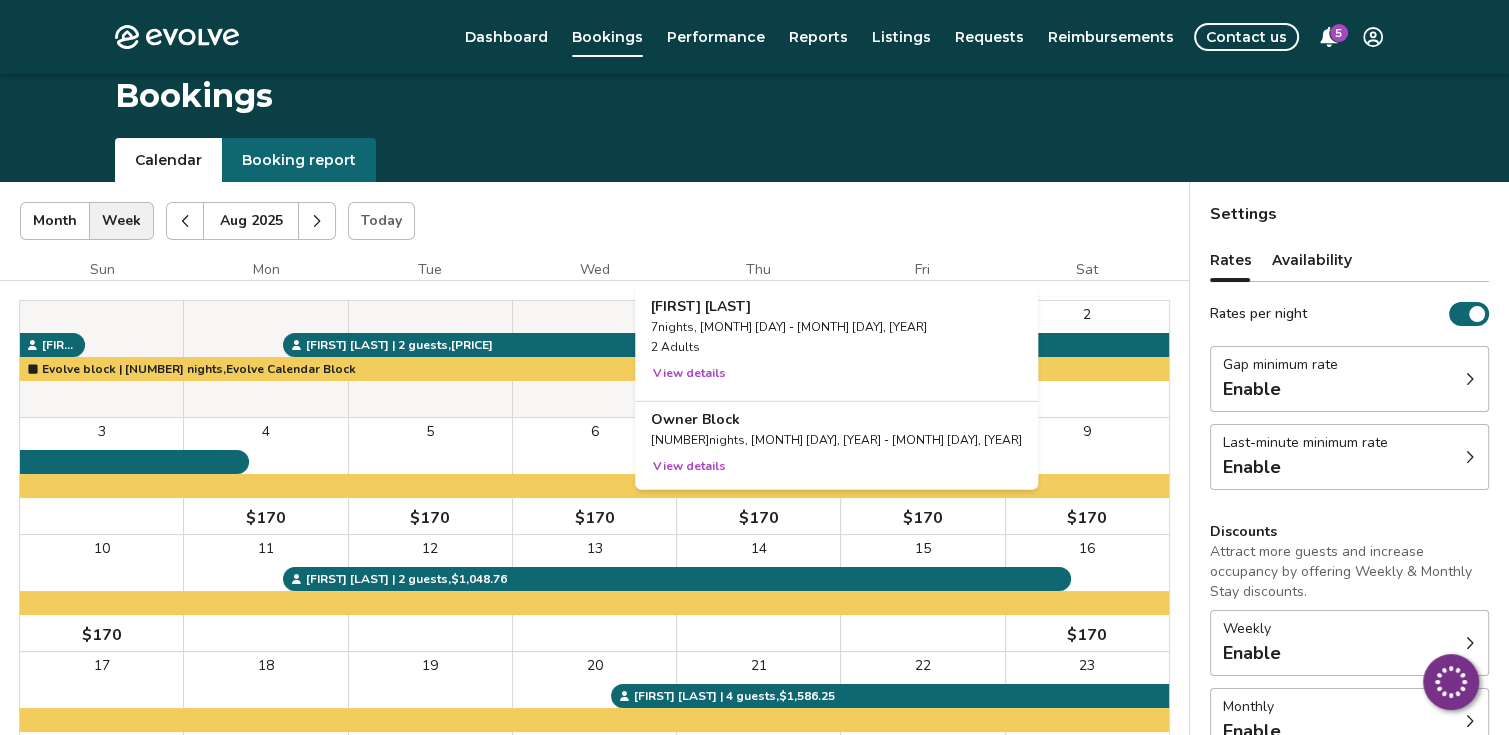 scroll, scrollTop: 200, scrollLeft: 0, axis: vertical 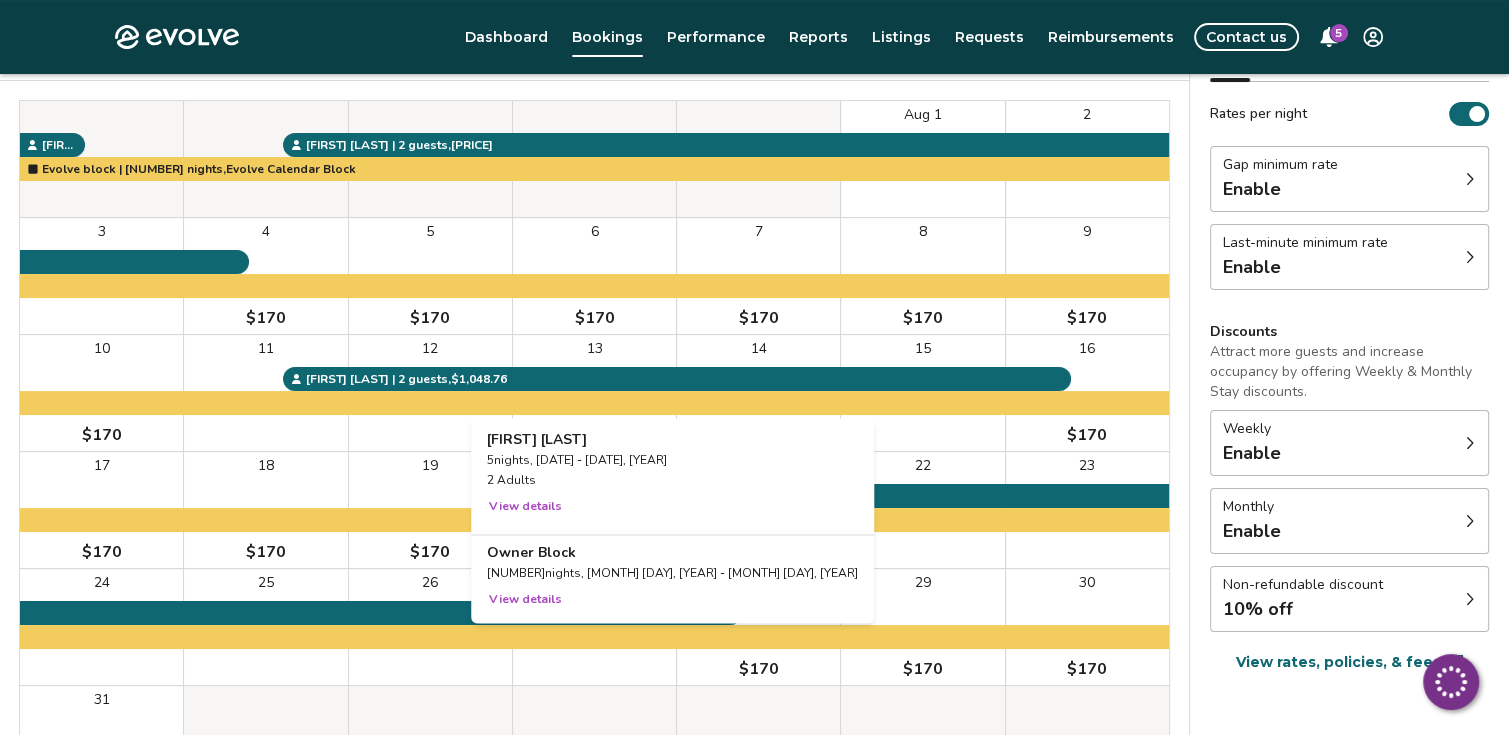 click at bounding box center (594, 393) 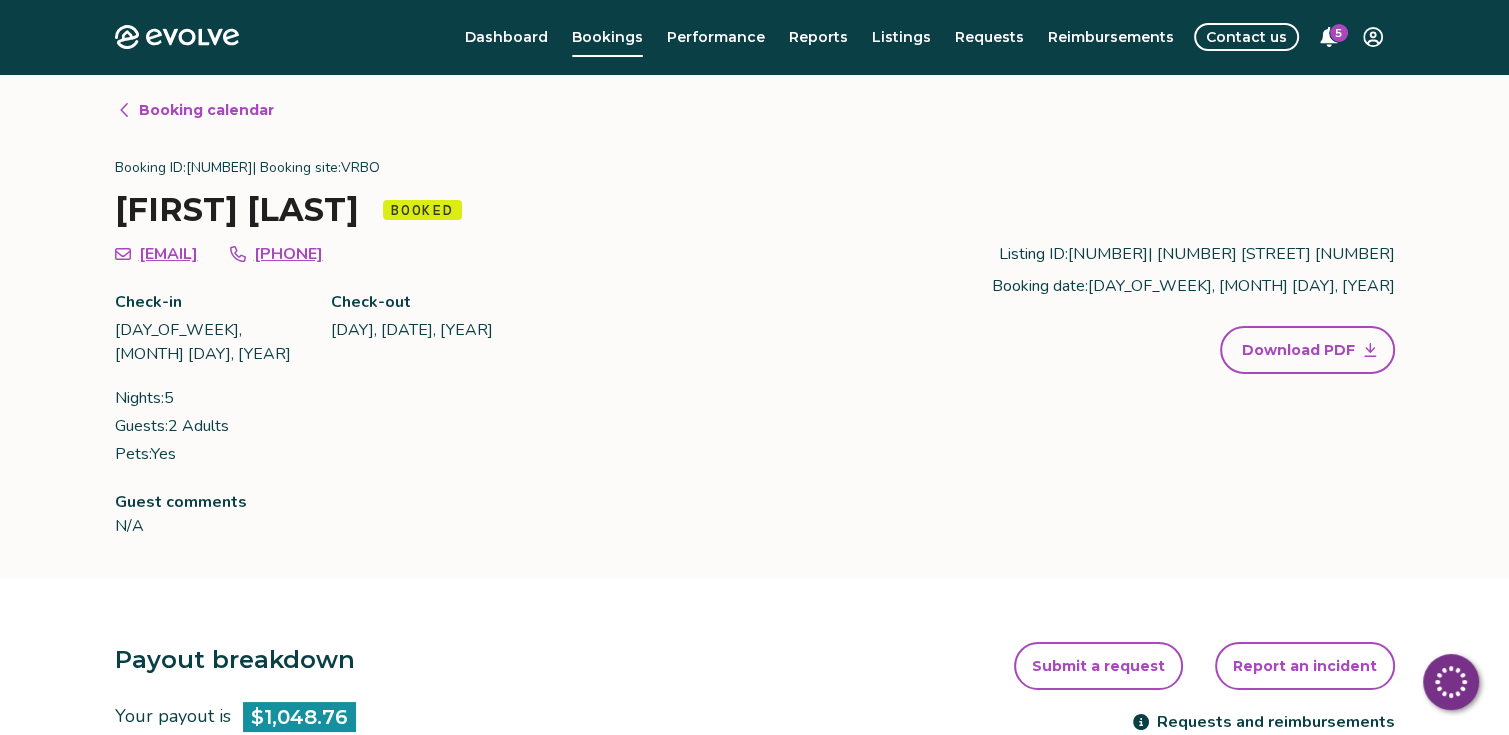 click on "Download PDF" at bounding box center (1298, 350) 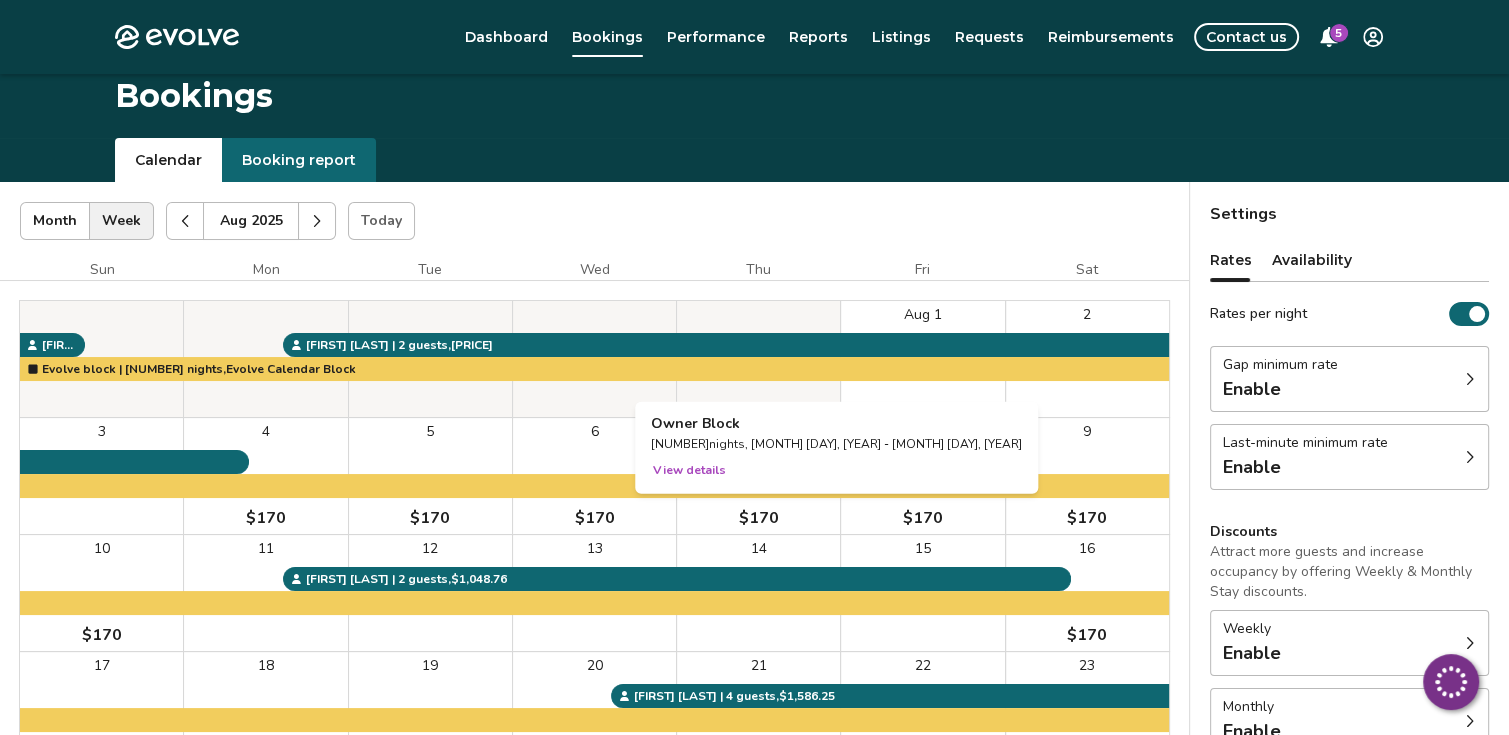 scroll, scrollTop: 100, scrollLeft: 0, axis: vertical 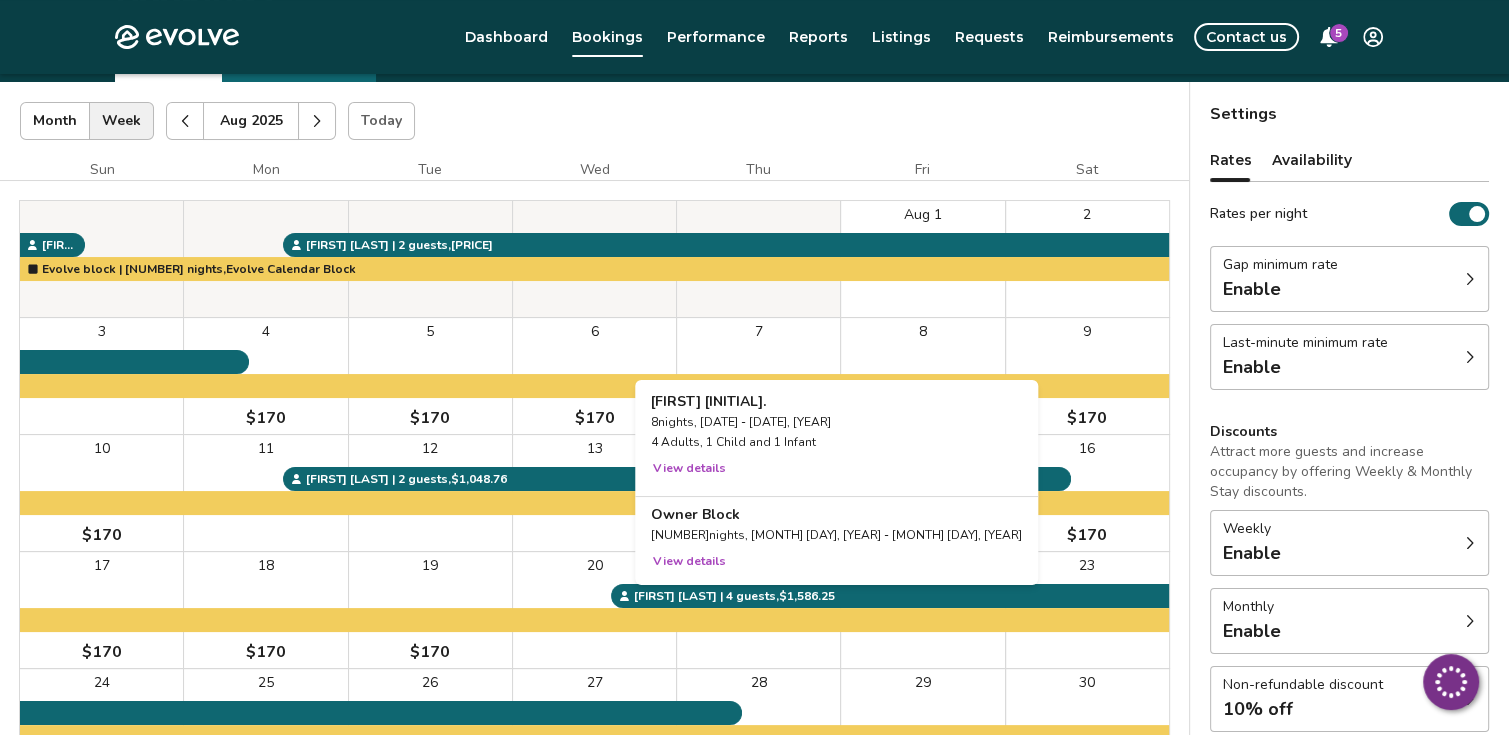 click at bounding box center [758, 610] 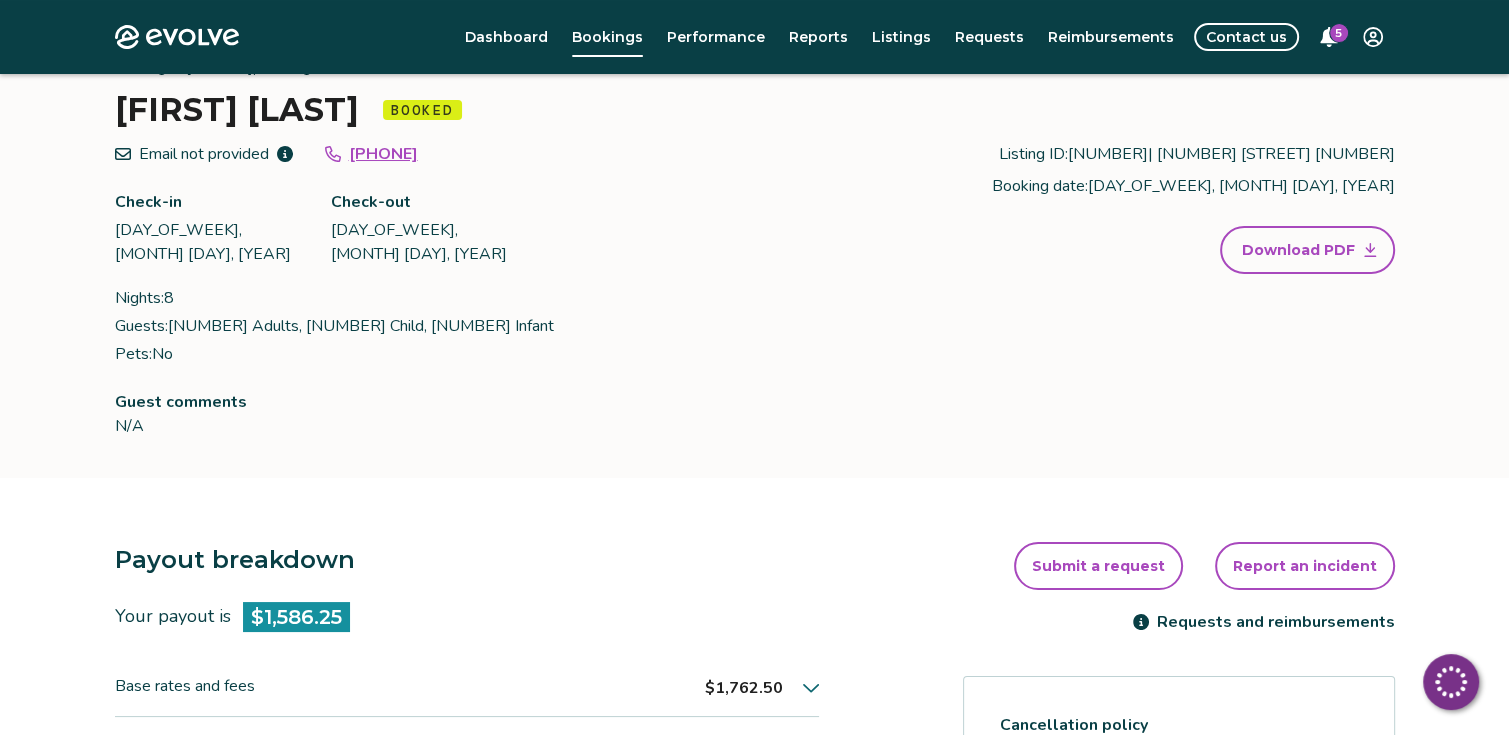 click on "Download PDF" at bounding box center [1298, 250] 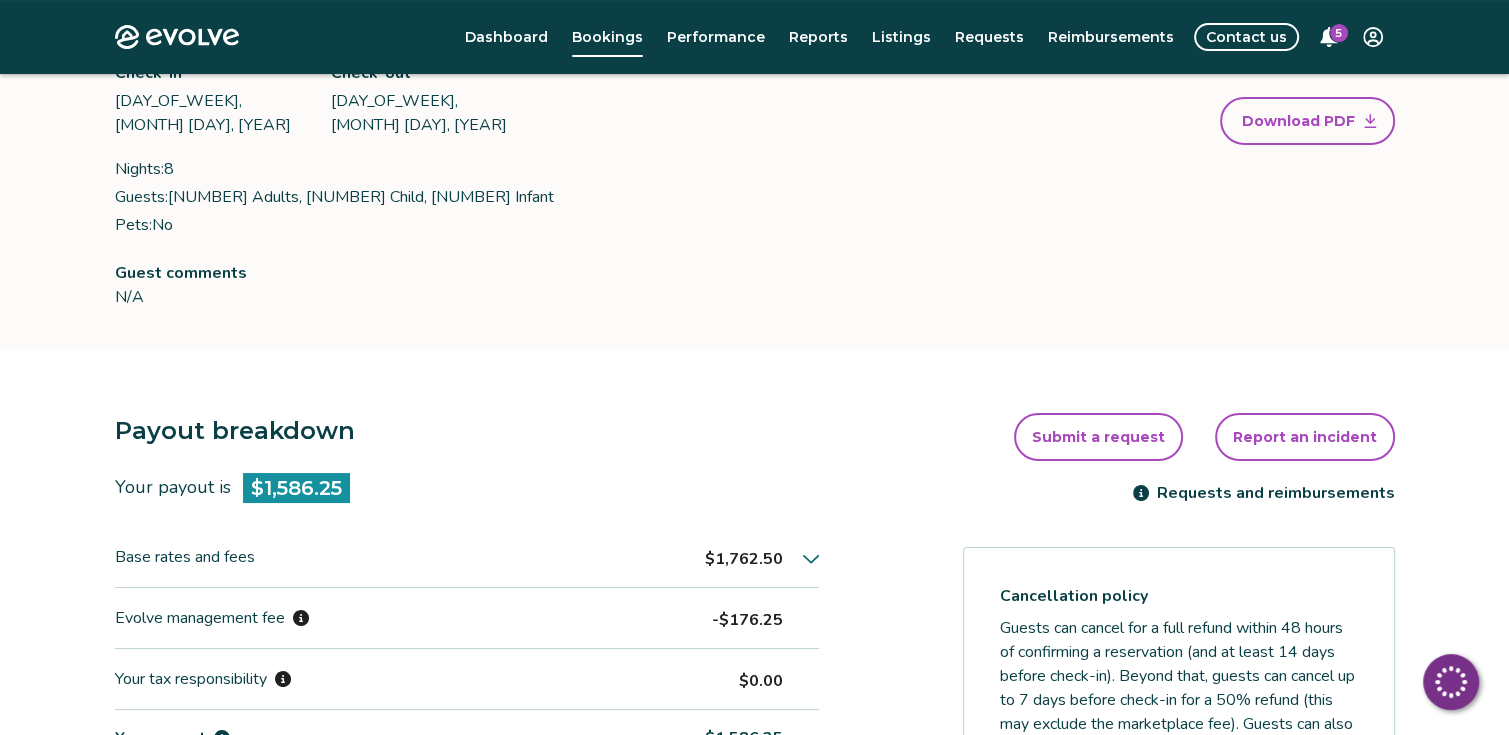 scroll, scrollTop: 0, scrollLeft: 0, axis: both 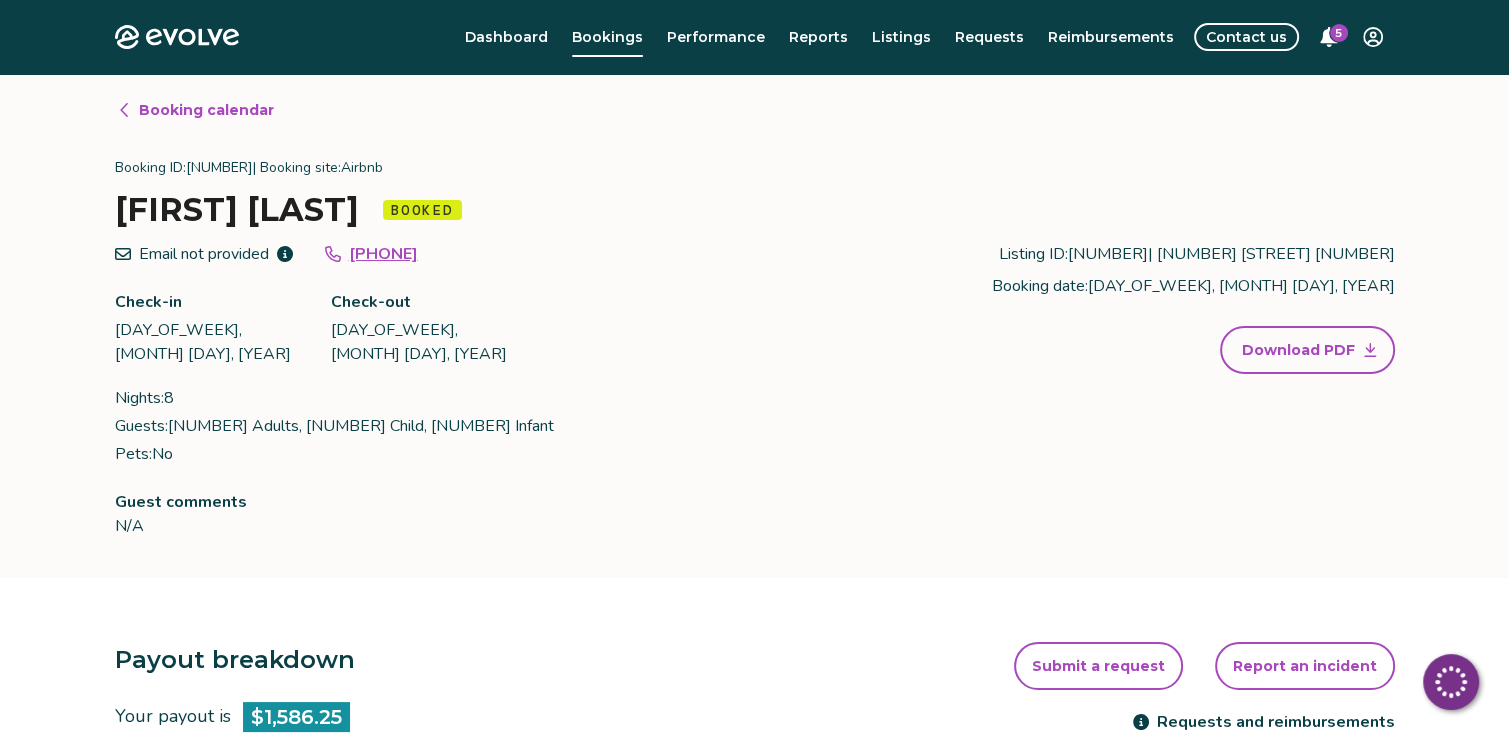 click on "Booking calendar" at bounding box center (206, 110) 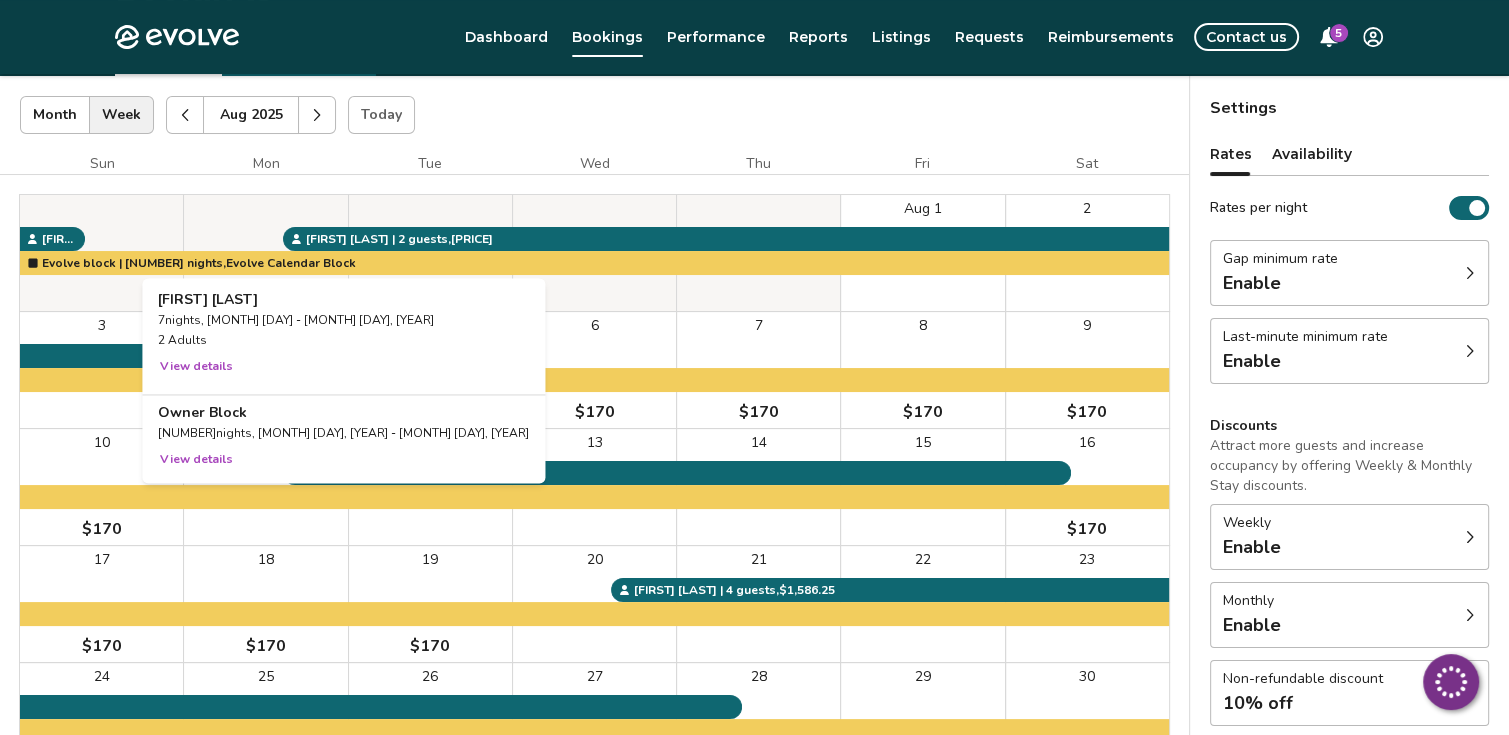 scroll, scrollTop: 0, scrollLeft: 0, axis: both 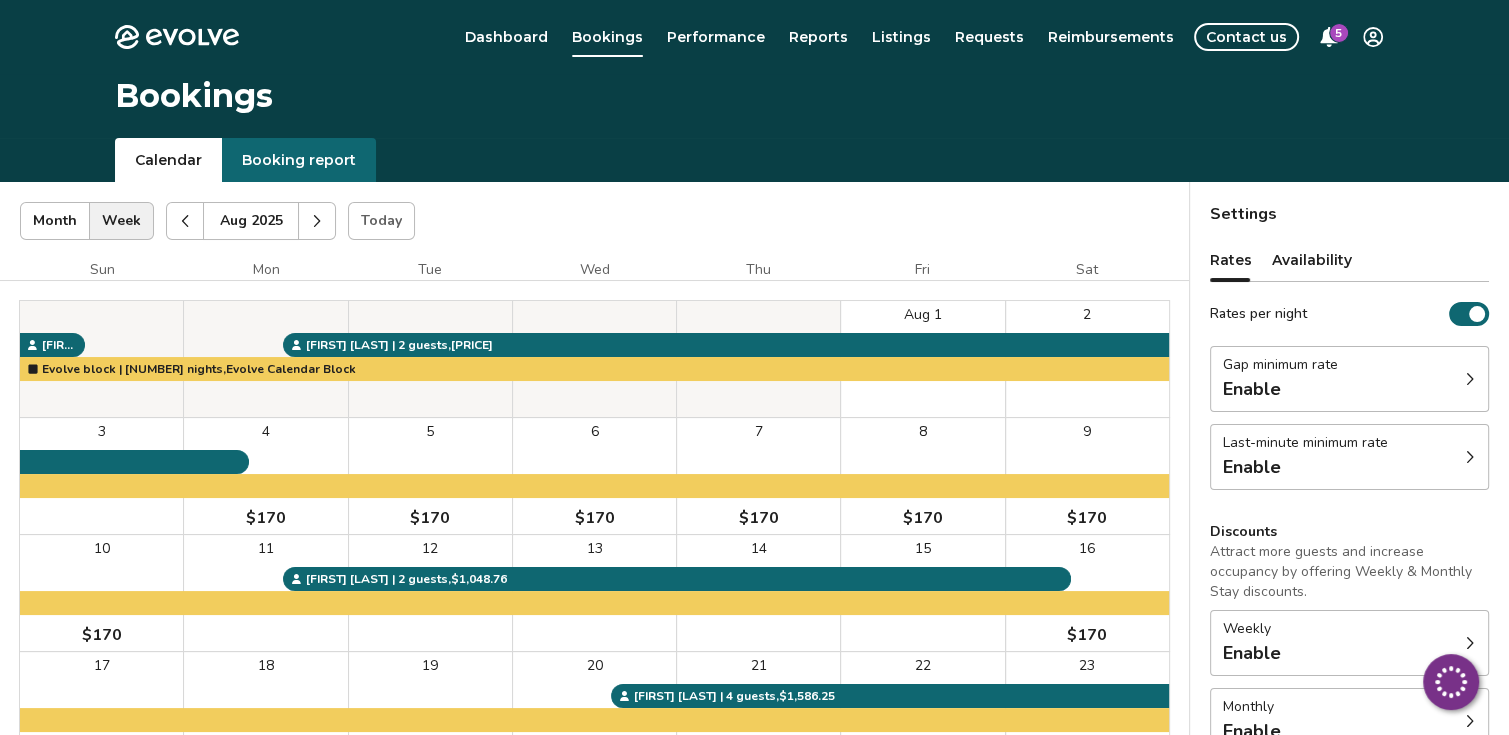 click at bounding box center (317, 221) 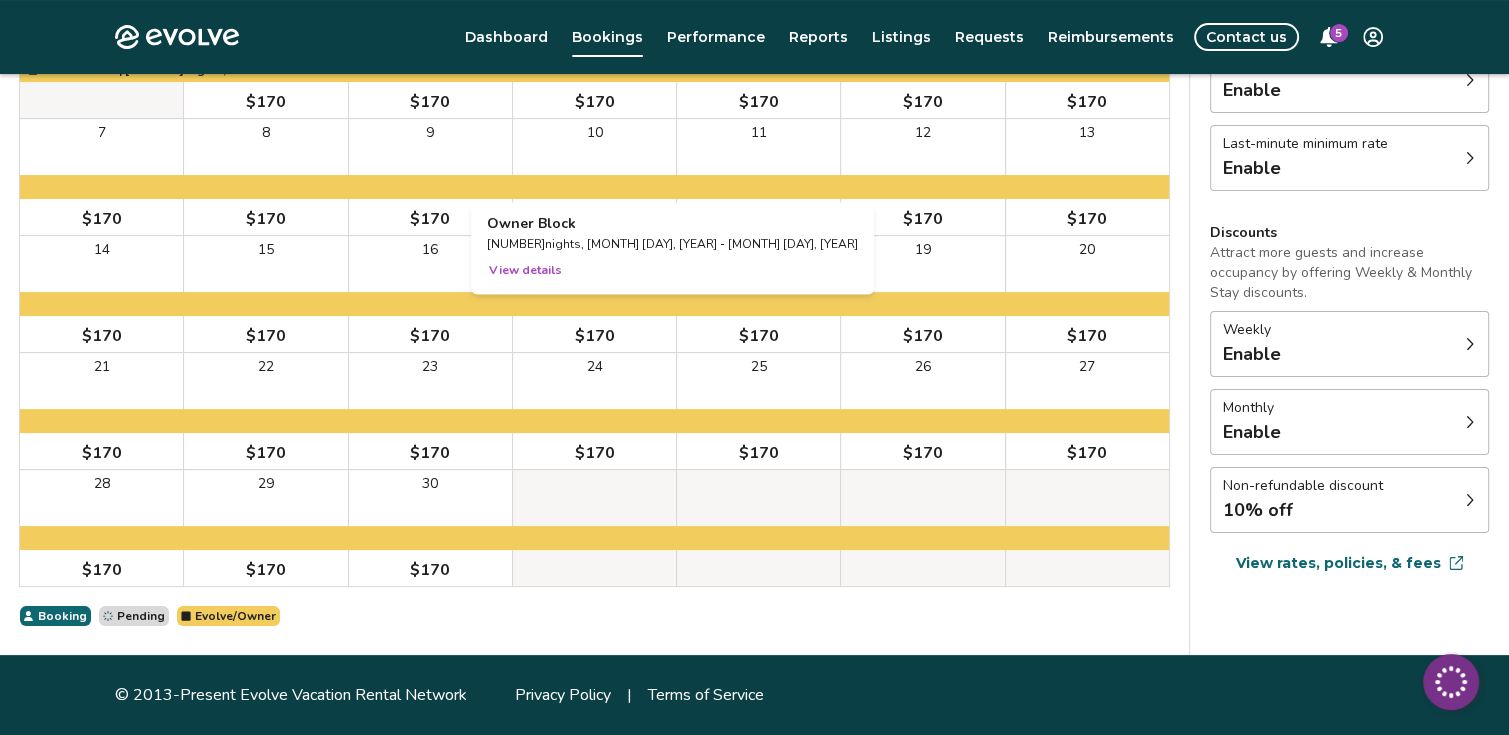 scroll, scrollTop: 0, scrollLeft: 0, axis: both 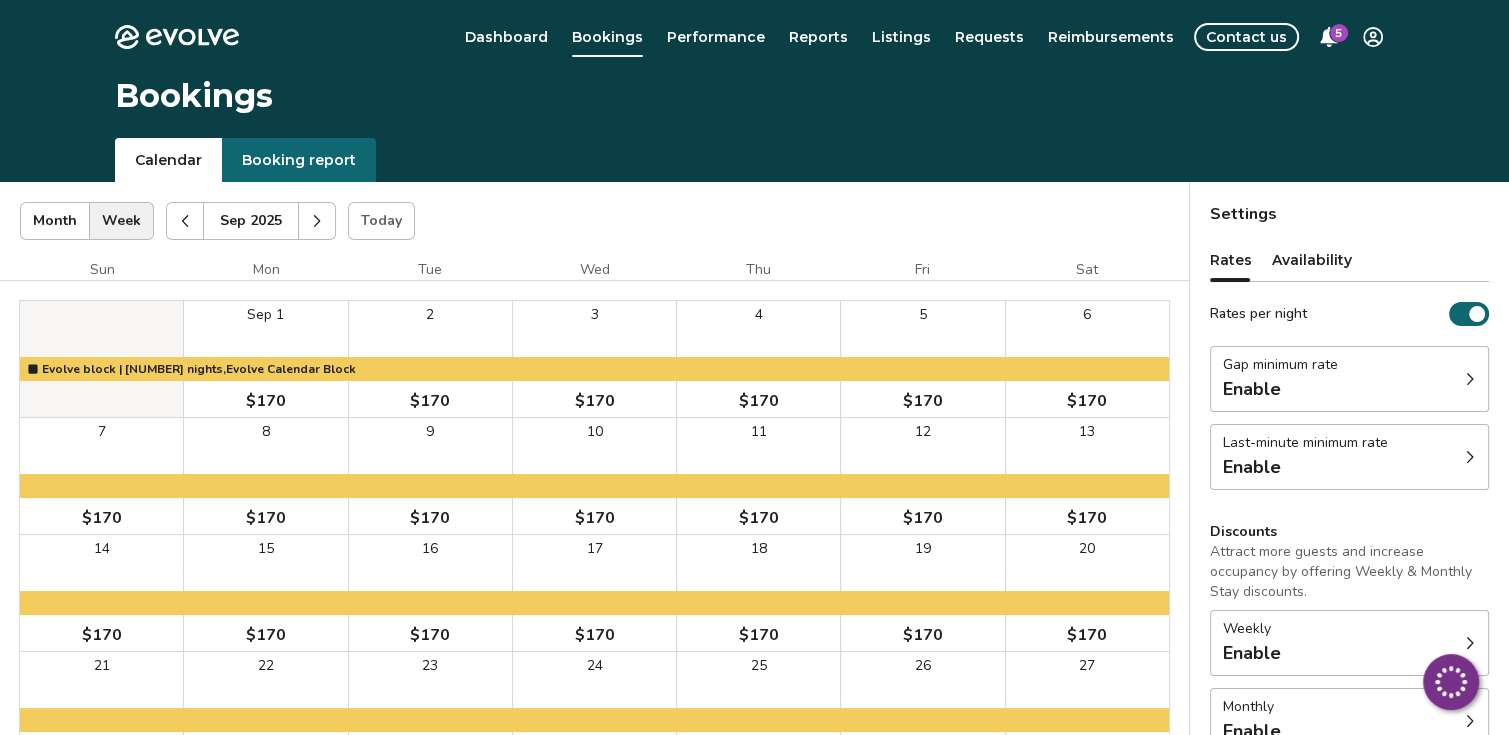 click at bounding box center [317, 221] 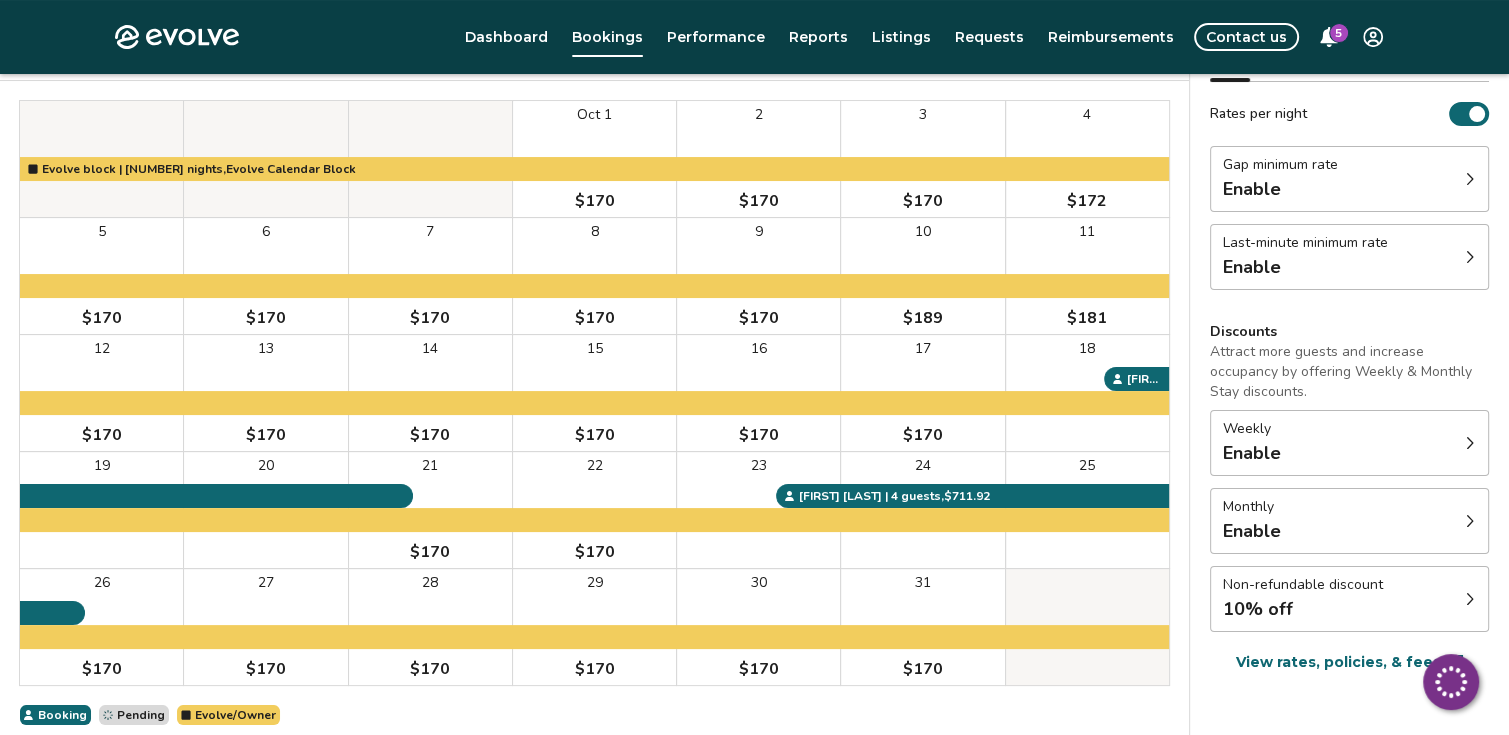 scroll, scrollTop: 299, scrollLeft: 0, axis: vertical 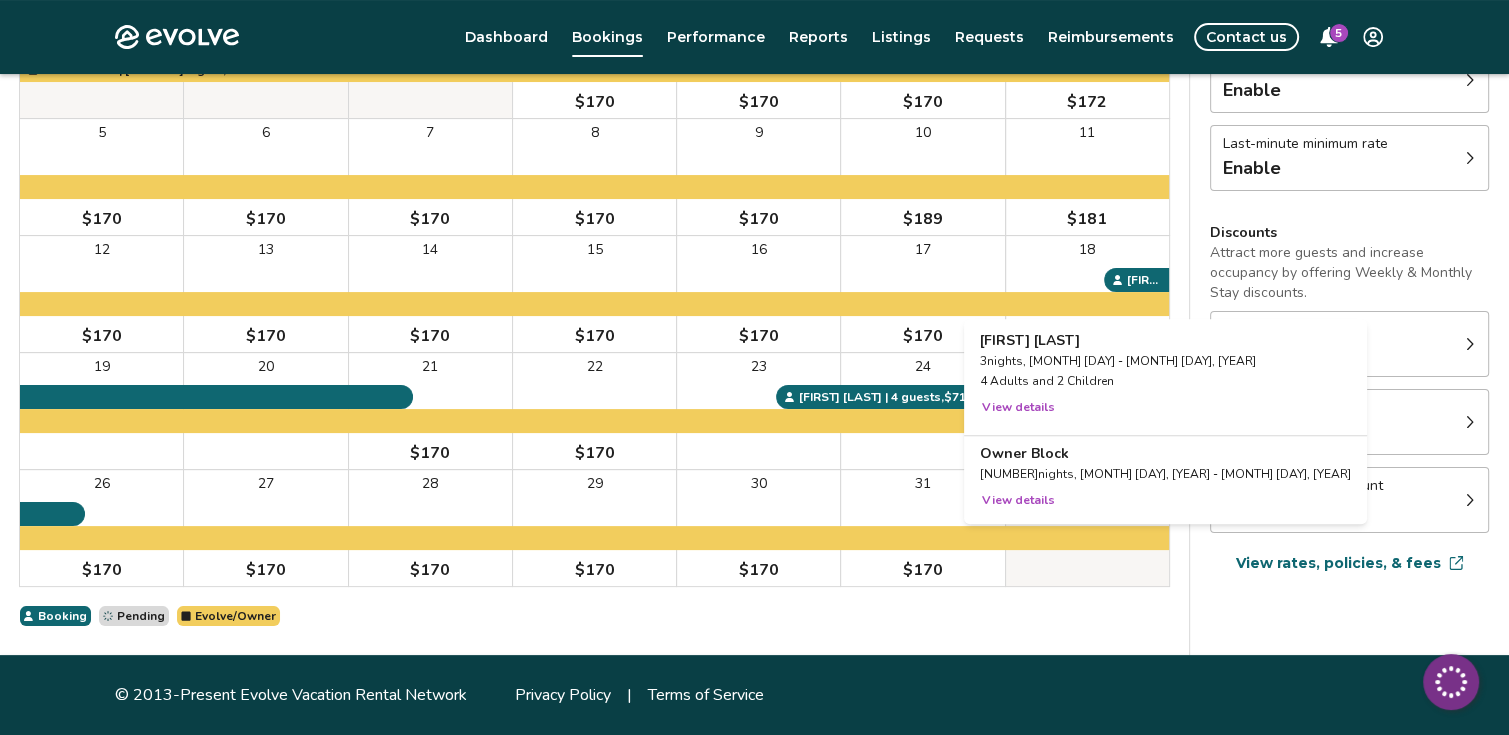 click at bounding box center [1087, 294] 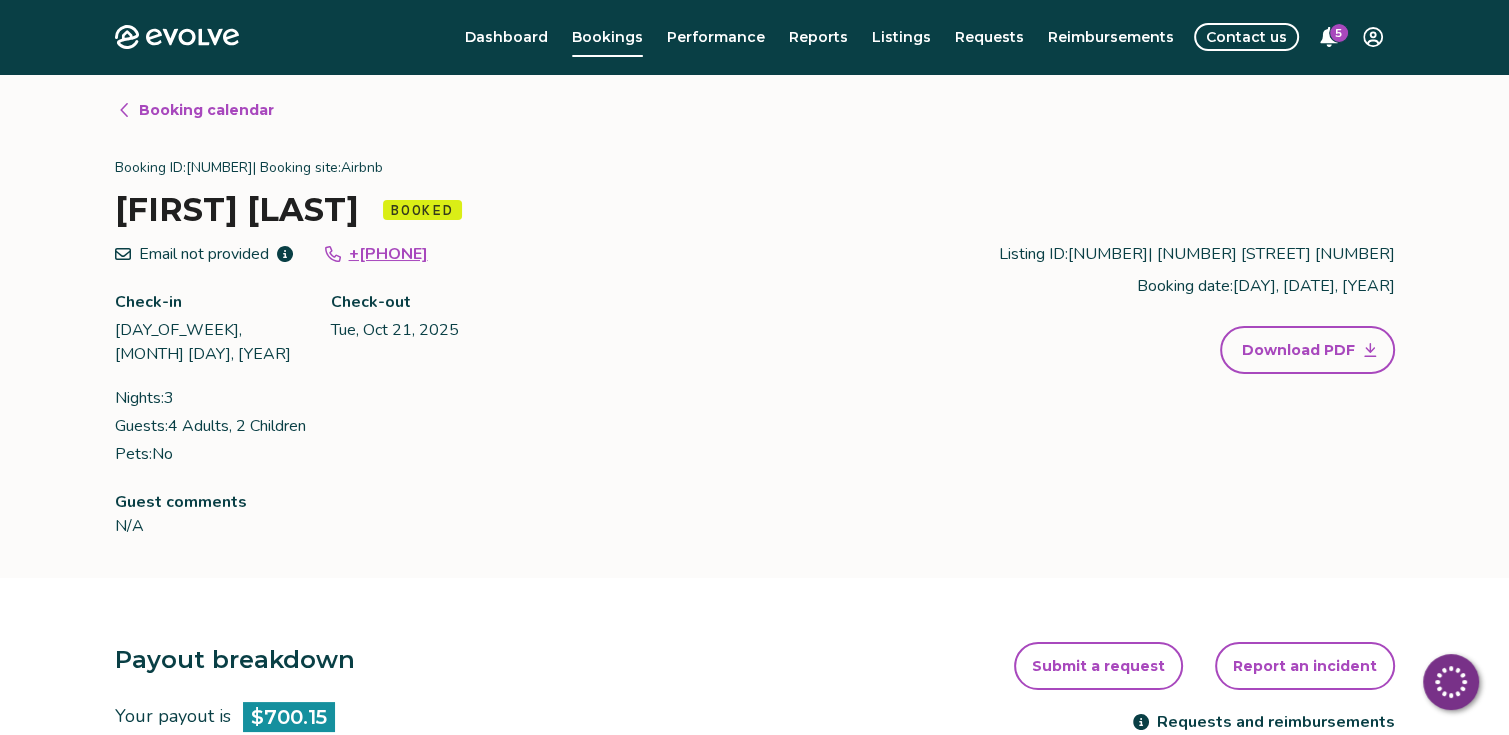click on "Download PDF" at bounding box center [1298, 350] 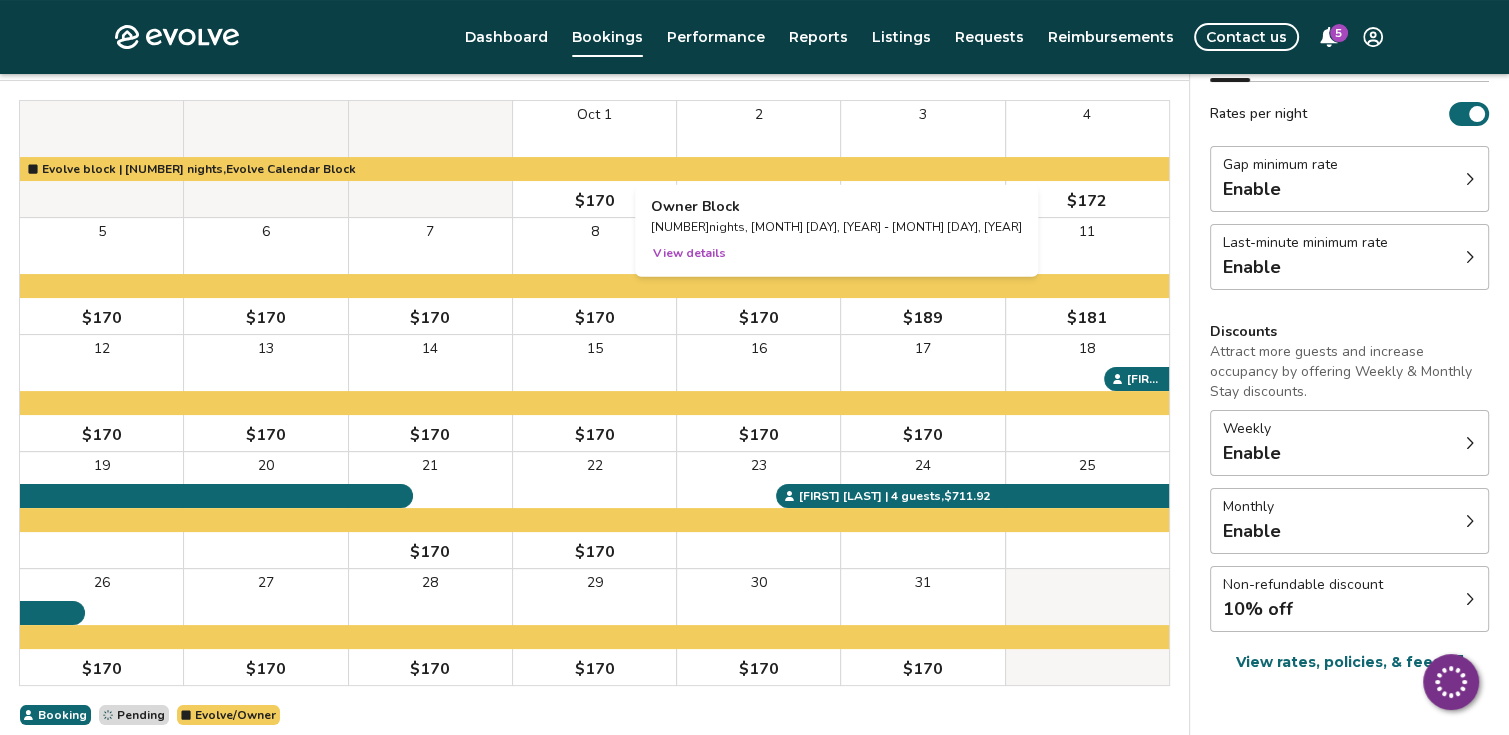 scroll, scrollTop: 299, scrollLeft: 0, axis: vertical 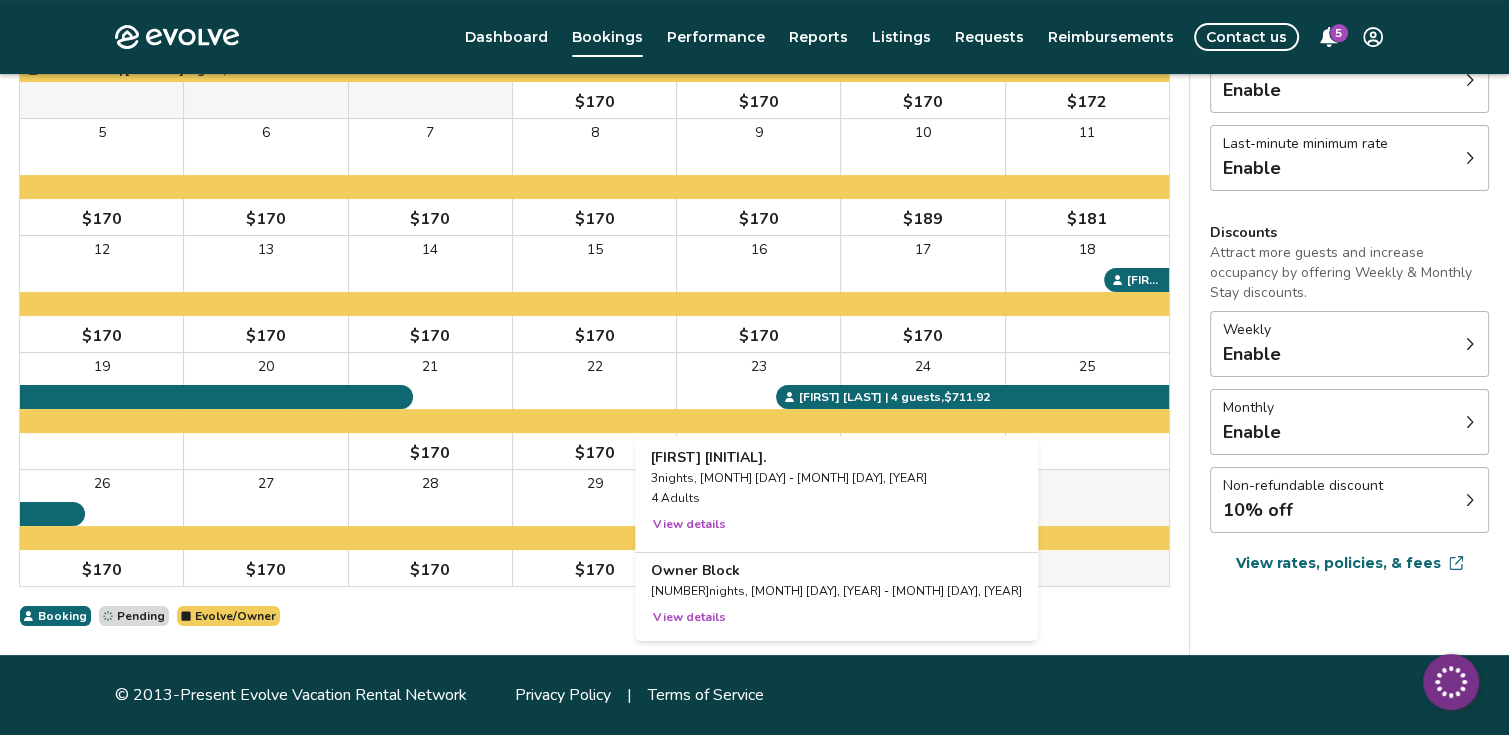 click at bounding box center [758, 411] 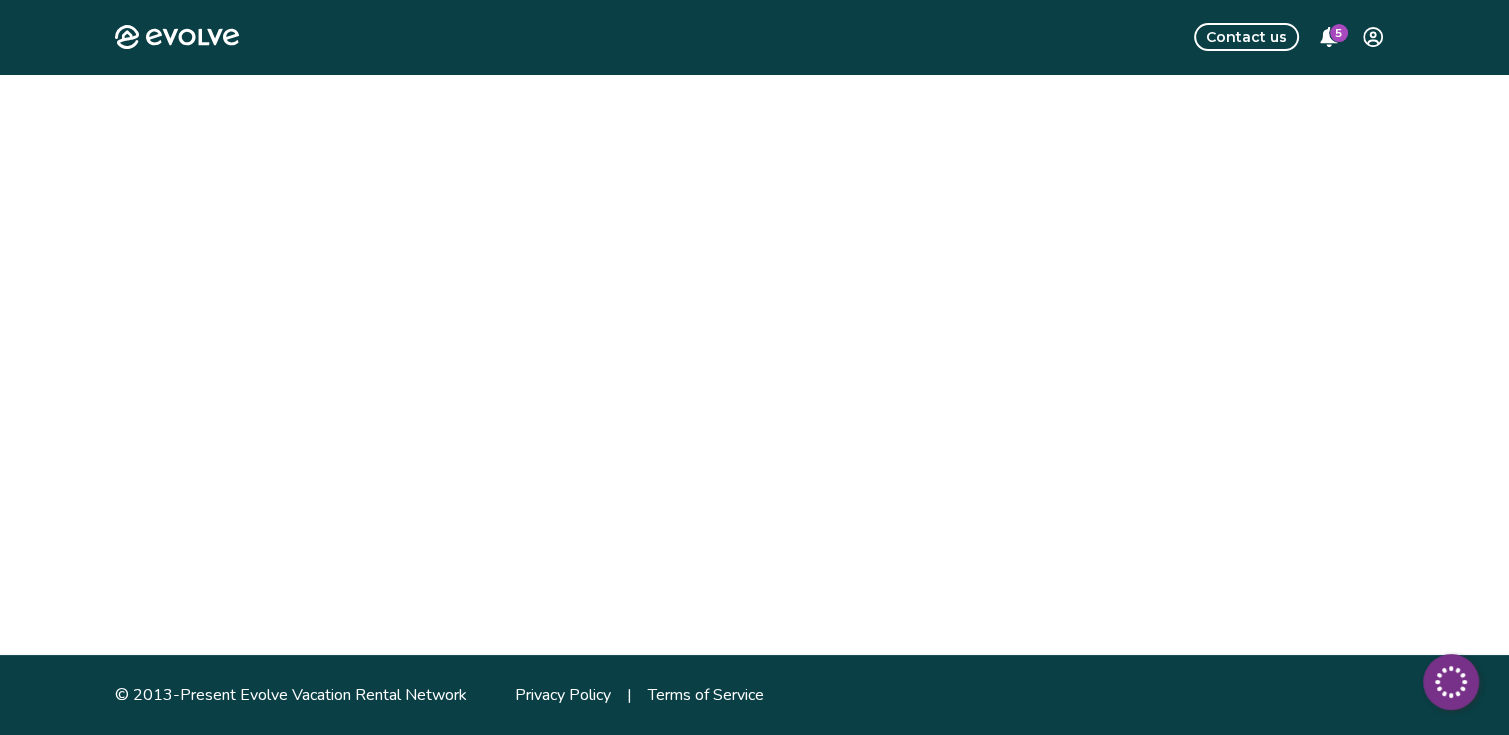scroll, scrollTop: 0, scrollLeft: 0, axis: both 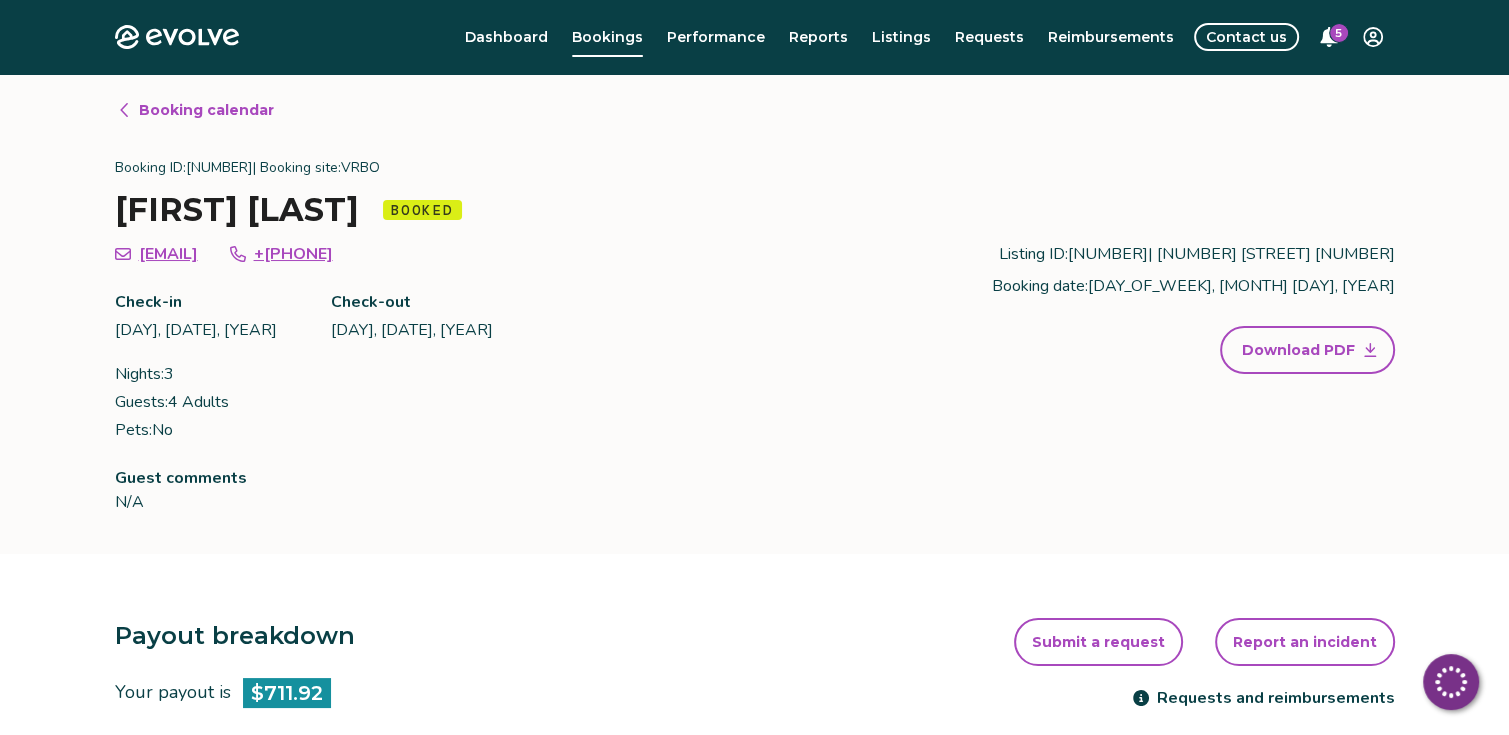 click on "Download PDF" at bounding box center (1307, 350) 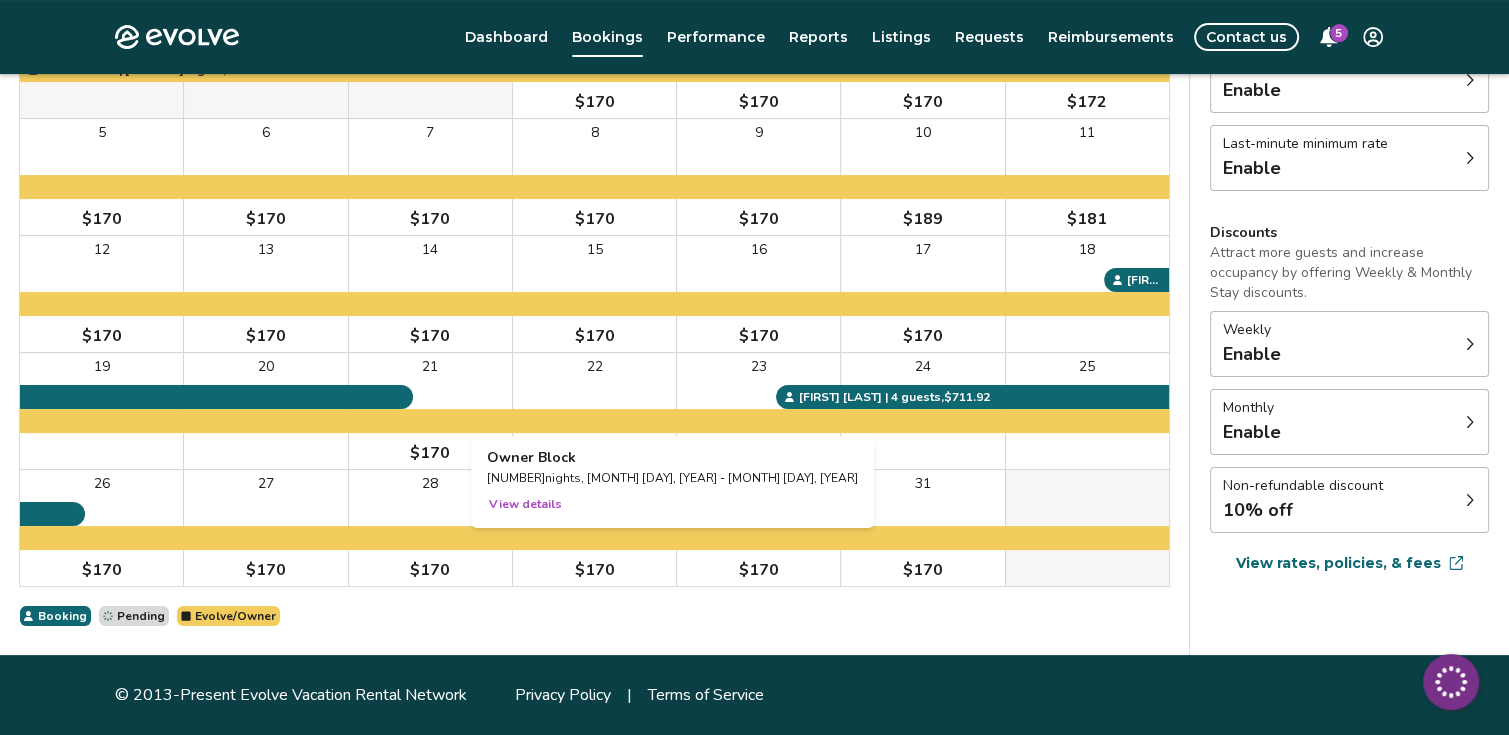 scroll, scrollTop: 0, scrollLeft: 0, axis: both 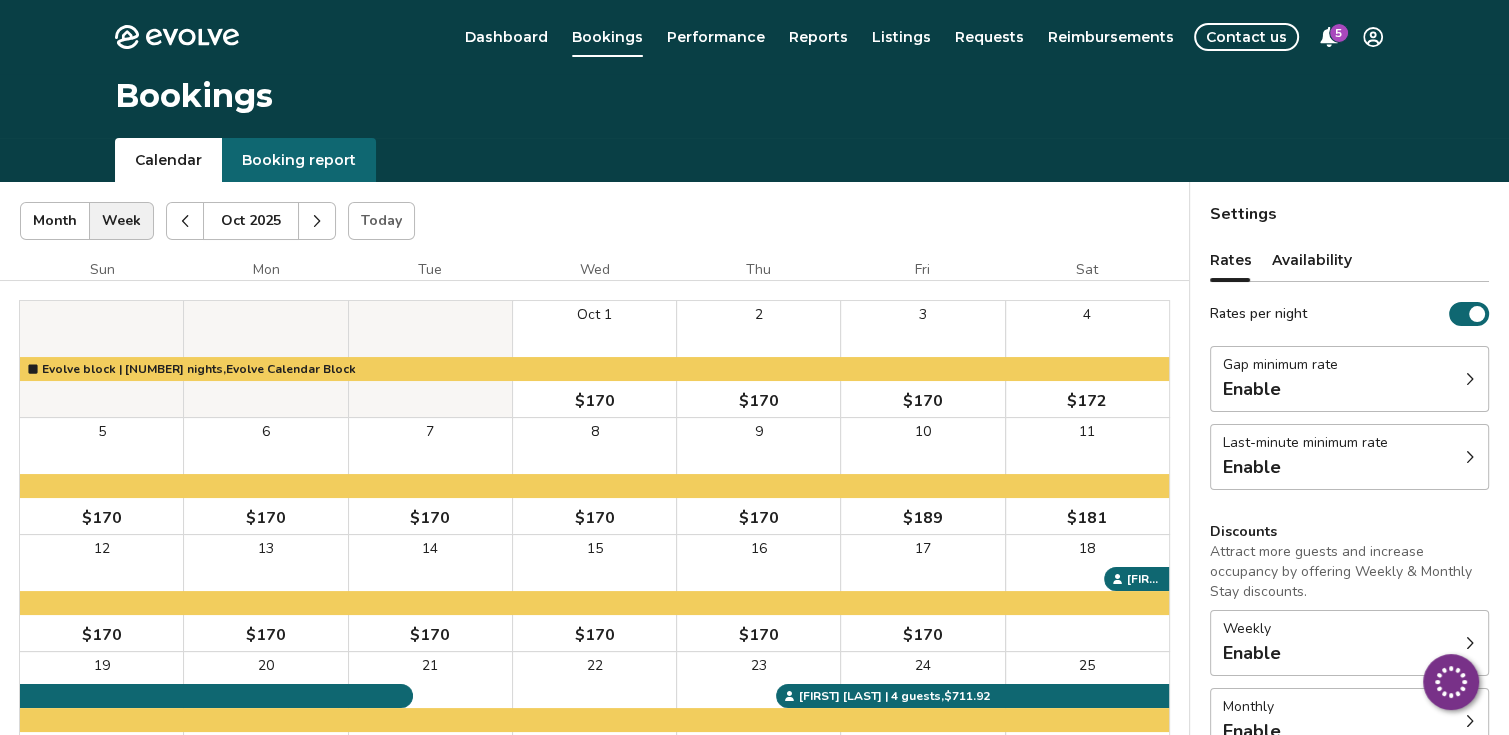 click 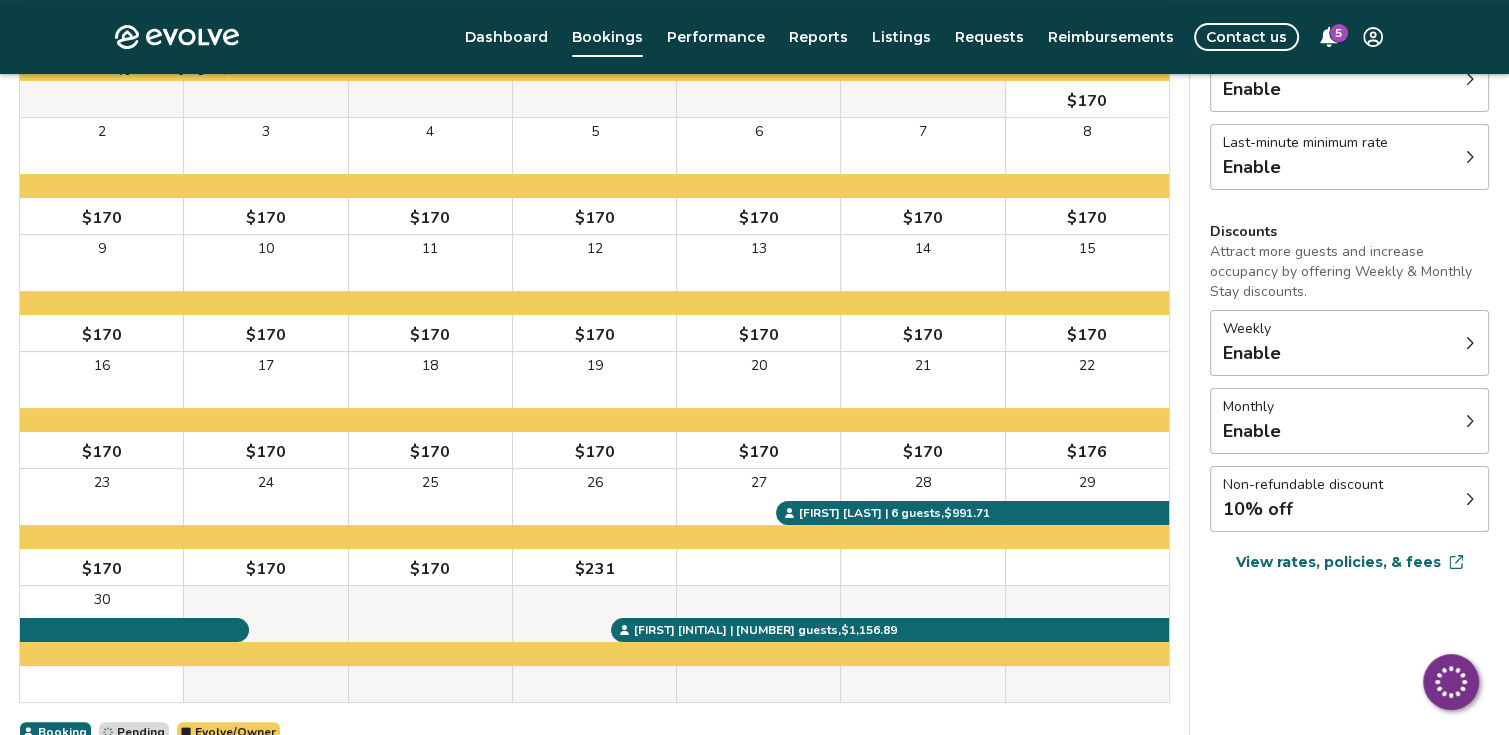 scroll, scrollTop: 400, scrollLeft: 0, axis: vertical 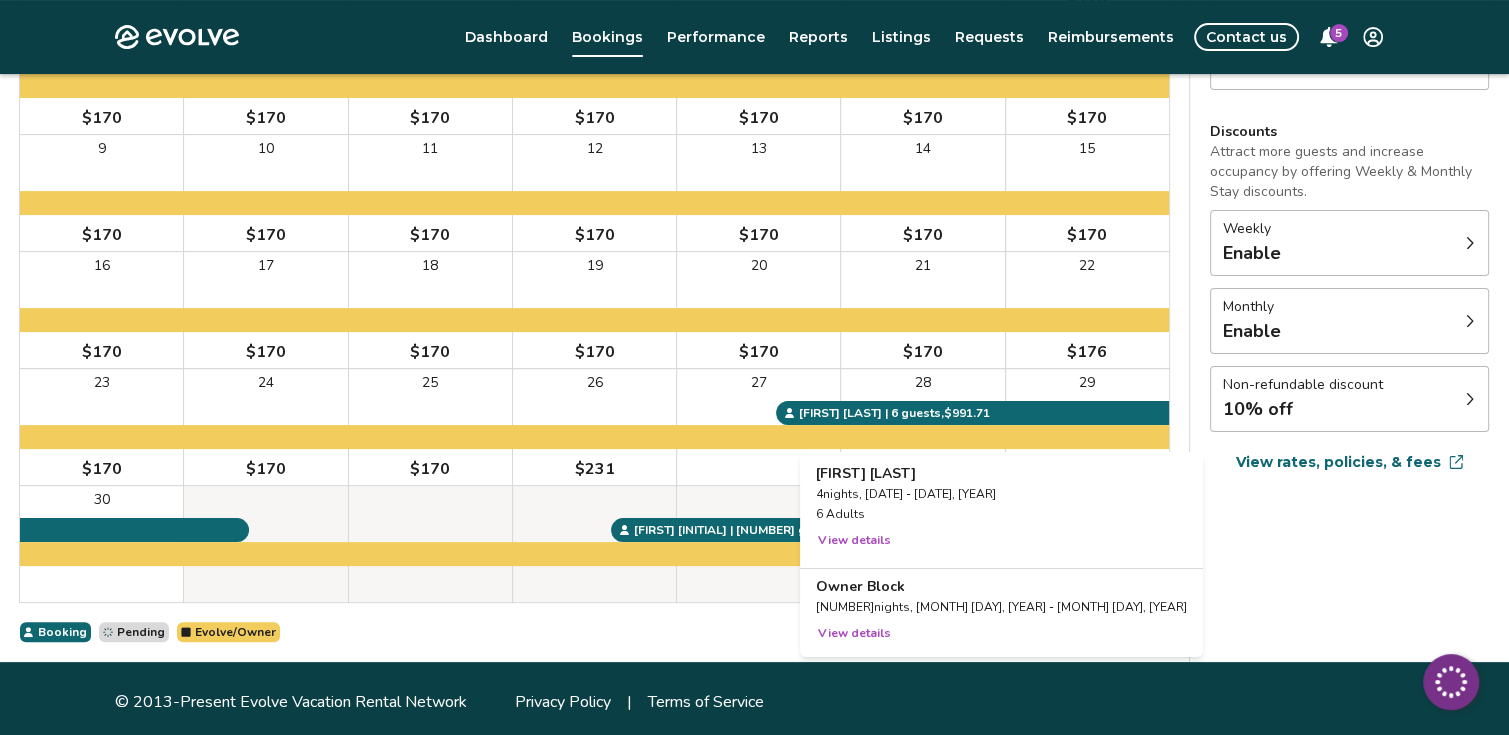 click at bounding box center (922, 427) 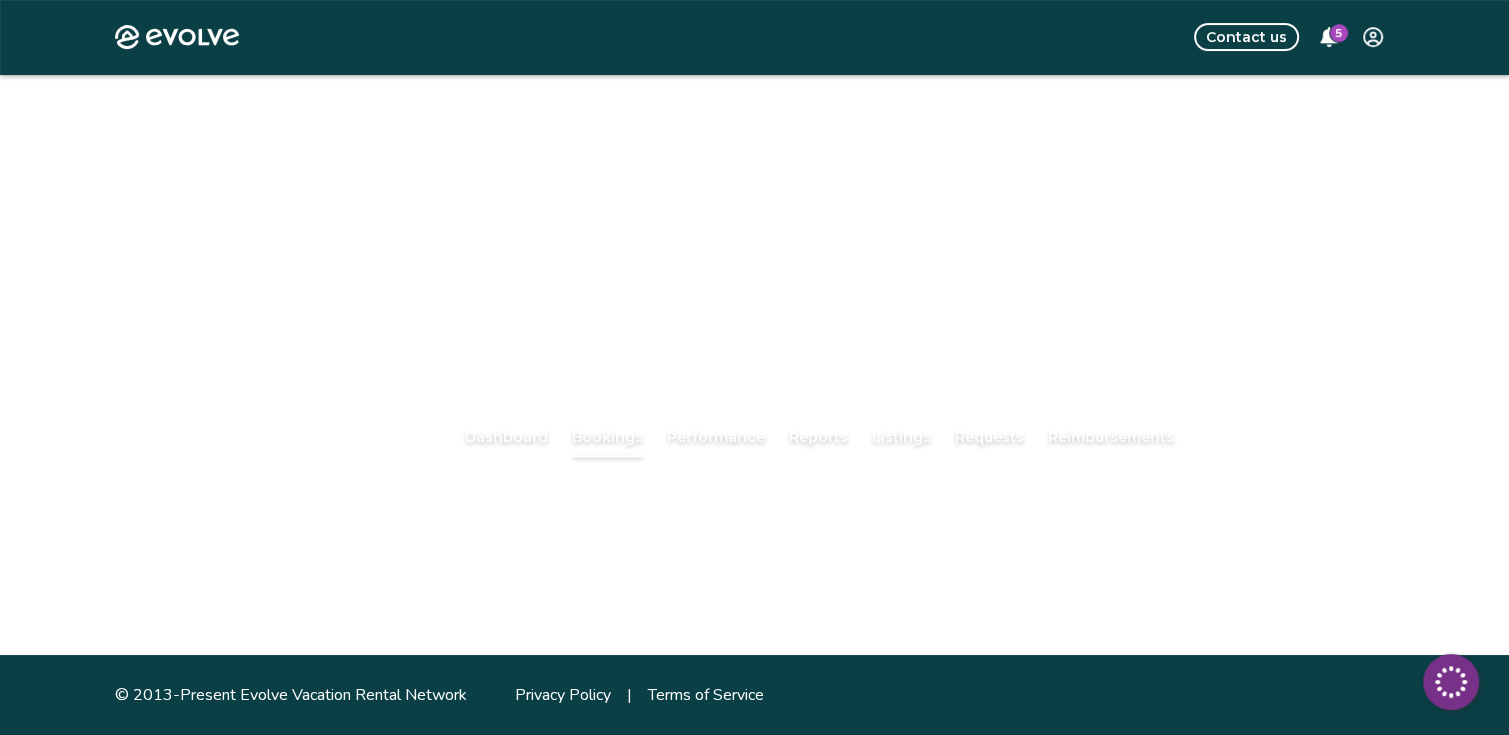 scroll, scrollTop: 0, scrollLeft: 0, axis: both 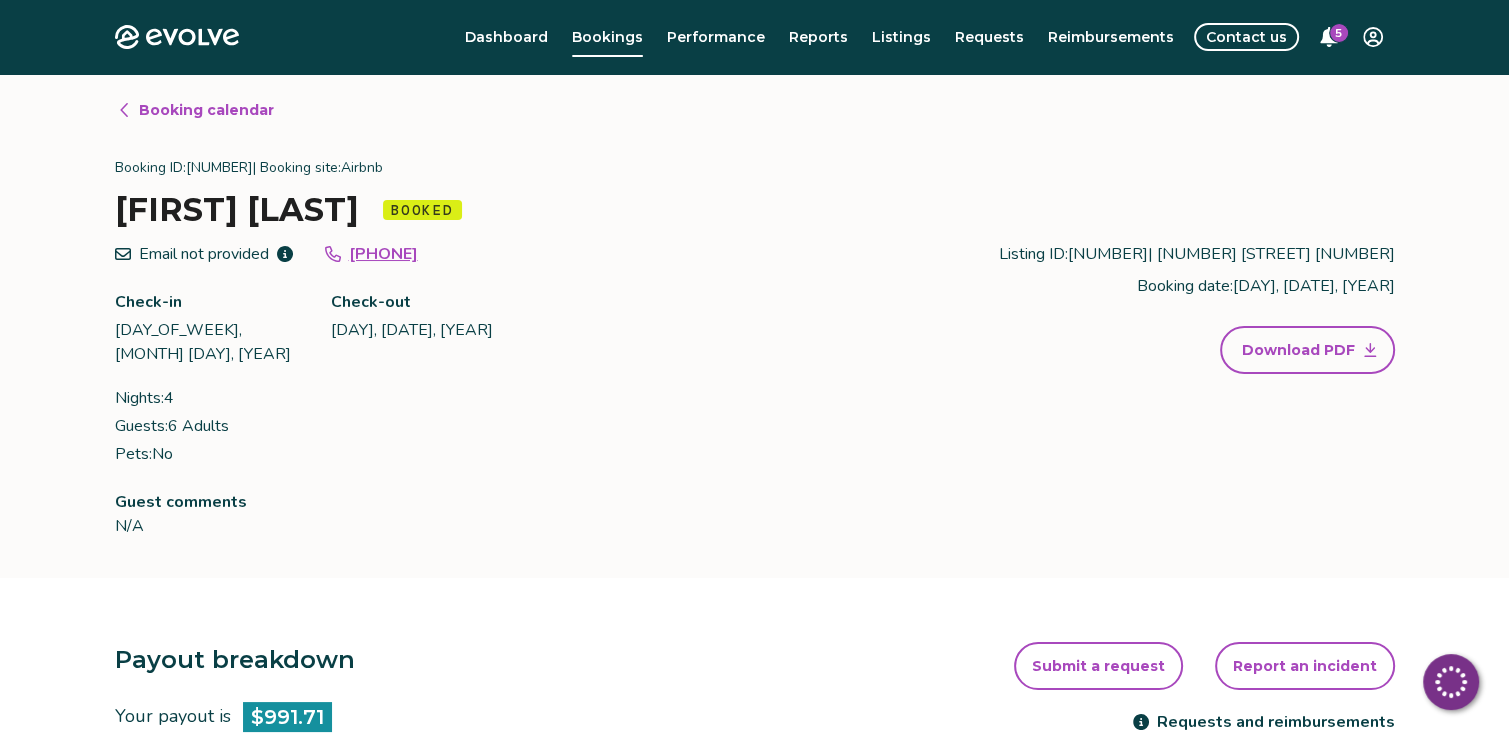 click on "Download PDF" at bounding box center [1307, 350] 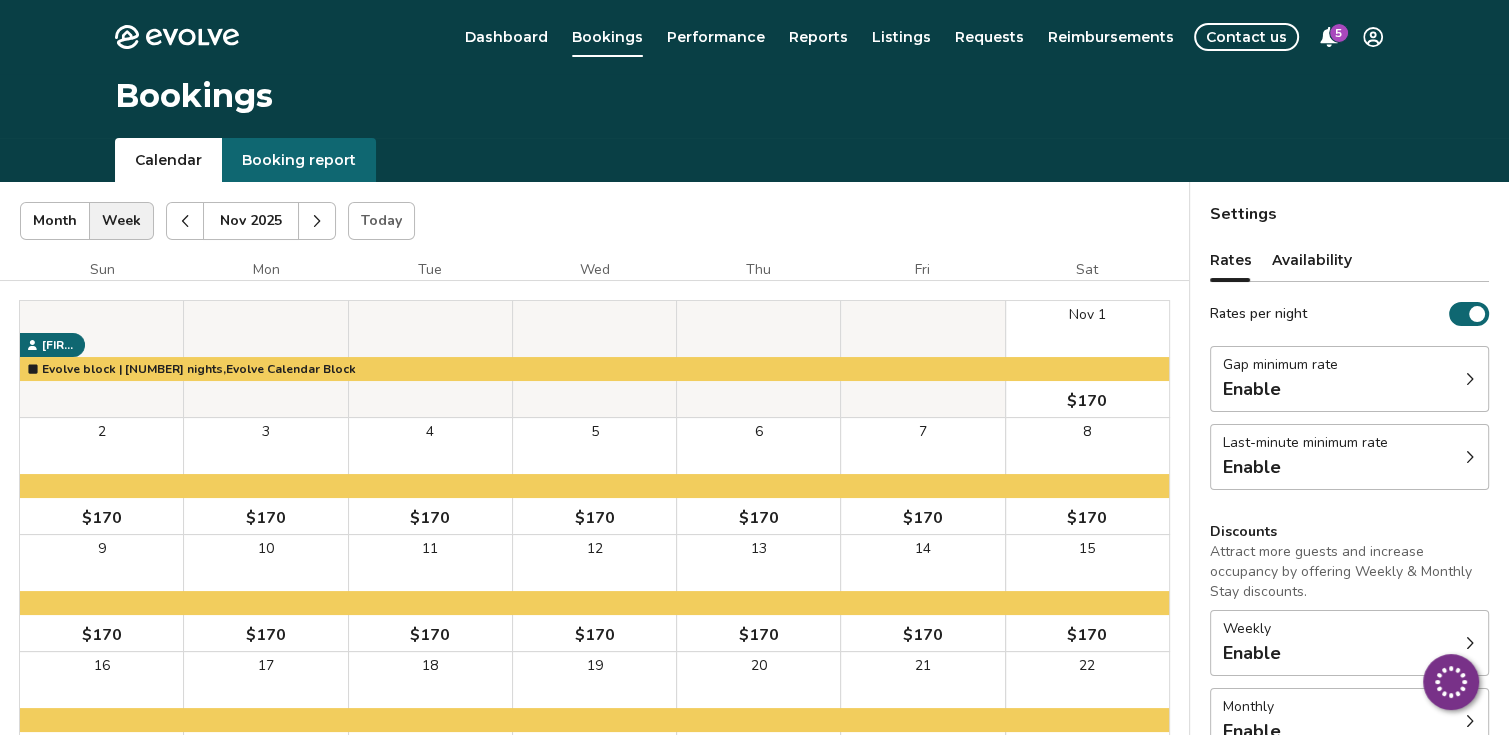 click 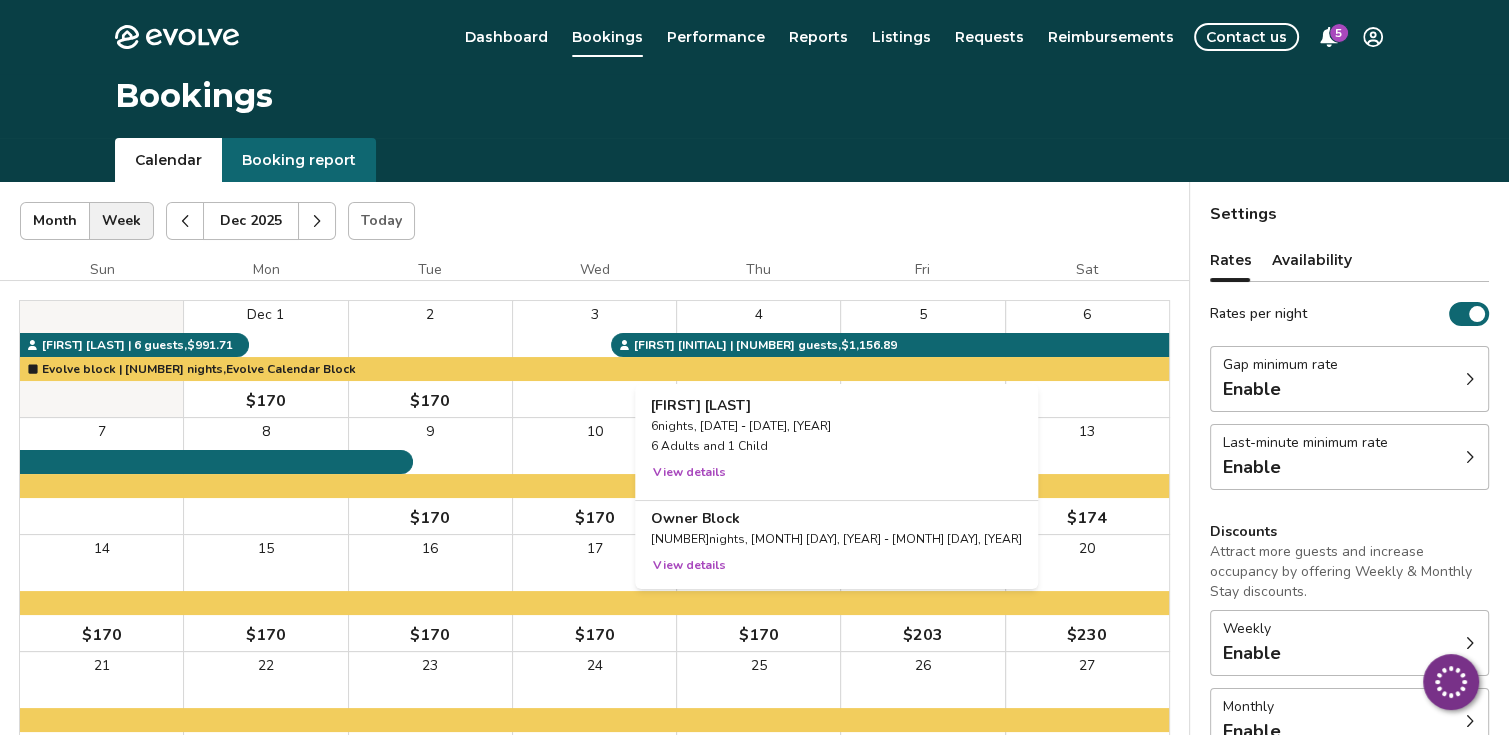 click at bounding box center (758, 359) 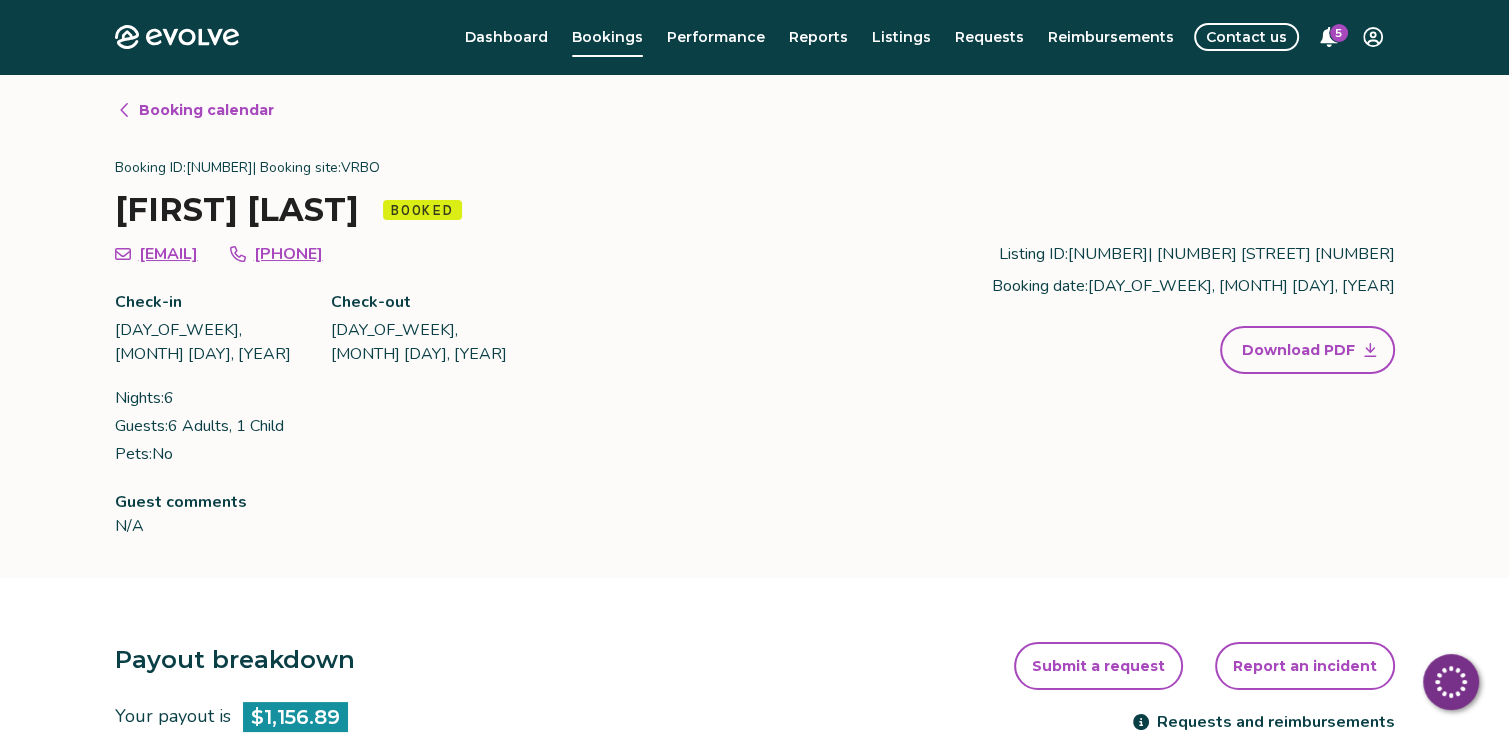 click on "Download PDF" at bounding box center [1298, 350] 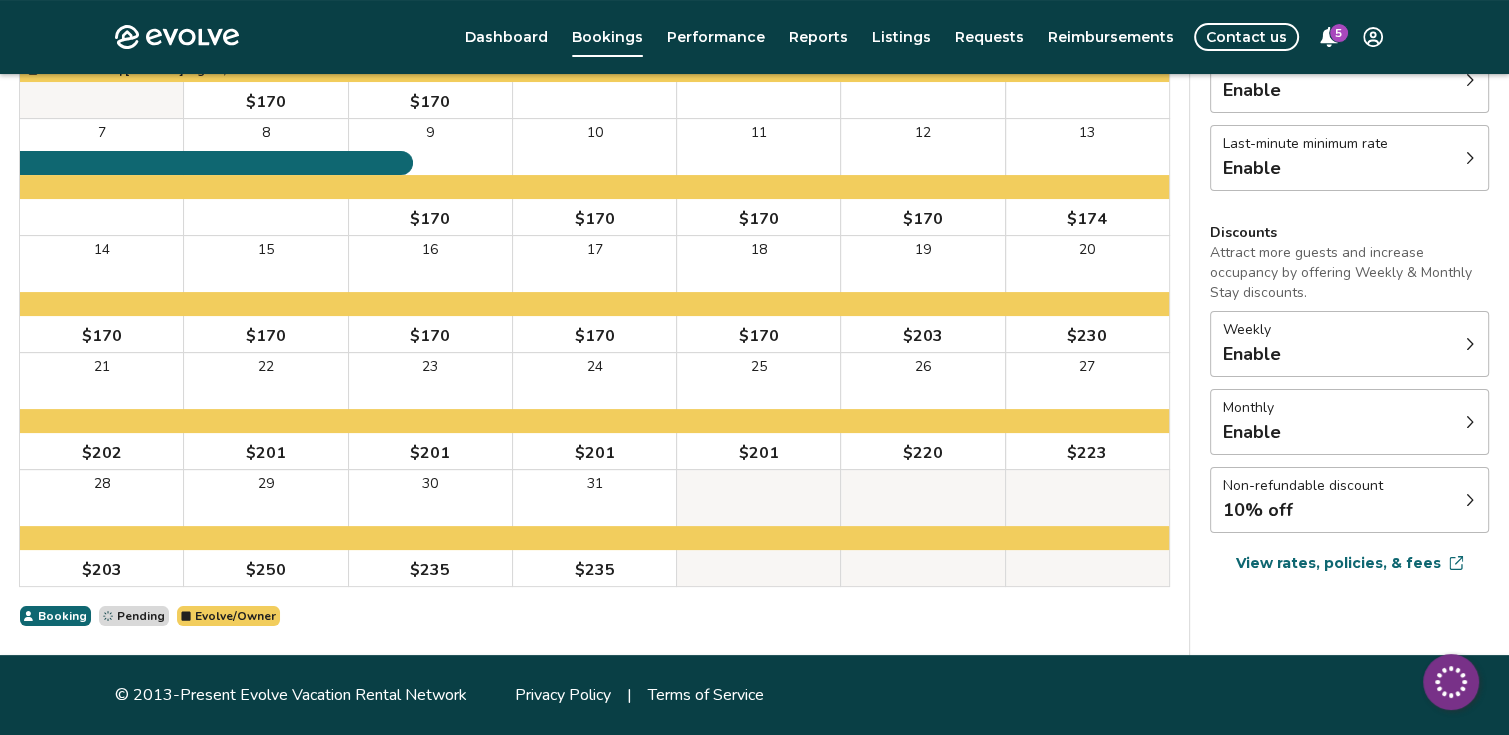 scroll, scrollTop: 199, scrollLeft: 0, axis: vertical 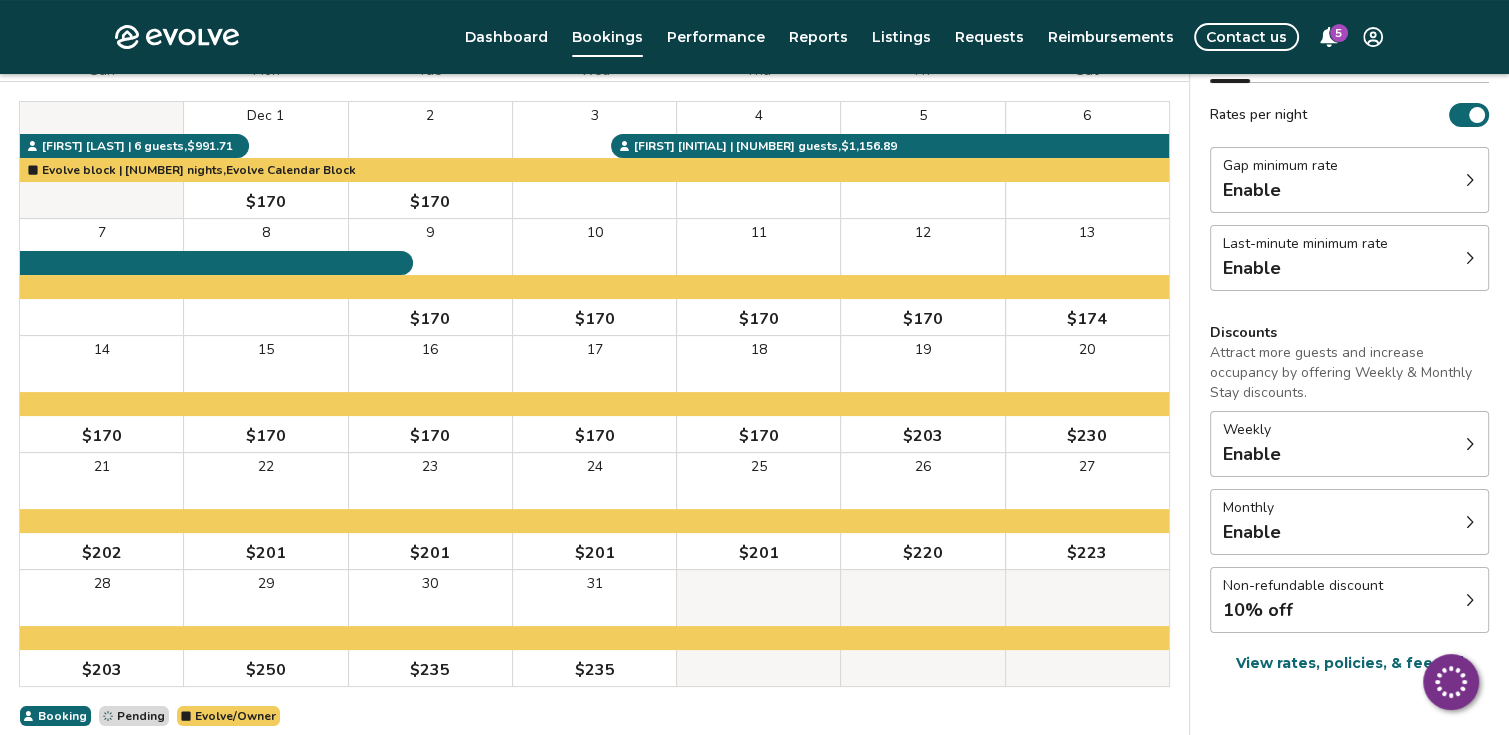 click on "View rates, policies, & fees" at bounding box center (1338, 663) 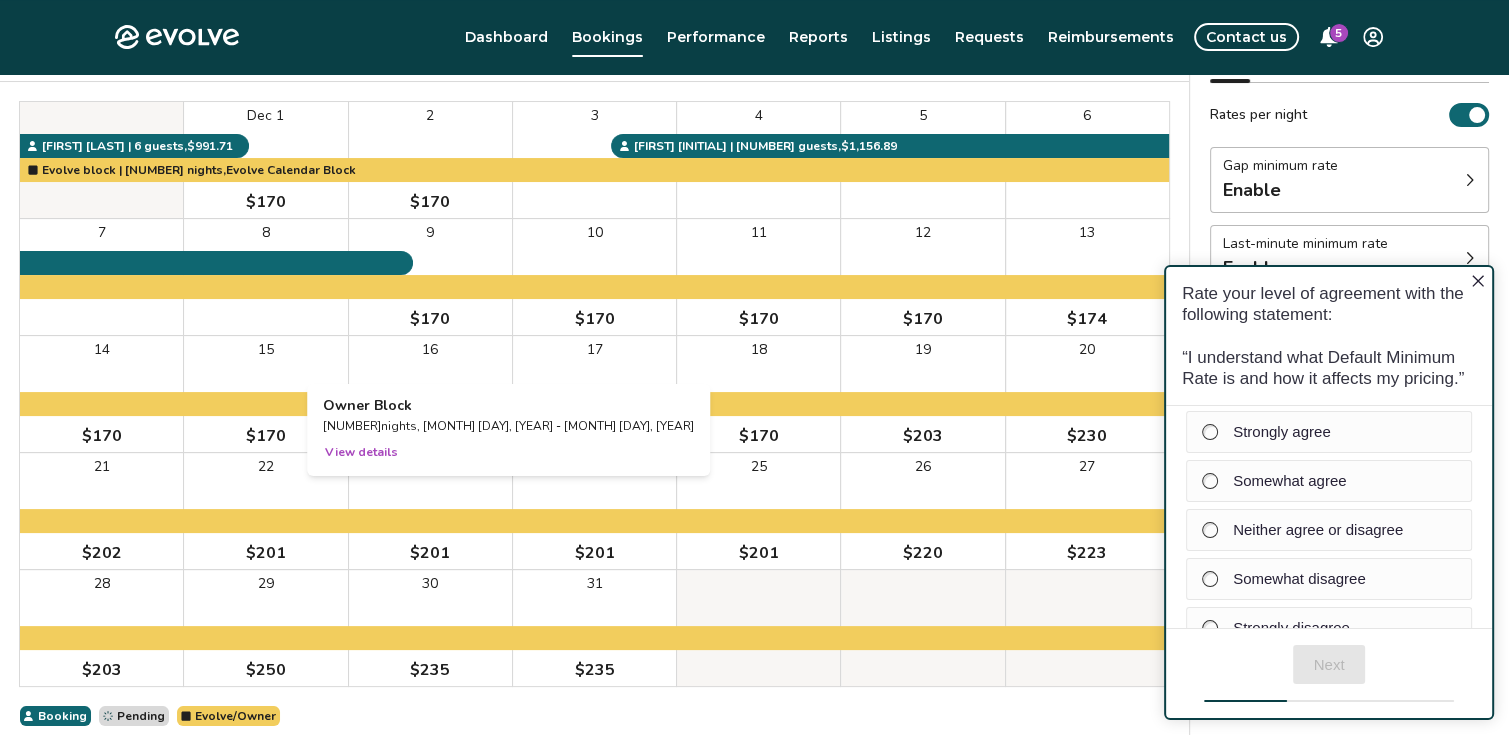 scroll, scrollTop: 0, scrollLeft: 0, axis: both 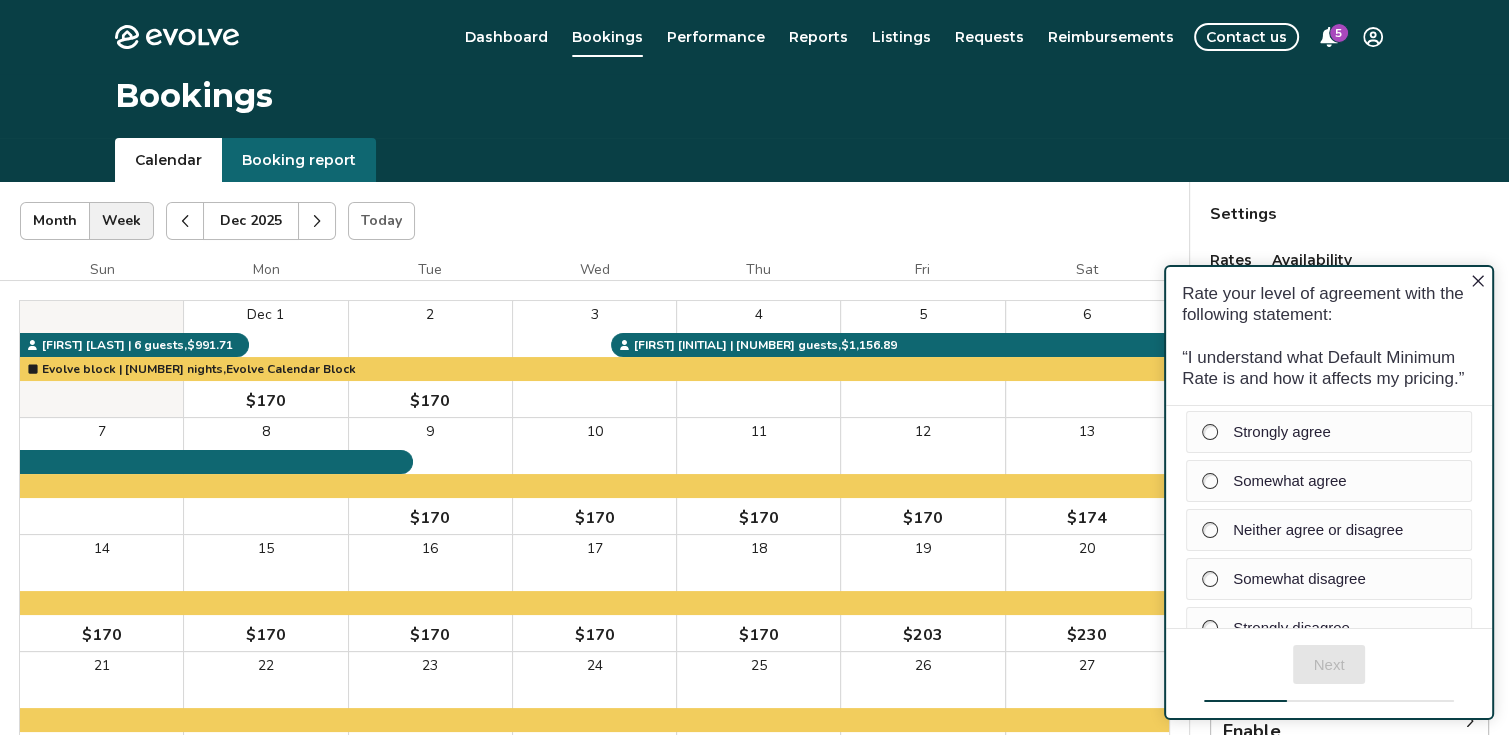 click at bounding box center [185, 221] 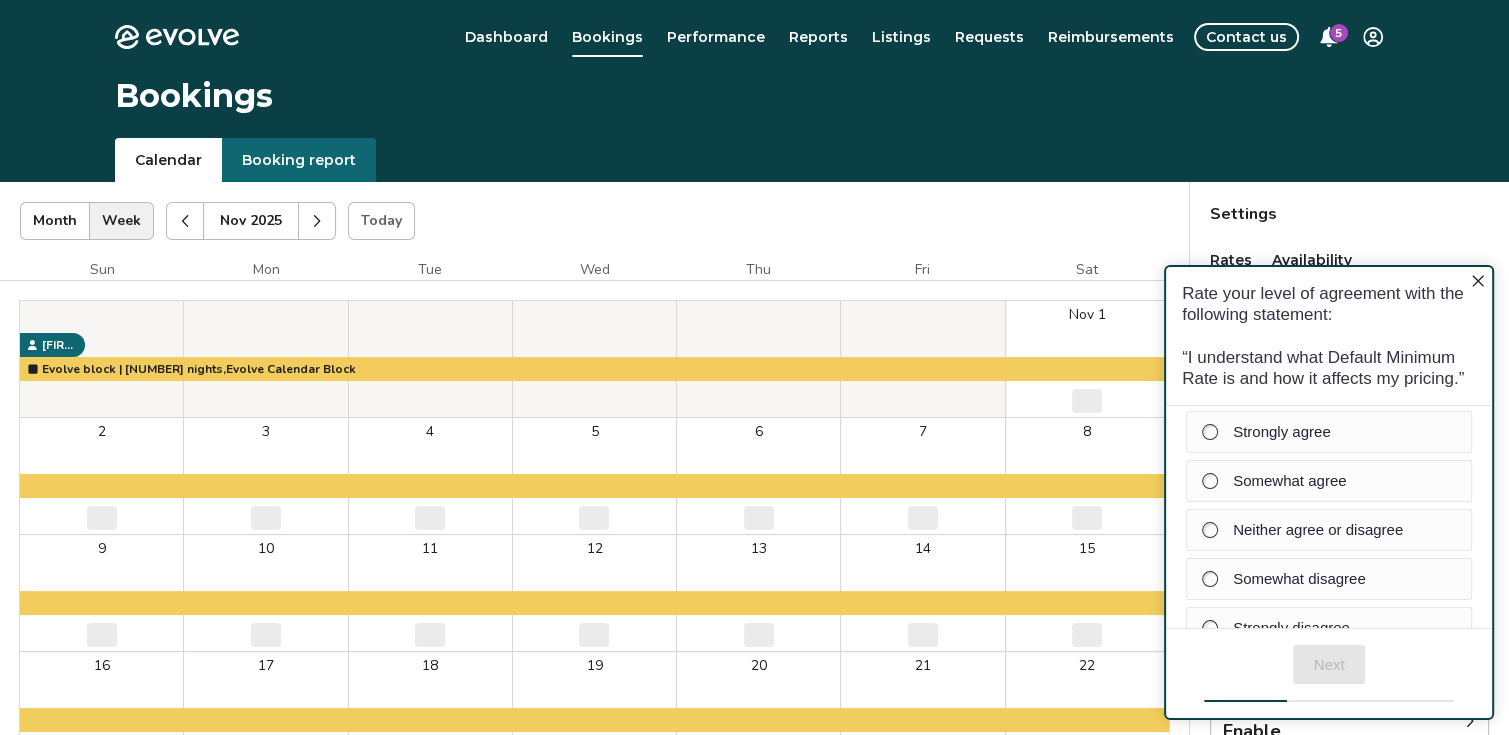 click at bounding box center [185, 221] 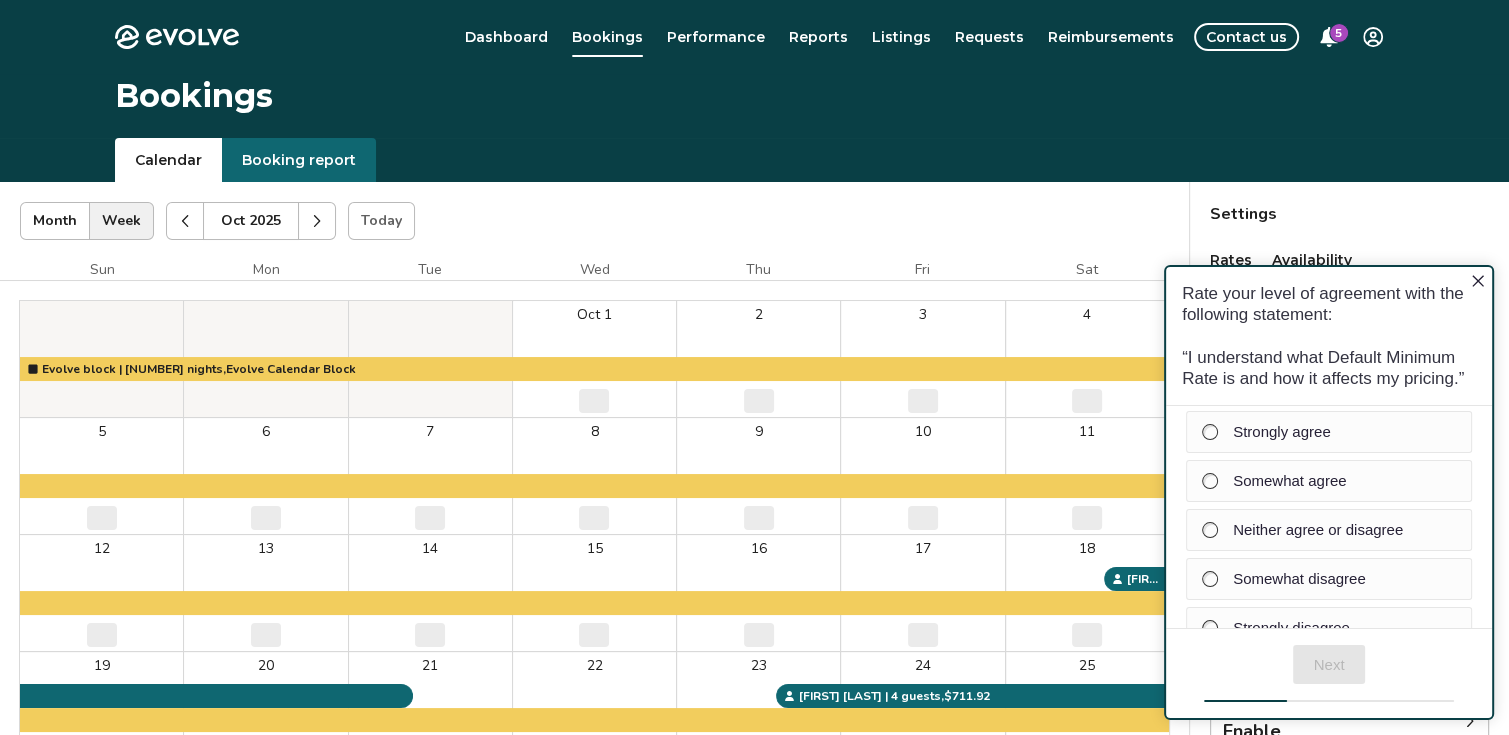 click at bounding box center (185, 221) 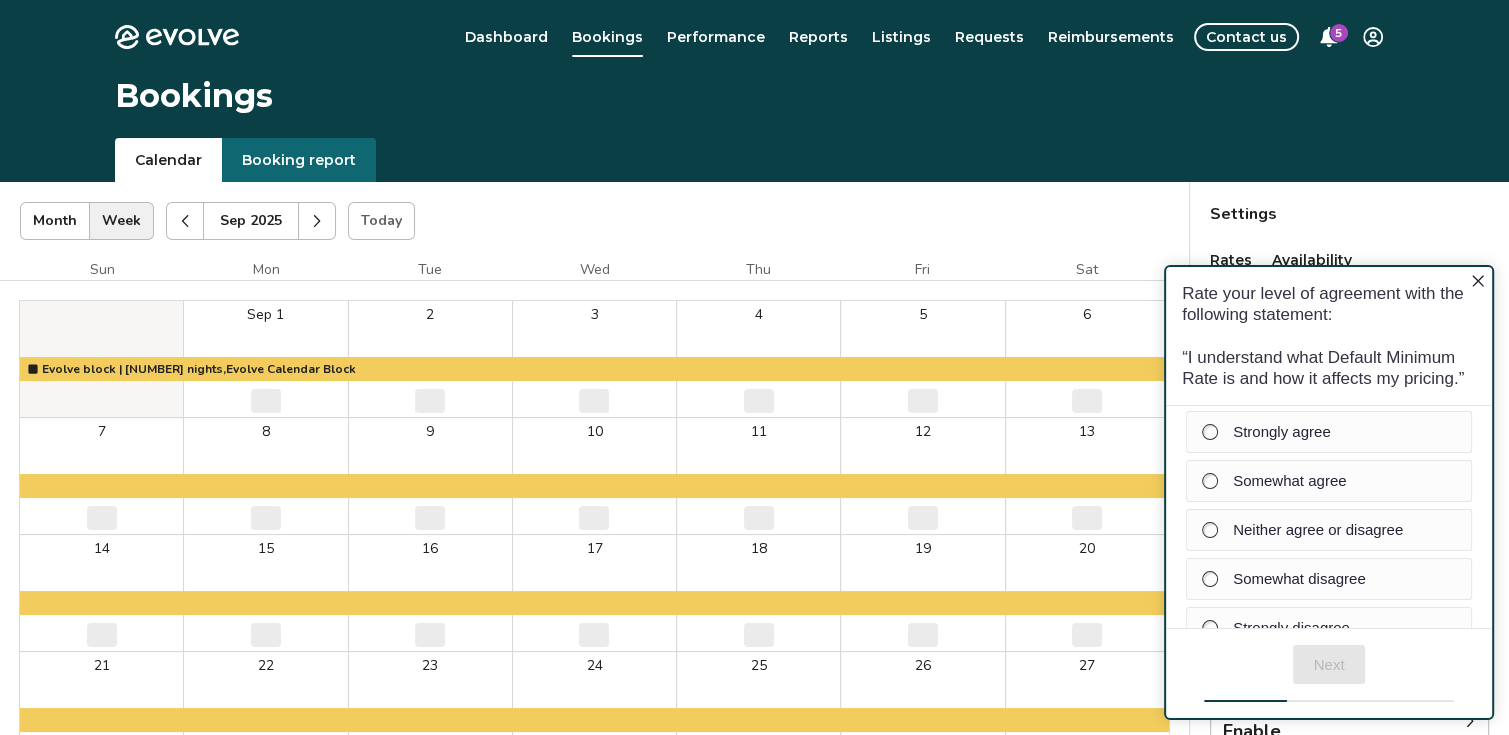 click at bounding box center [185, 221] 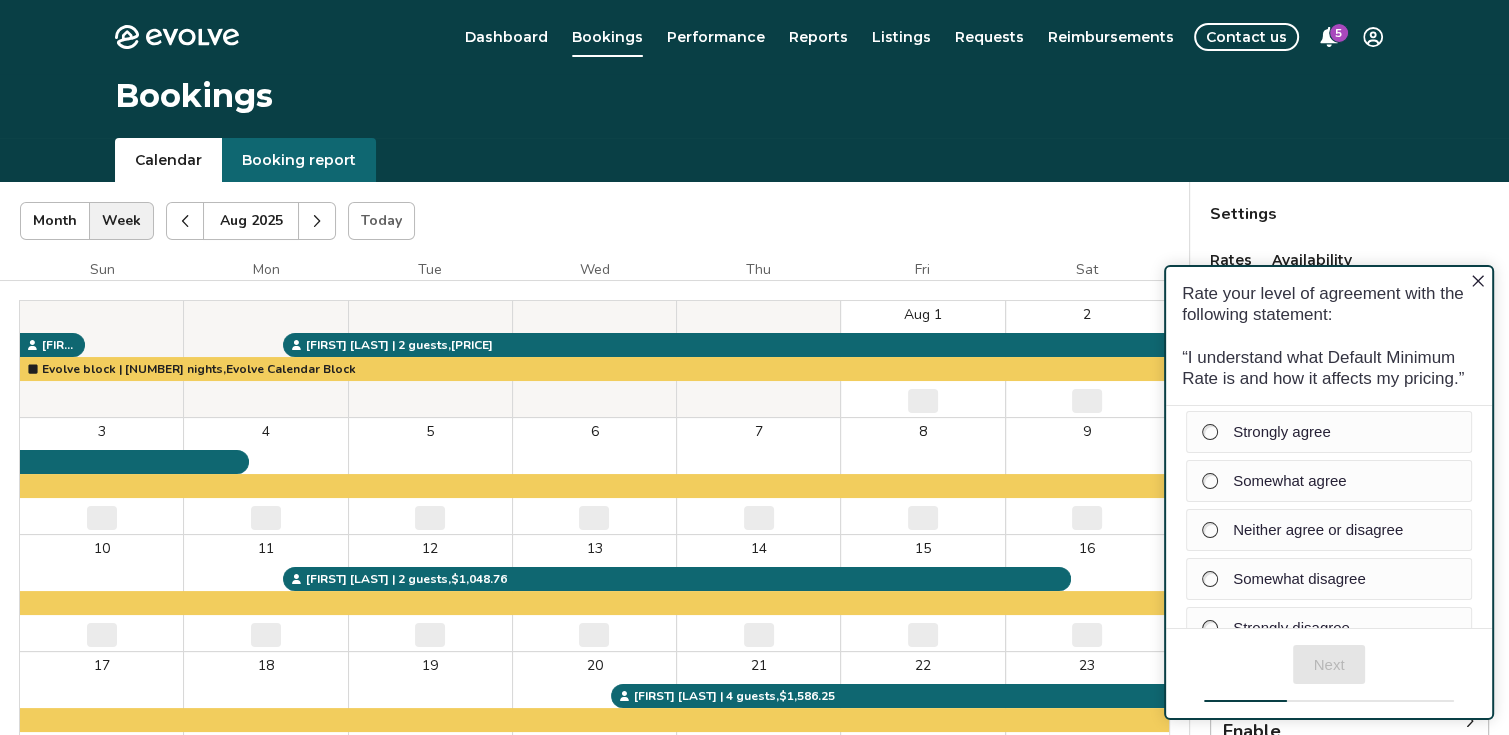 click at bounding box center (185, 221) 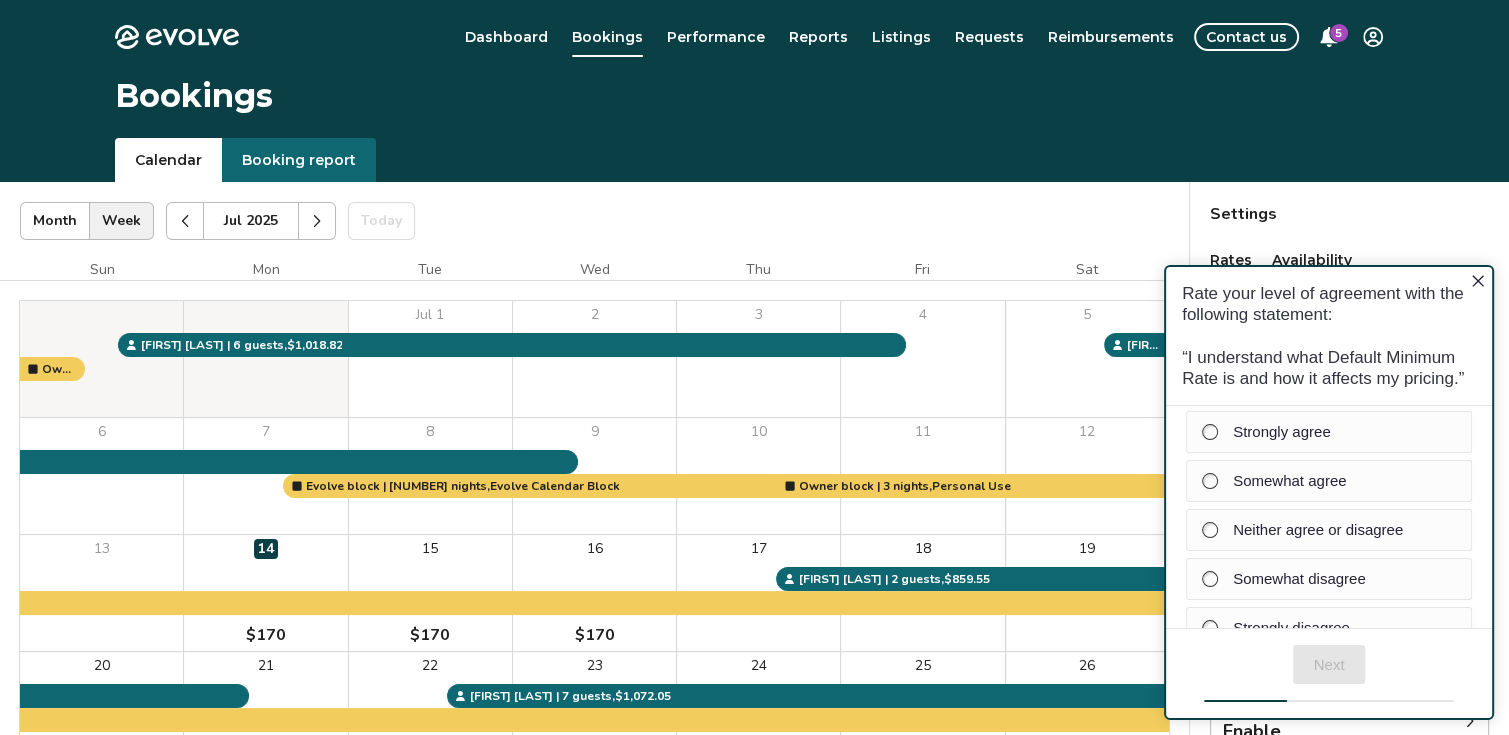 click 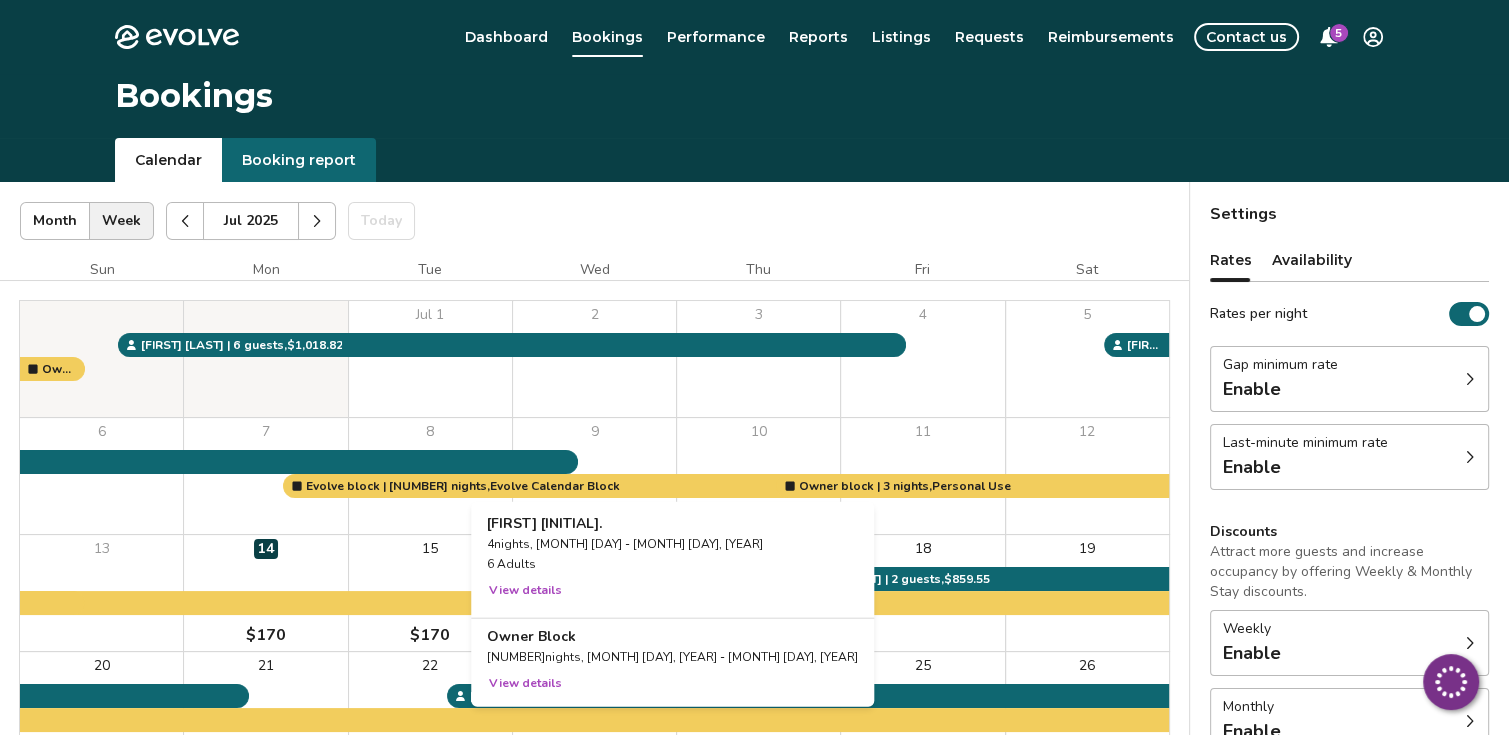 scroll, scrollTop: 200, scrollLeft: 0, axis: vertical 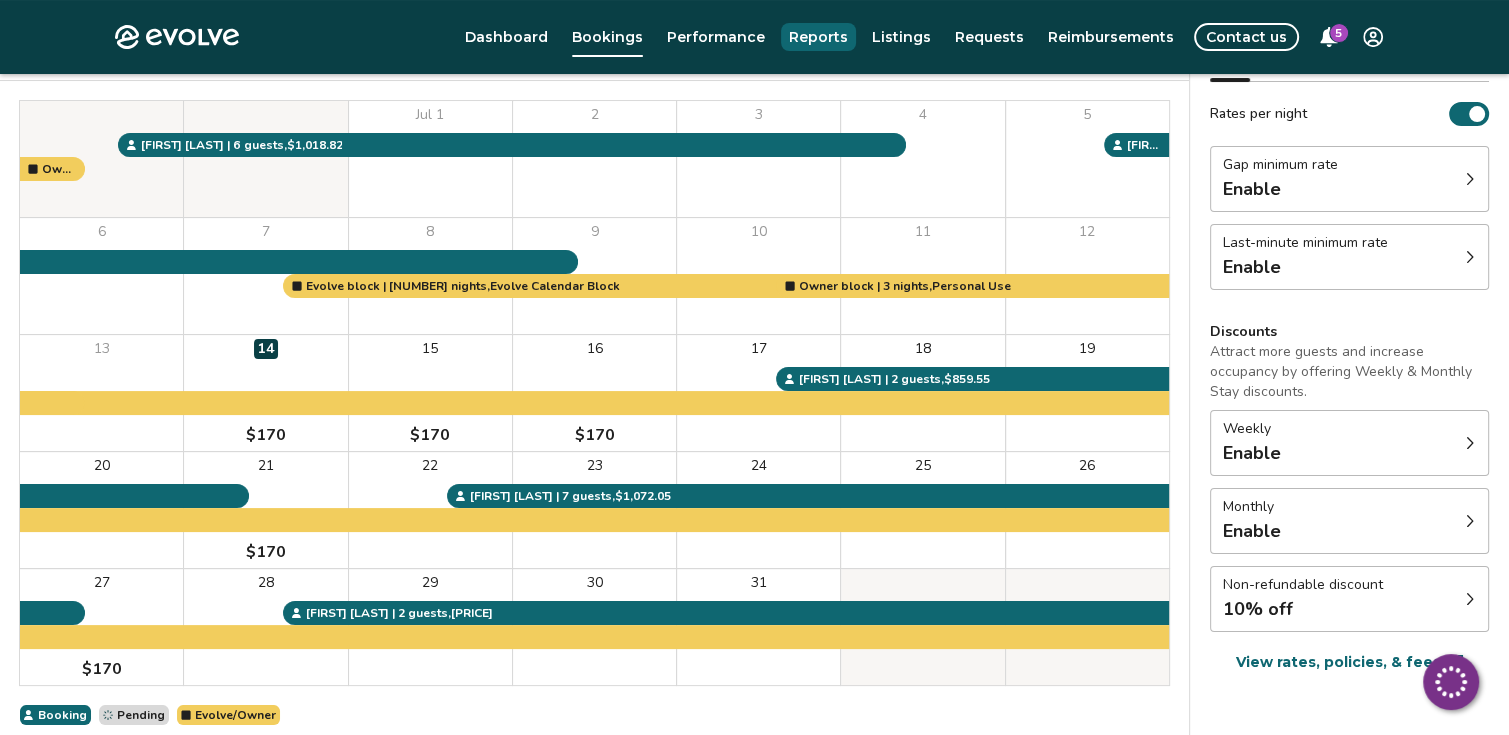click on "Reports" at bounding box center [818, 37] 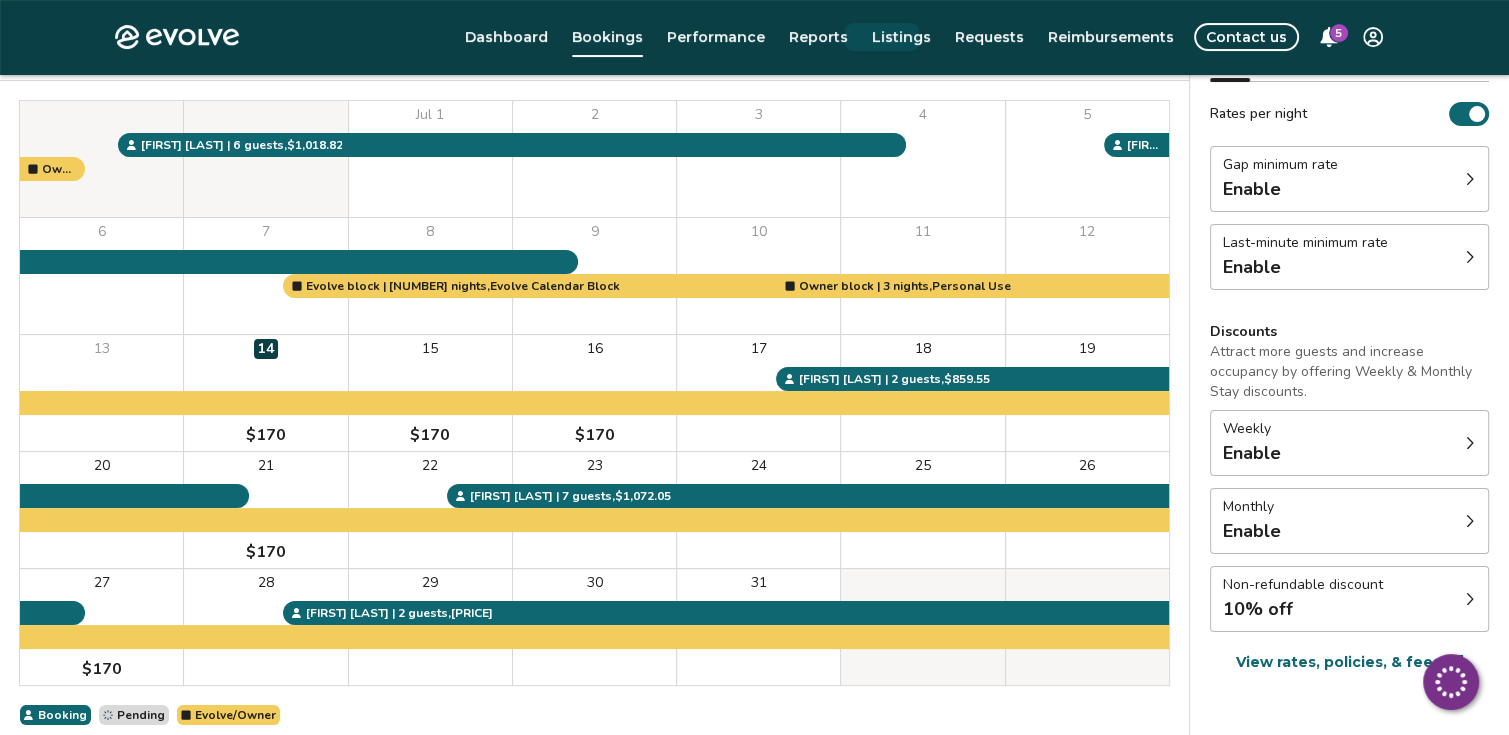 click on "Dashboard Bookings Performance Reports Listings Requests Reimbursements Contact us [NUMBER]" at bounding box center (829, 37) 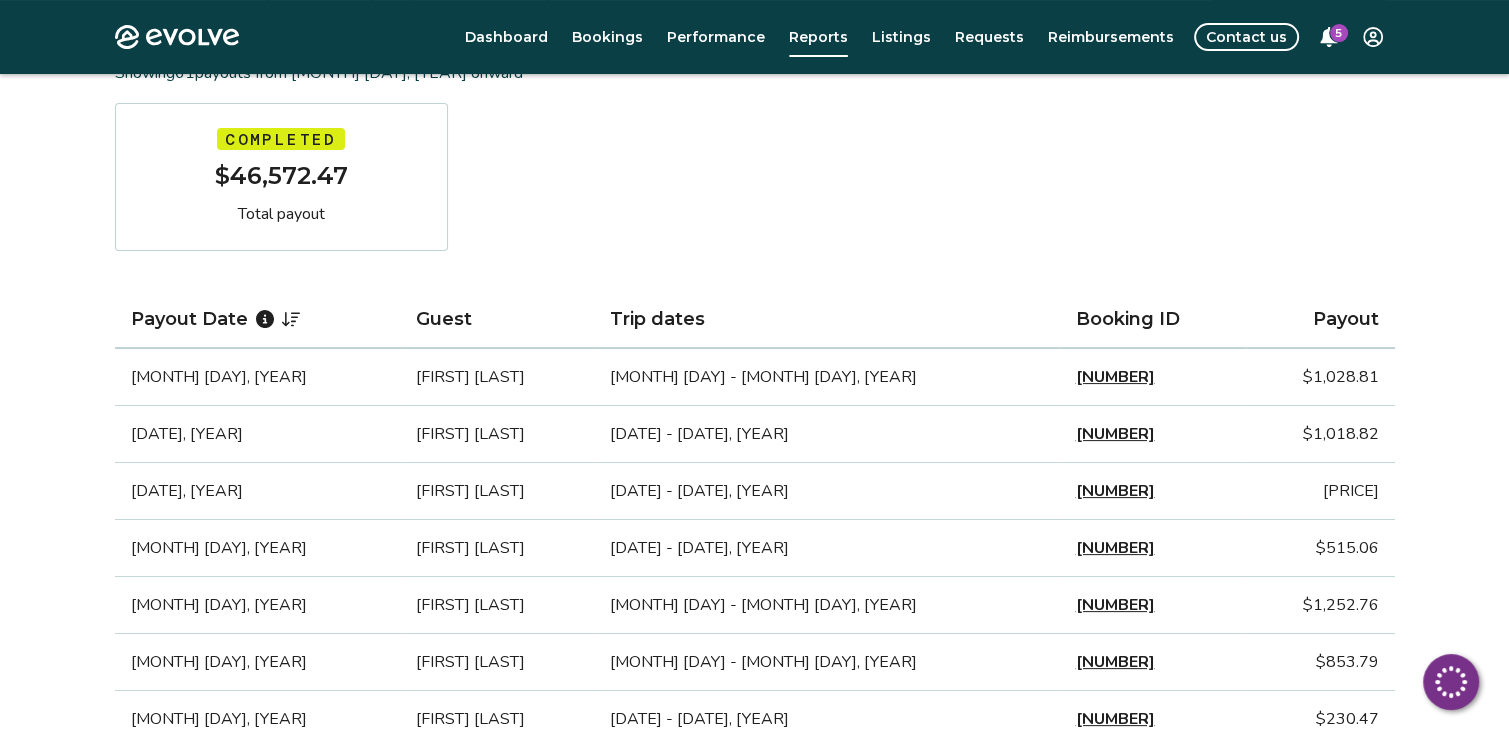 scroll, scrollTop: 0, scrollLeft: 0, axis: both 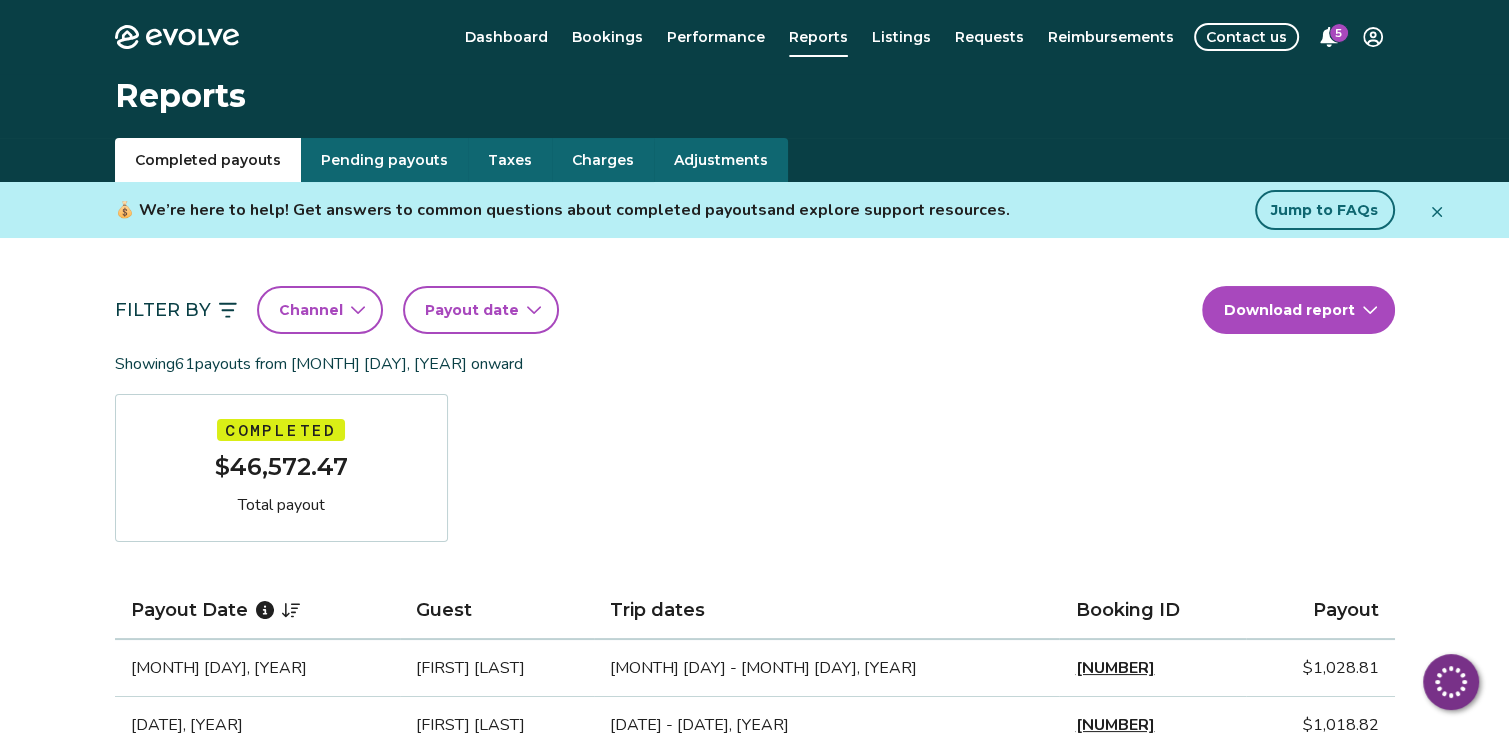 click on "Dashboard" at bounding box center [506, 37] 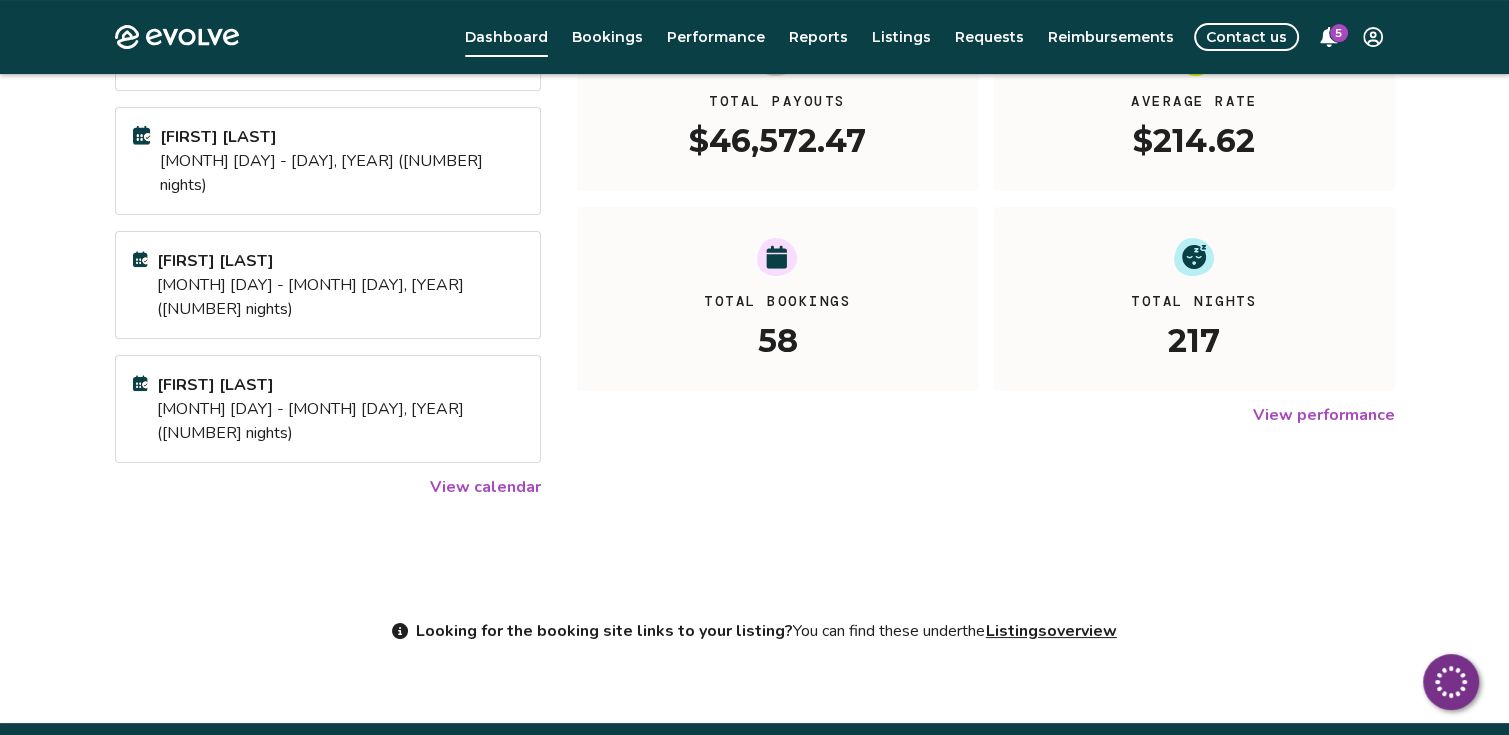scroll, scrollTop: 0, scrollLeft: 0, axis: both 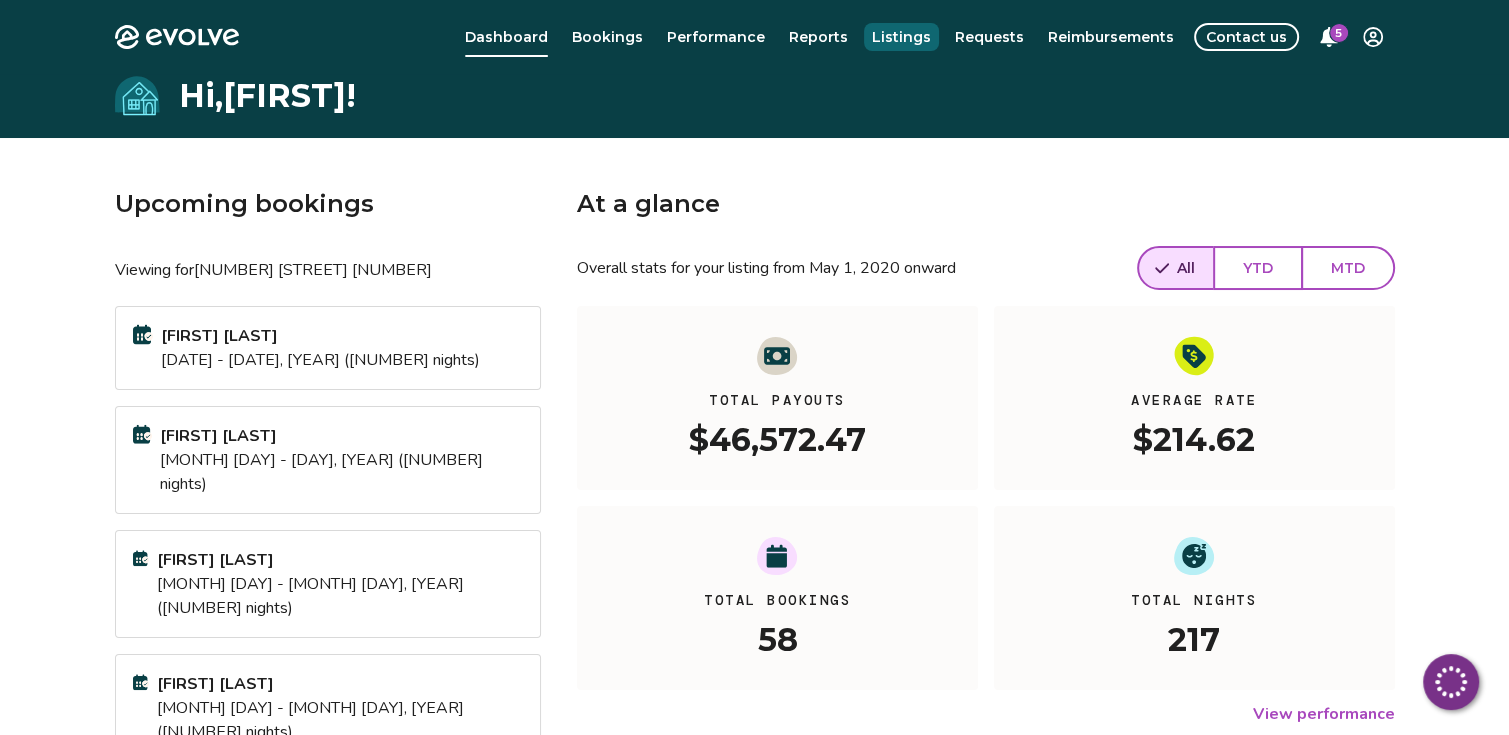 click on "Listings" at bounding box center [901, 37] 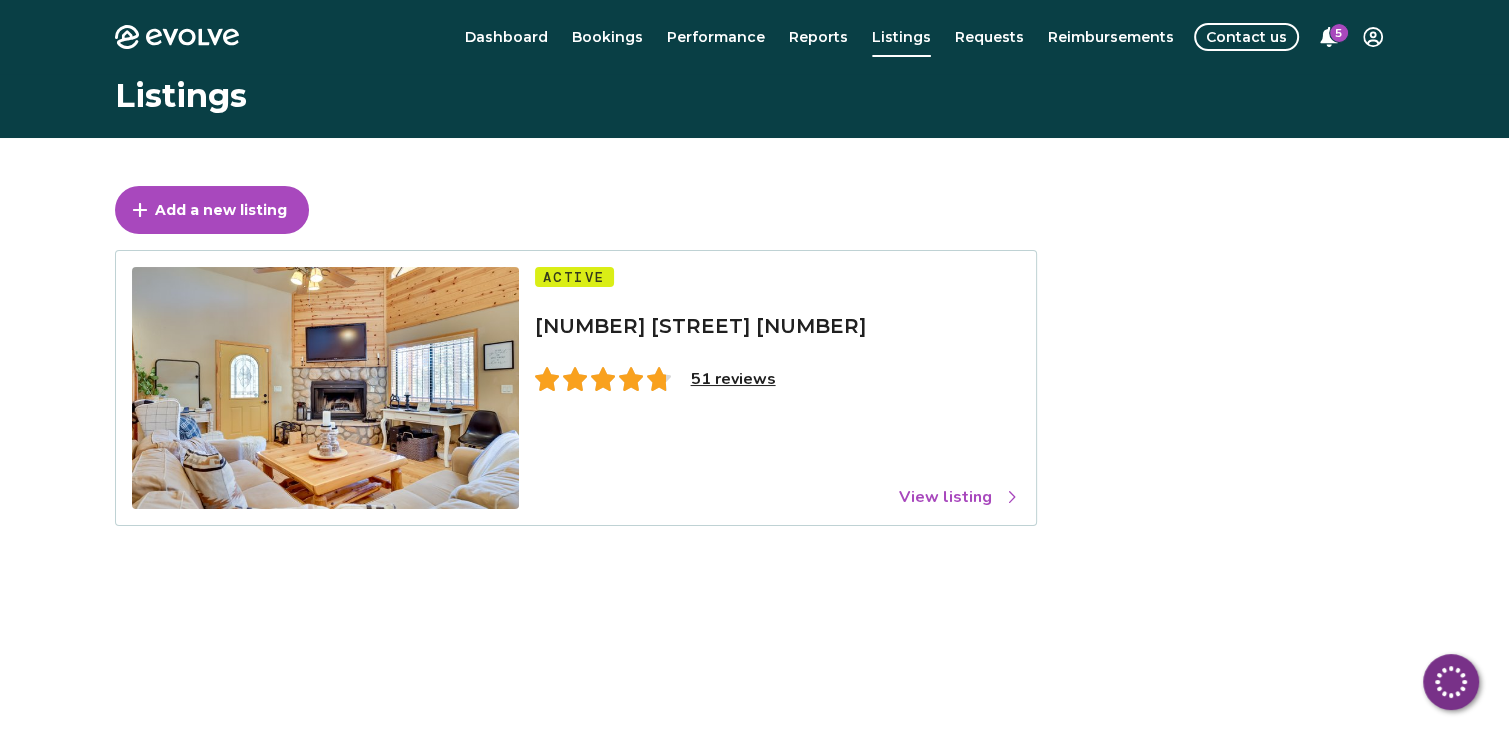 click on "View listing" at bounding box center [959, 497] 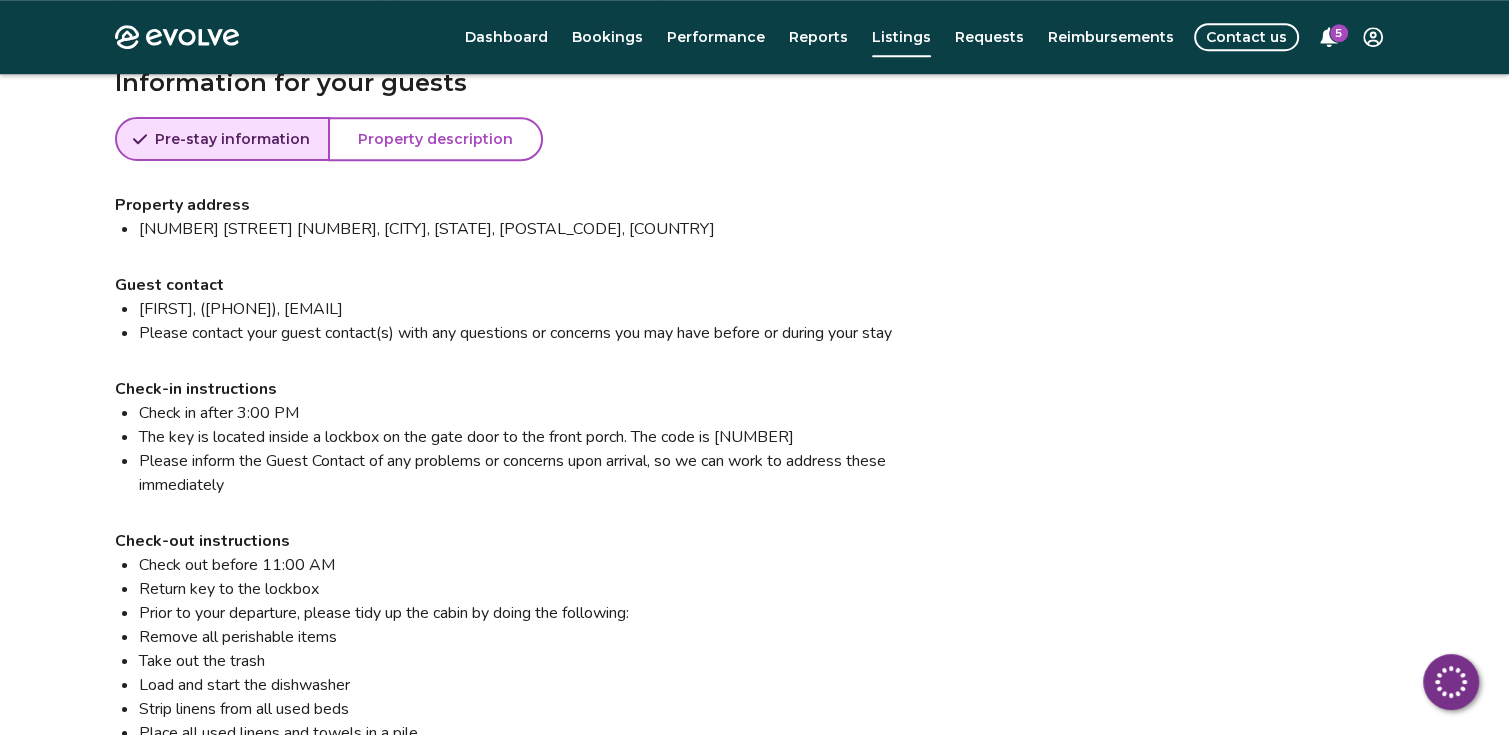 scroll, scrollTop: 1300, scrollLeft: 0, axis: vertical 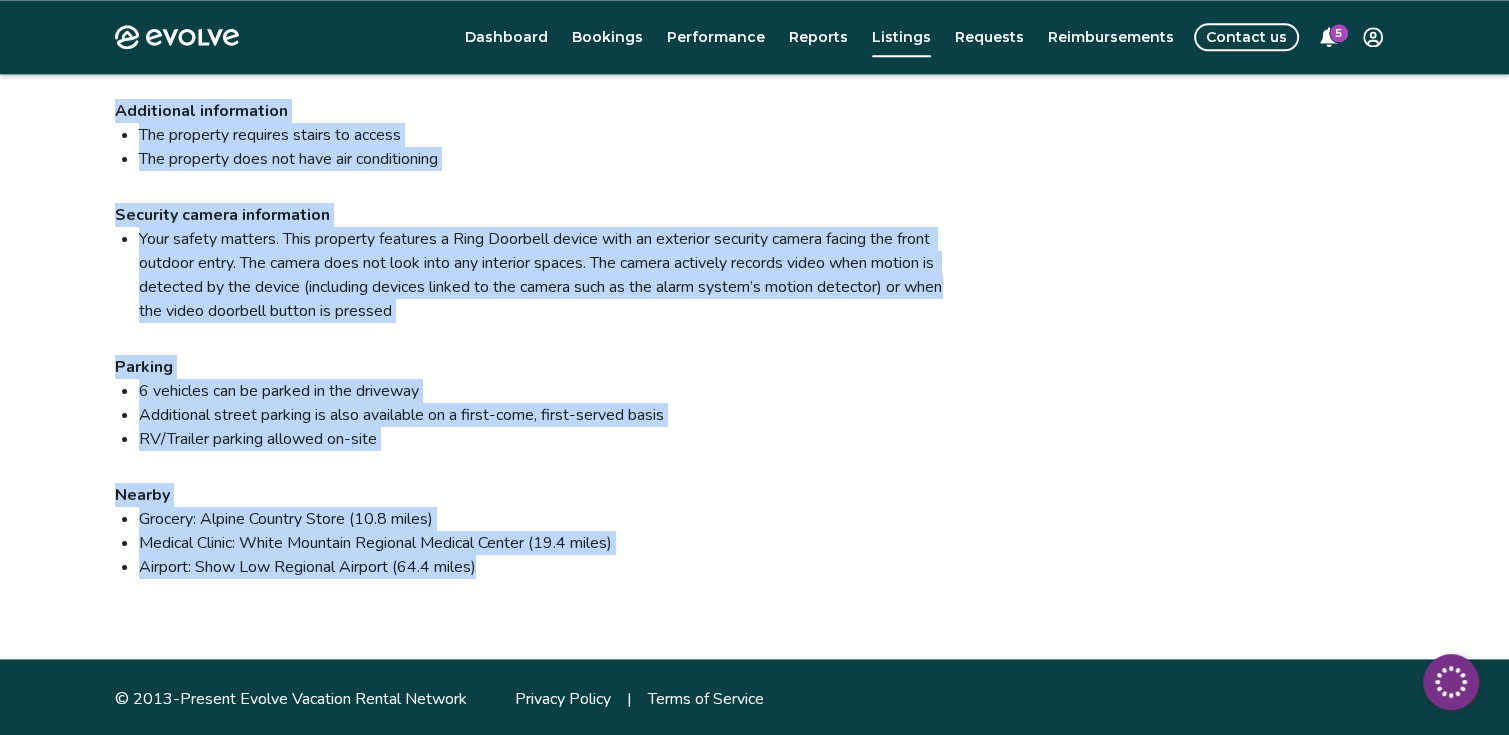 drag, startPoint x: 116, startPoint y: 391, endPoint x: 499, endPoint y: 571, distance: 423.1891 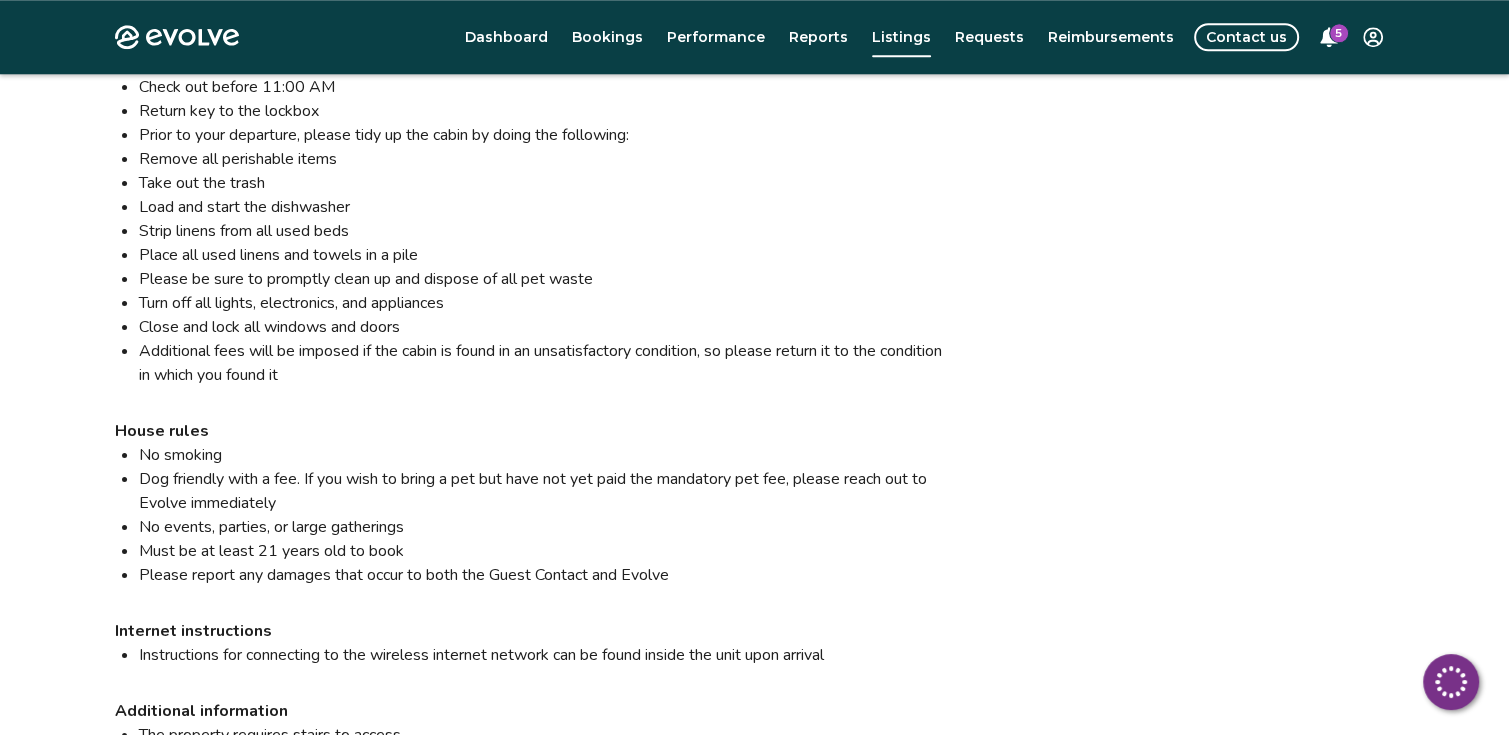 scroll, scrollTop: 1378, scrollLeft: 0, axis: vertical 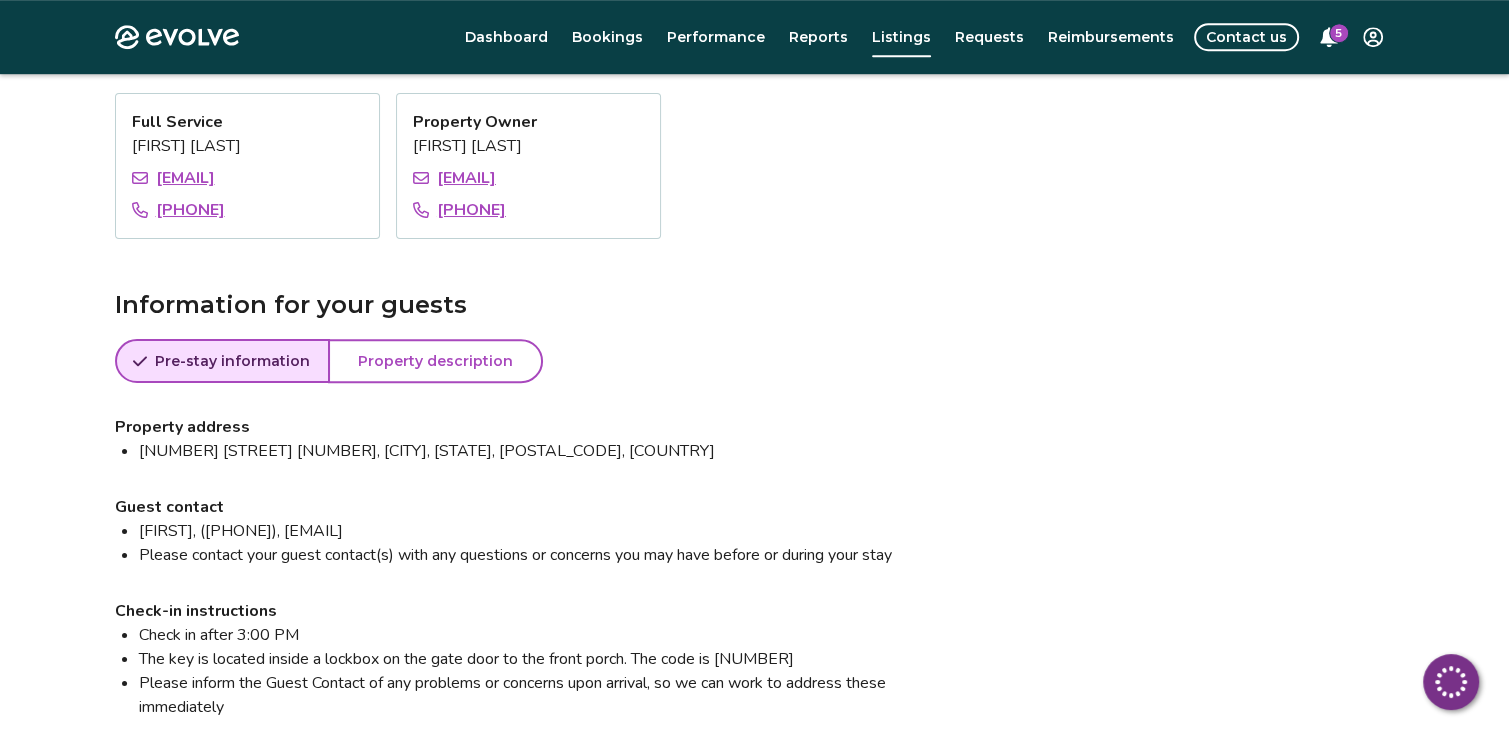 click on "Property description" at bounding box center (435, 361) 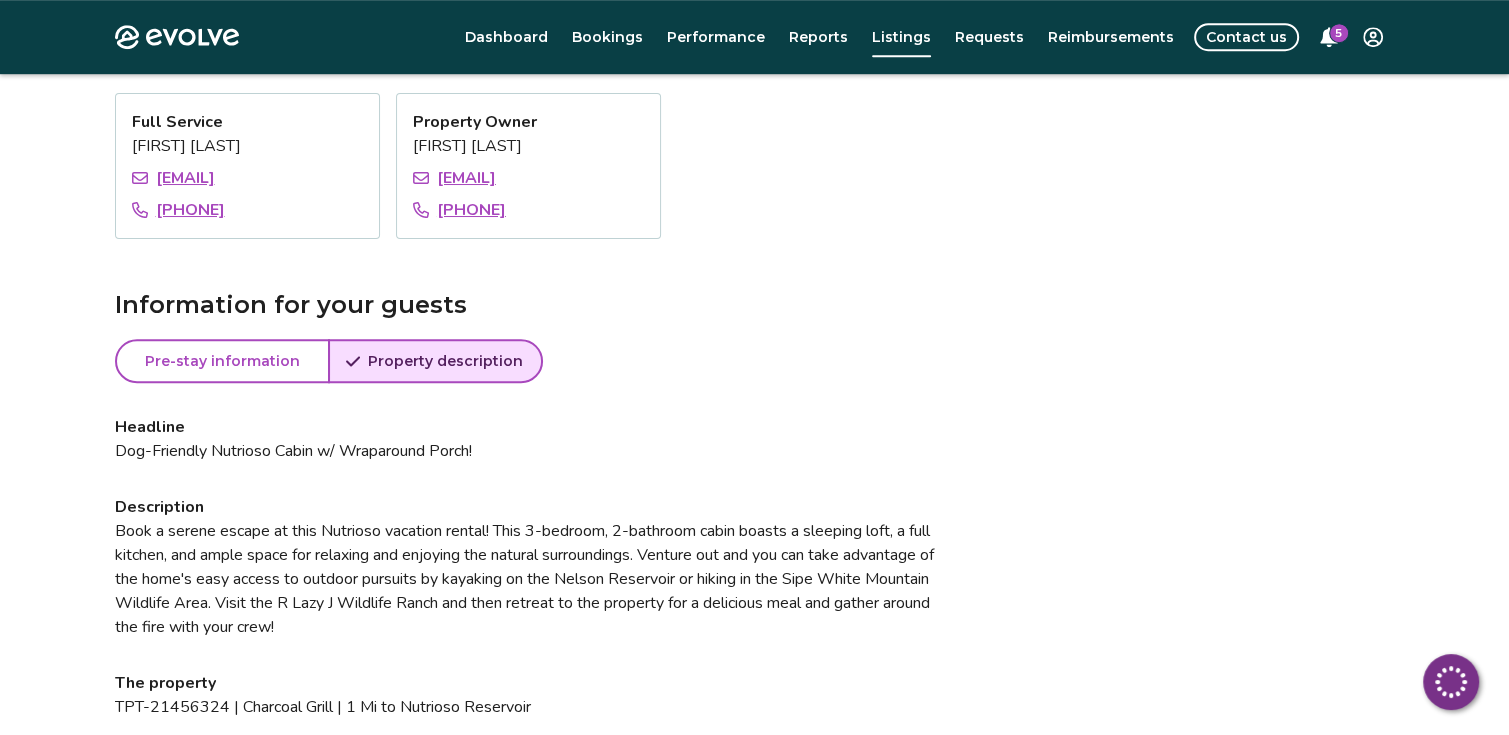 scroll, scrollTop: 1478, scrollLeft: 0, axis: vertical 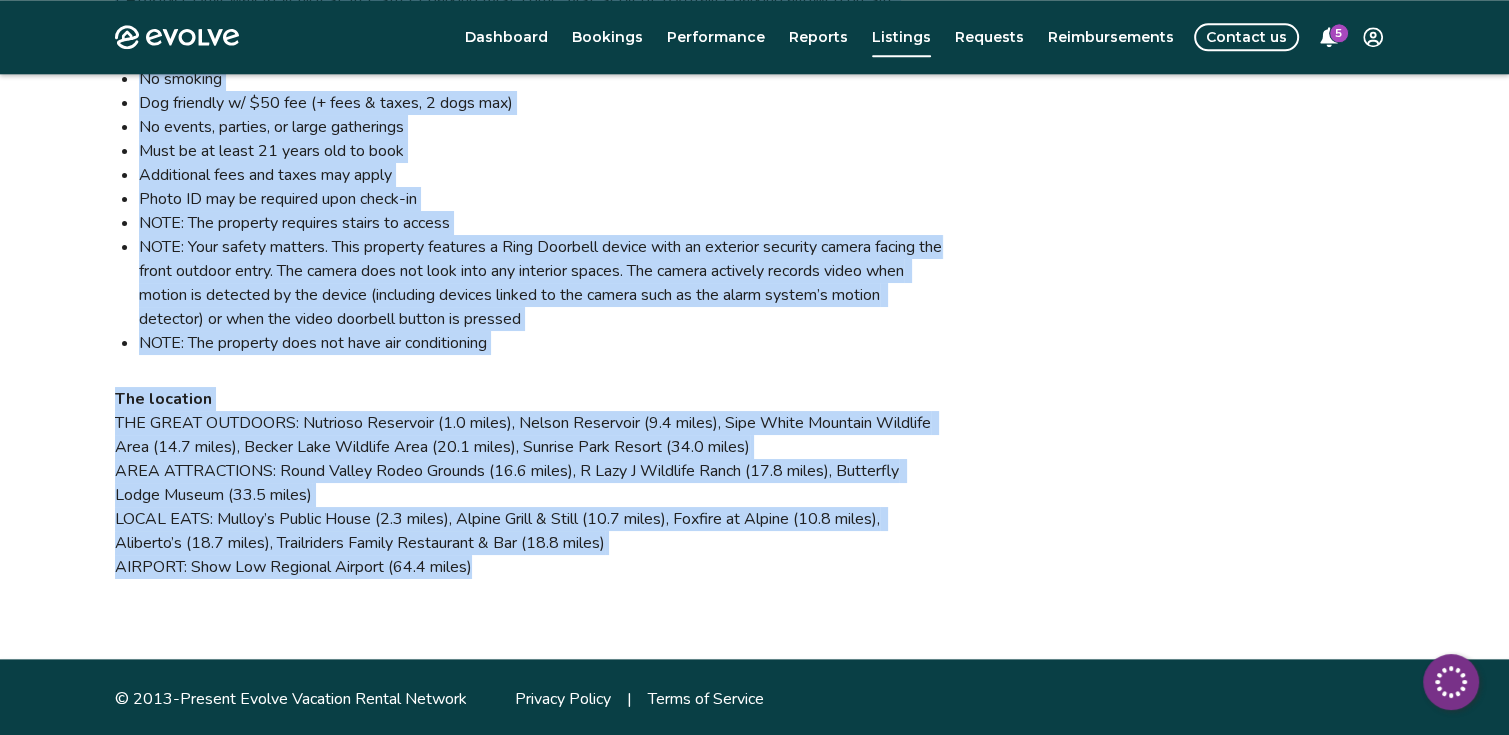 drag, startPoint x: 114, startPoint y: 215, endPoint x: 752, endPoint y: 579, distance: 734.5339 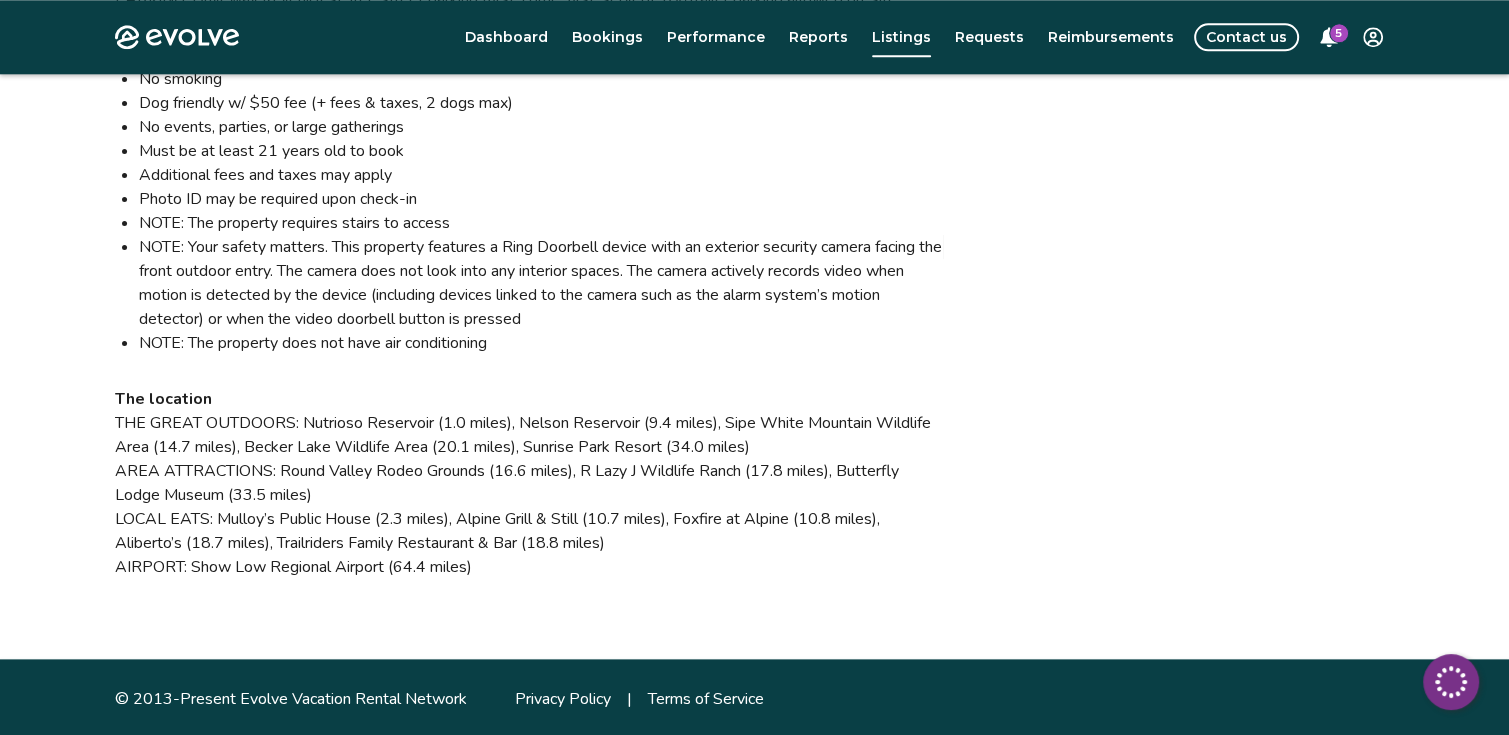 click on "View your listing on our partner sites Viewing your listing repeatedly may negatively affect your search ranking and performance." at bounding box center (1189, -621) 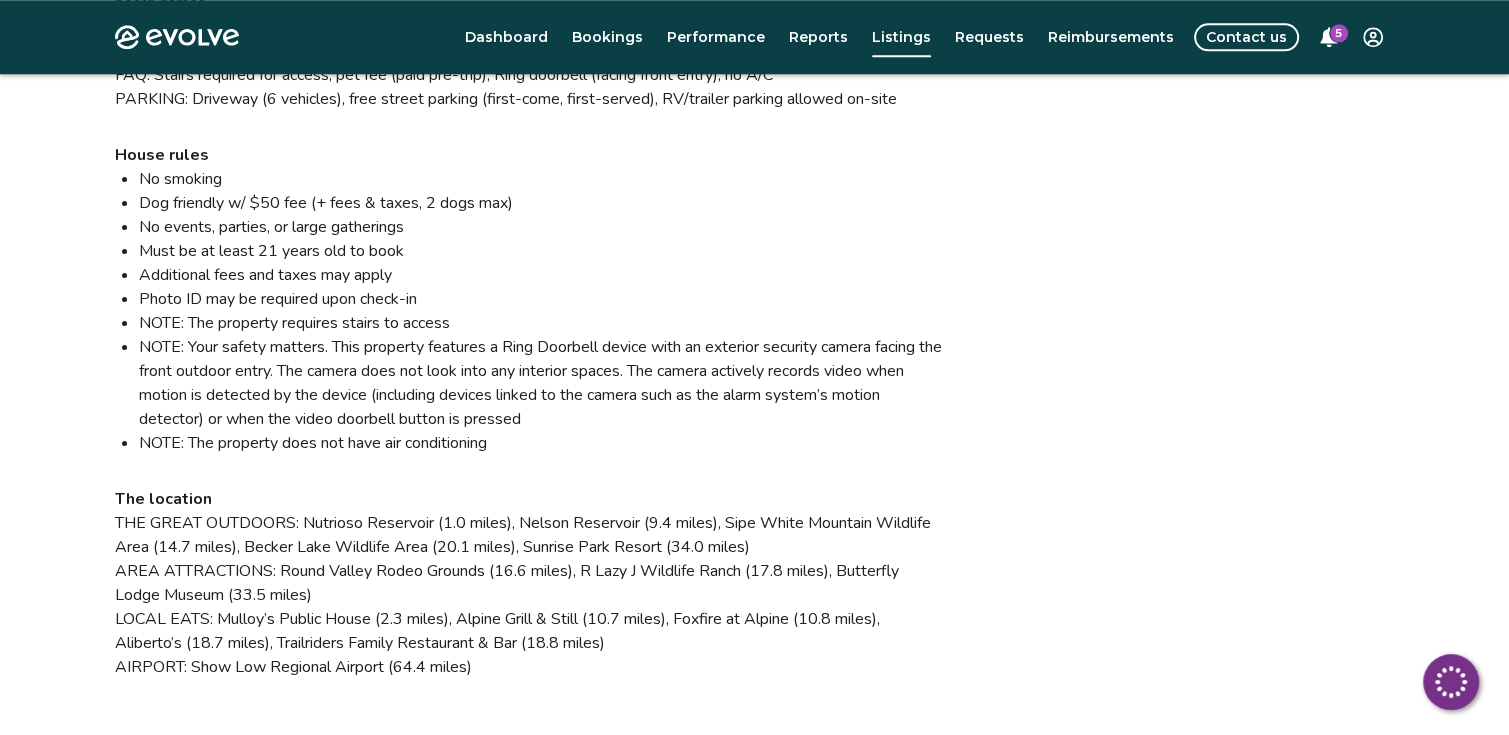 scroll, scrollTop: 1426, scrollLeft: 0, axis: vertical 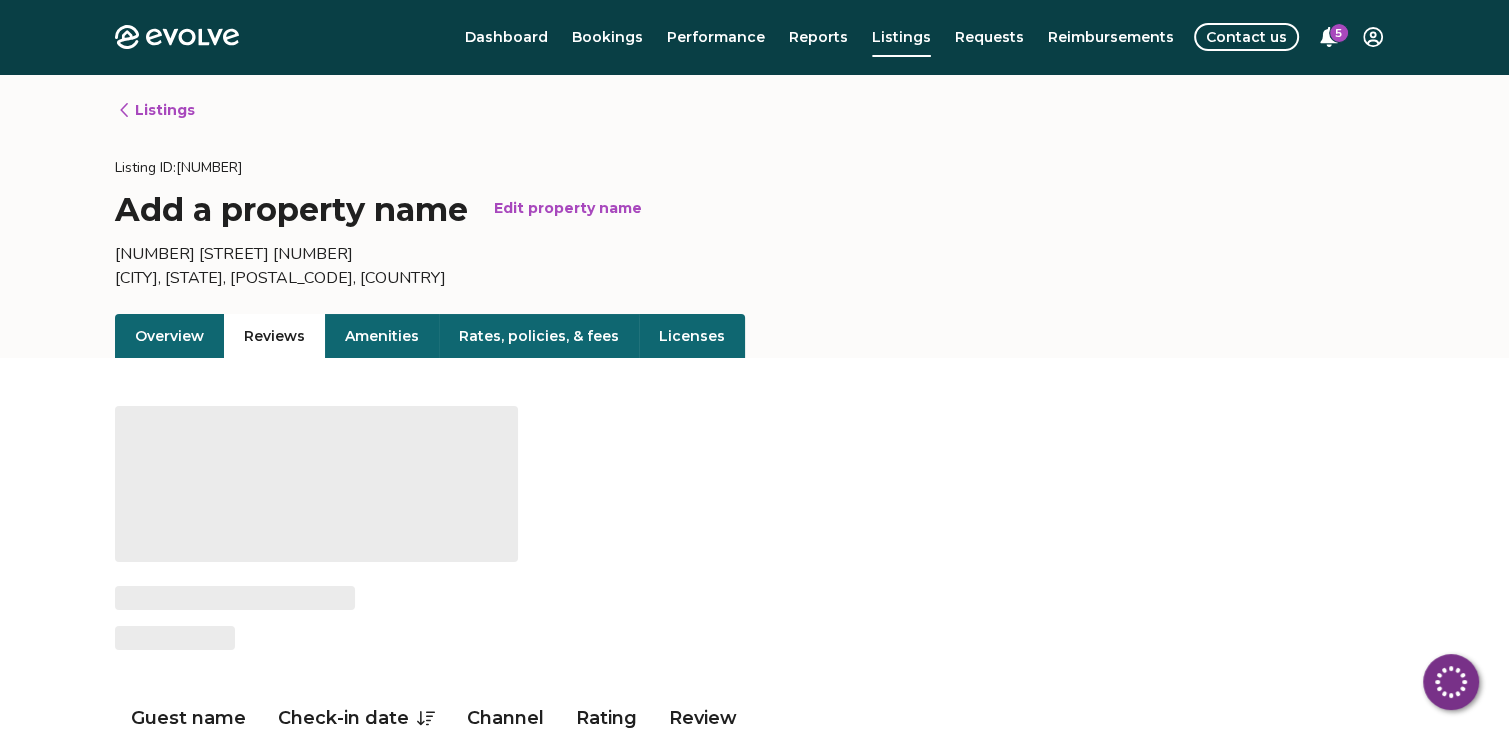 click on "Reviews" at bounding box center [274, 336] 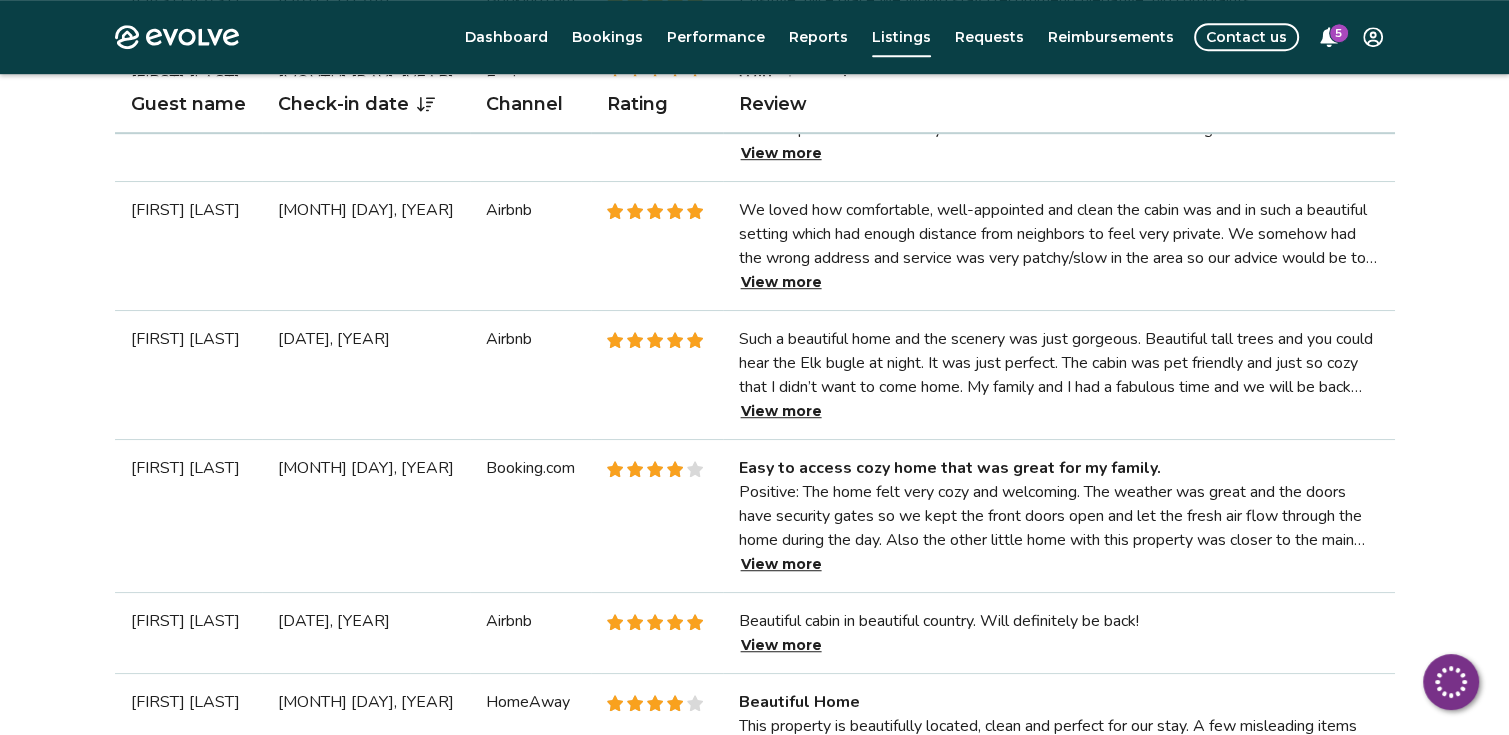 scroll, scrollTop: 1300, scrollLeft: 0, axis: vertical 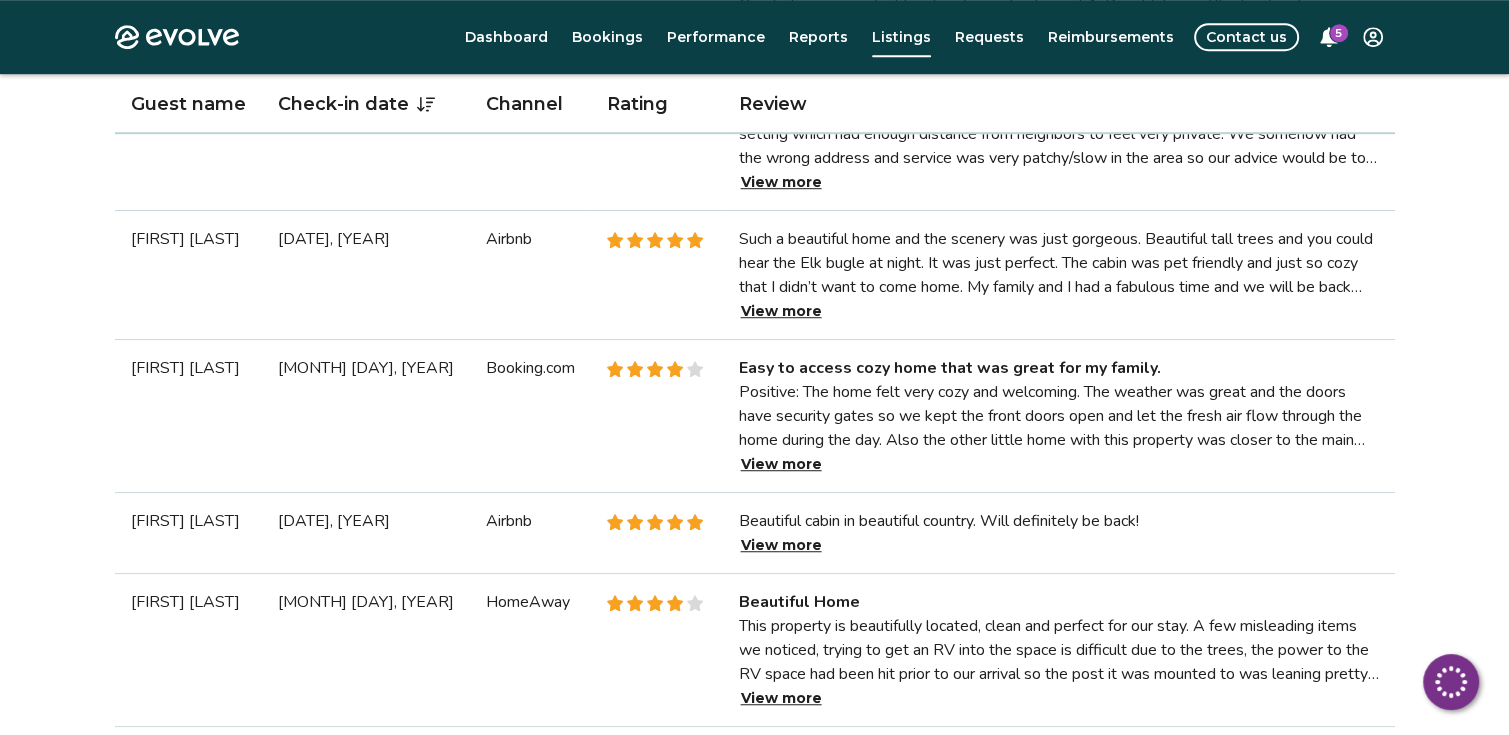 click on "View more" at bounding box center [781, 464] 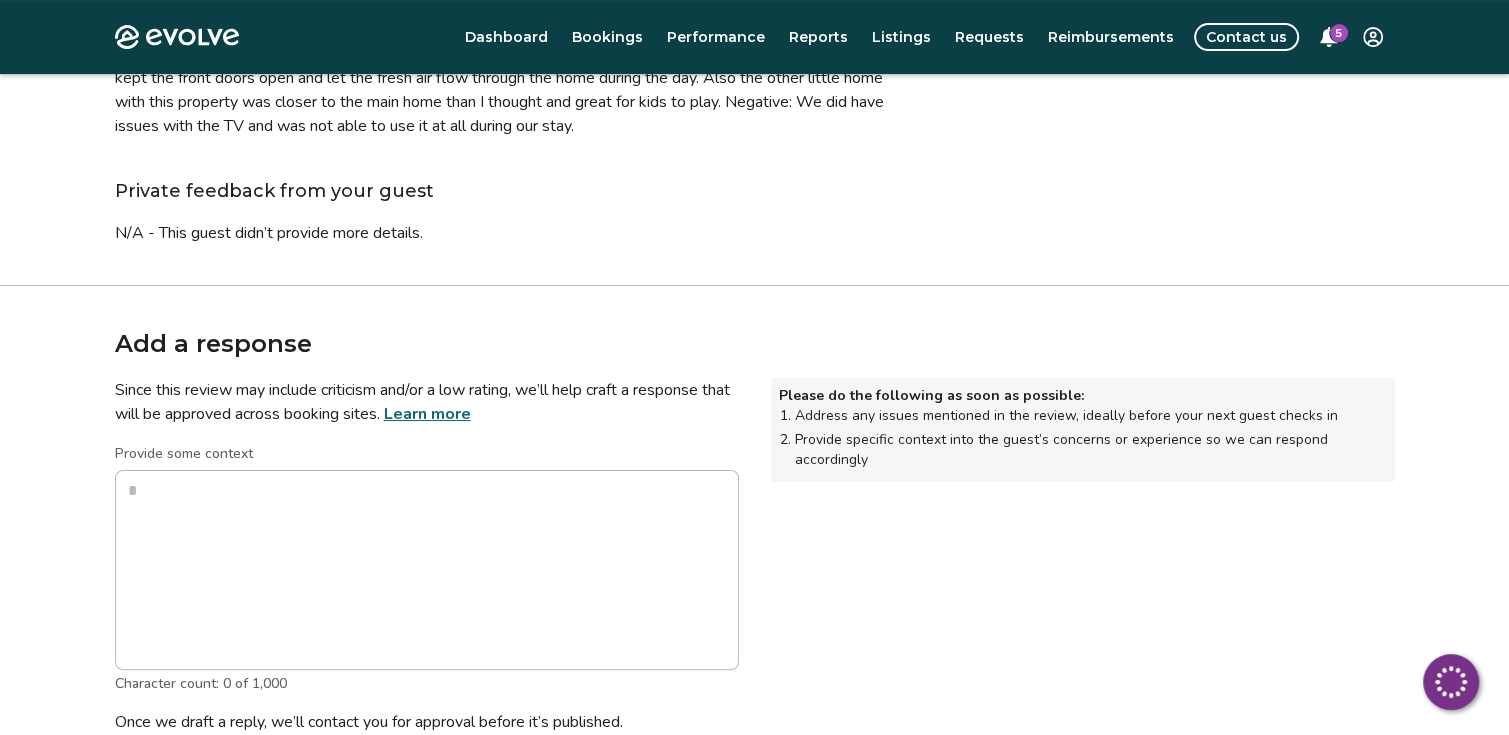 scroll, scrollTop: 0, scrollLeft: 0, axis: both 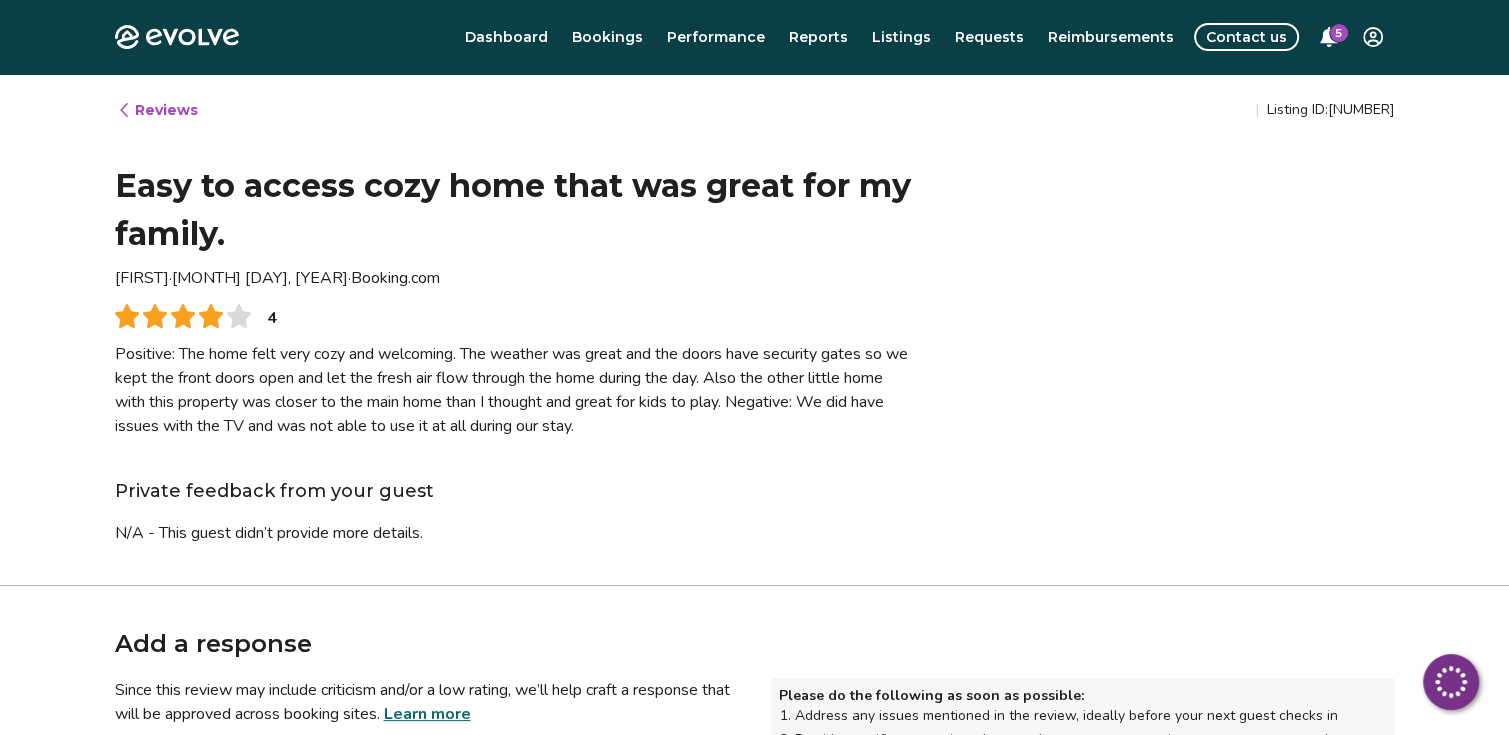 click on "Reviews" at bounding box center [157, 110] 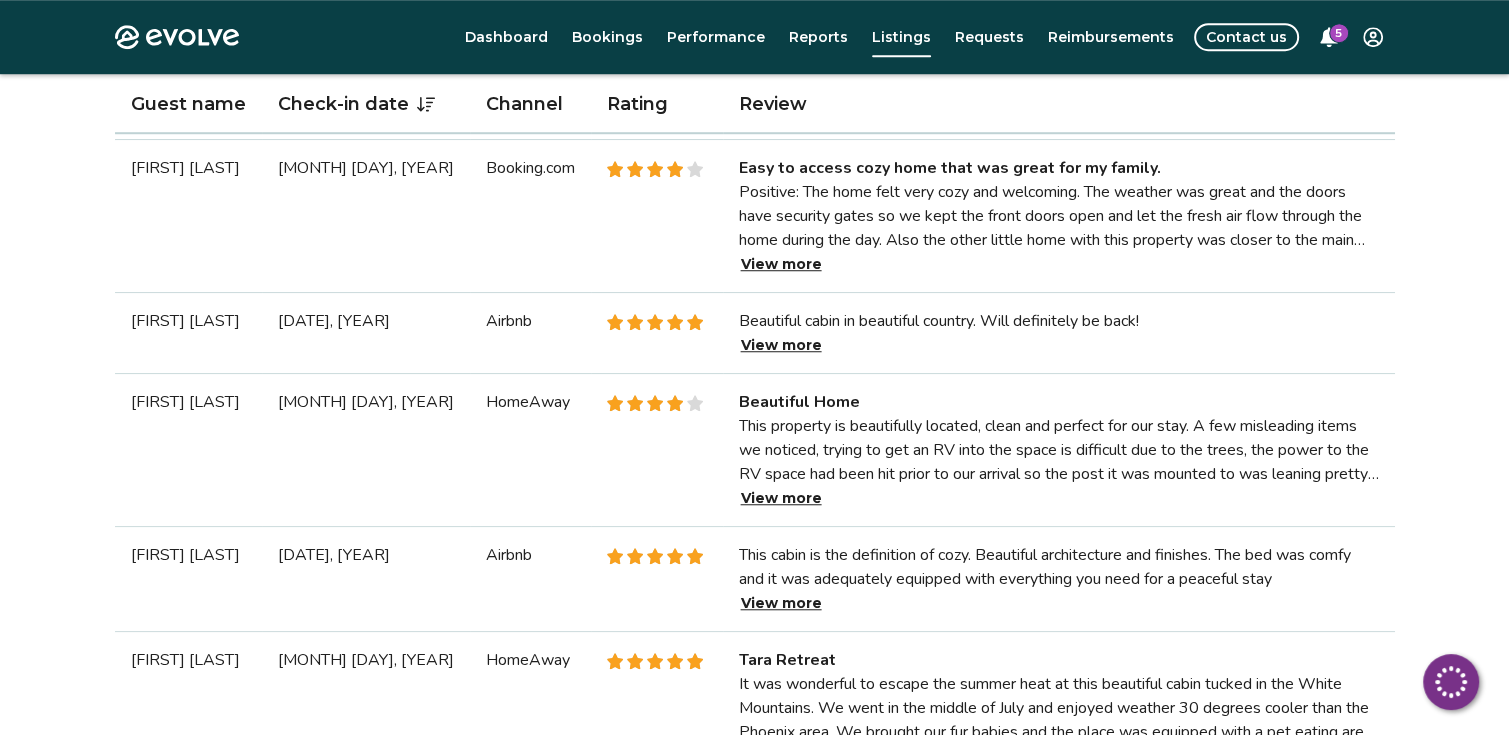 scroll, scrollTop: 1600, scrollLeft: 0, axis: vertical 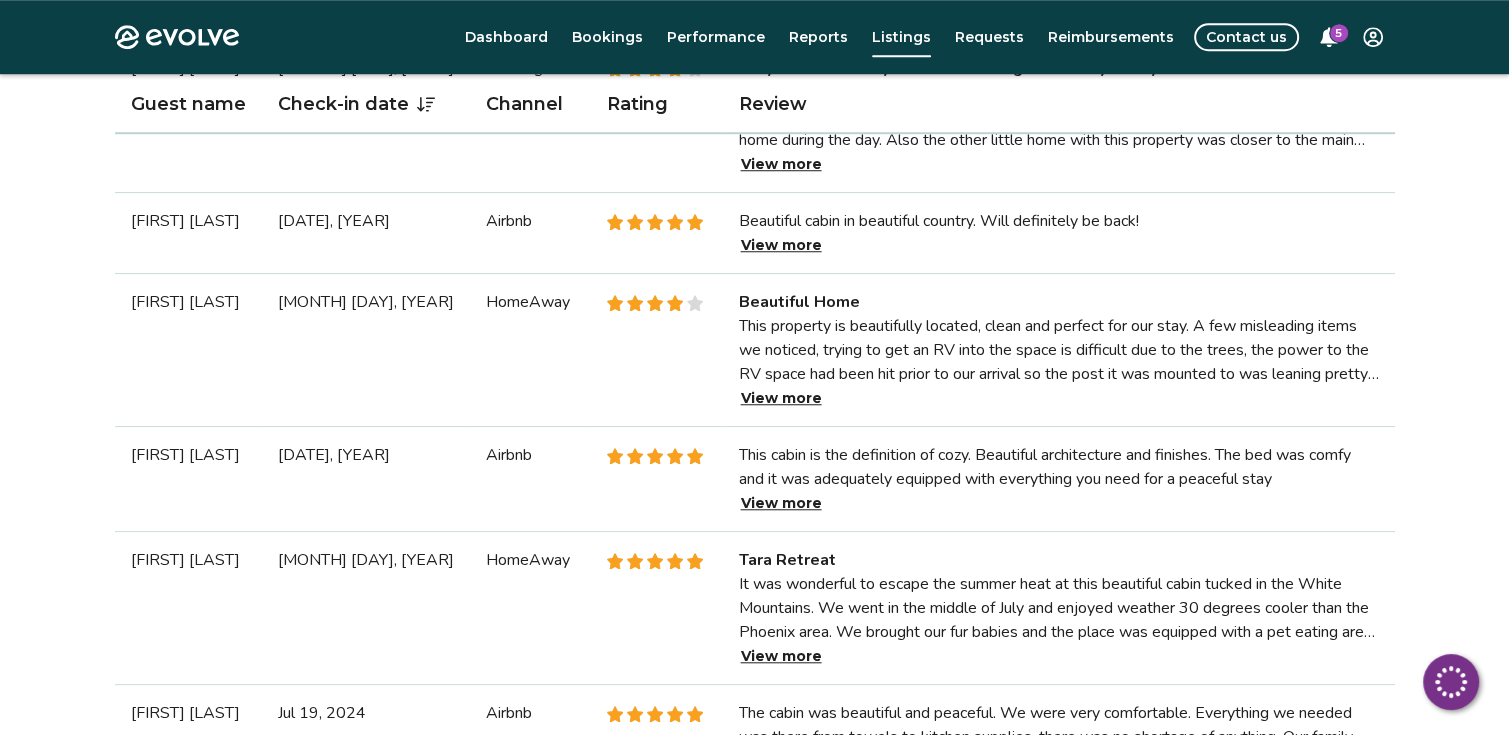 click on "View more" at bounding box center [781, 398] 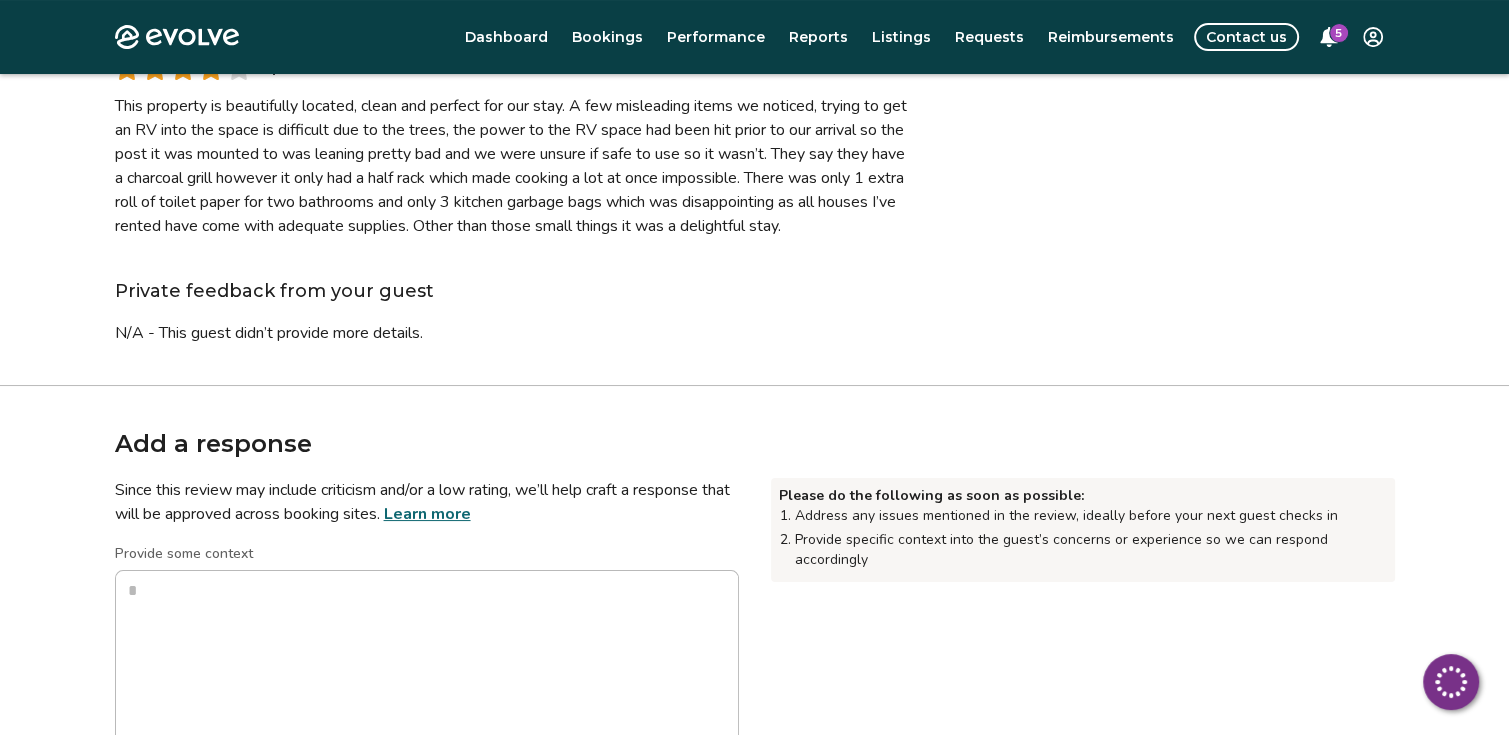 scroll, scrollTop: 0, scrollLeft: 0, axis: both 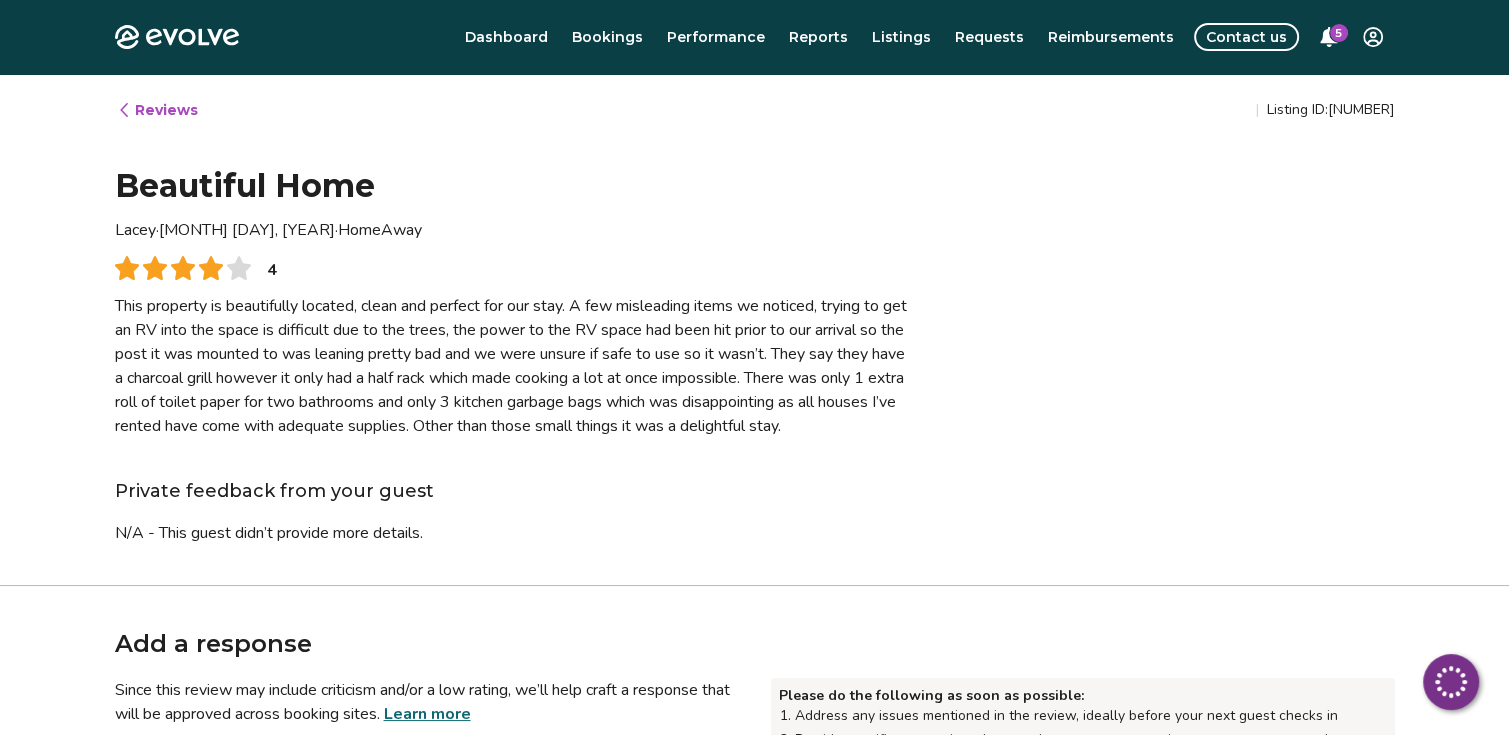 click on "Reviews" at bounding box center [157, 110] 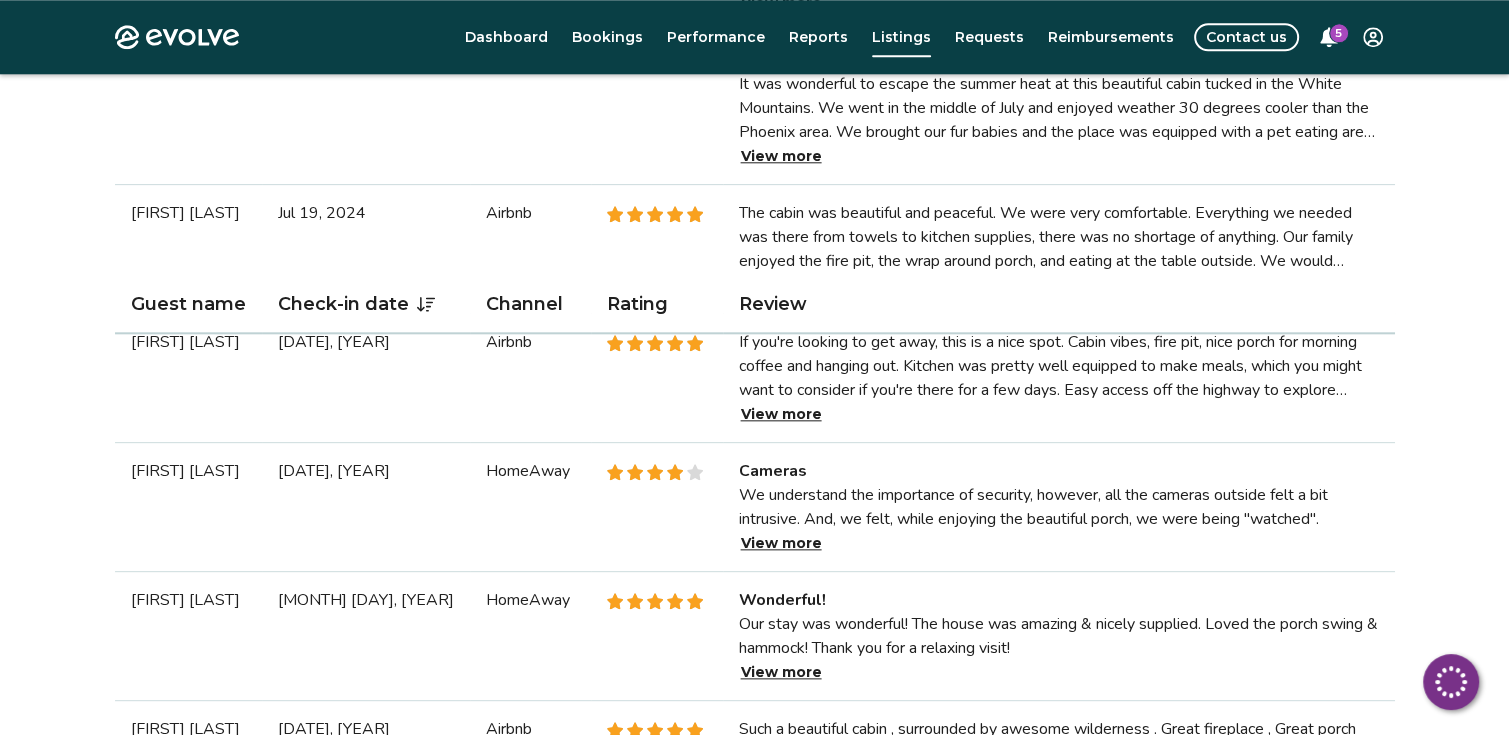 scroll, scrollTop: 2300, scrollLeft: 0, axis: vertical 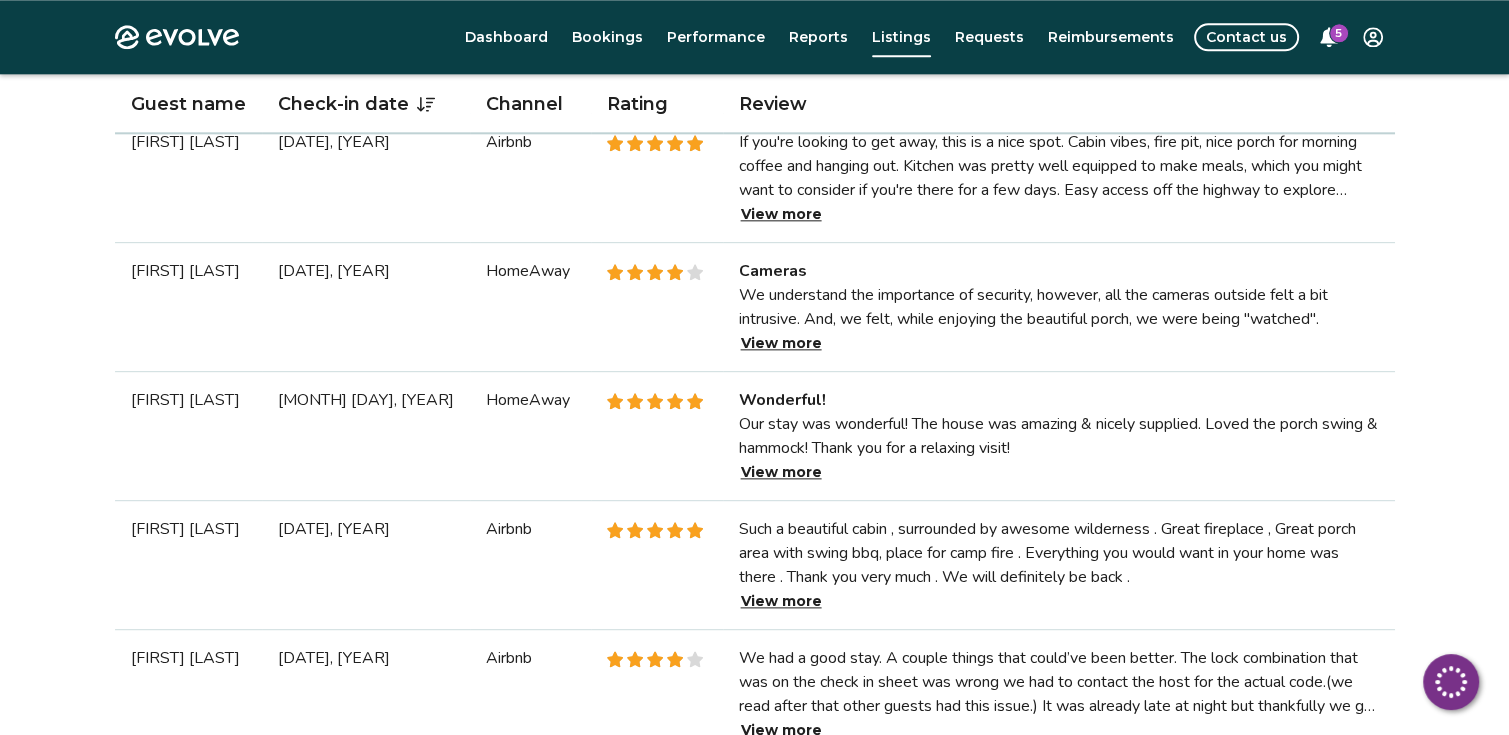 click on "View more" at bounding box center [781, 343] 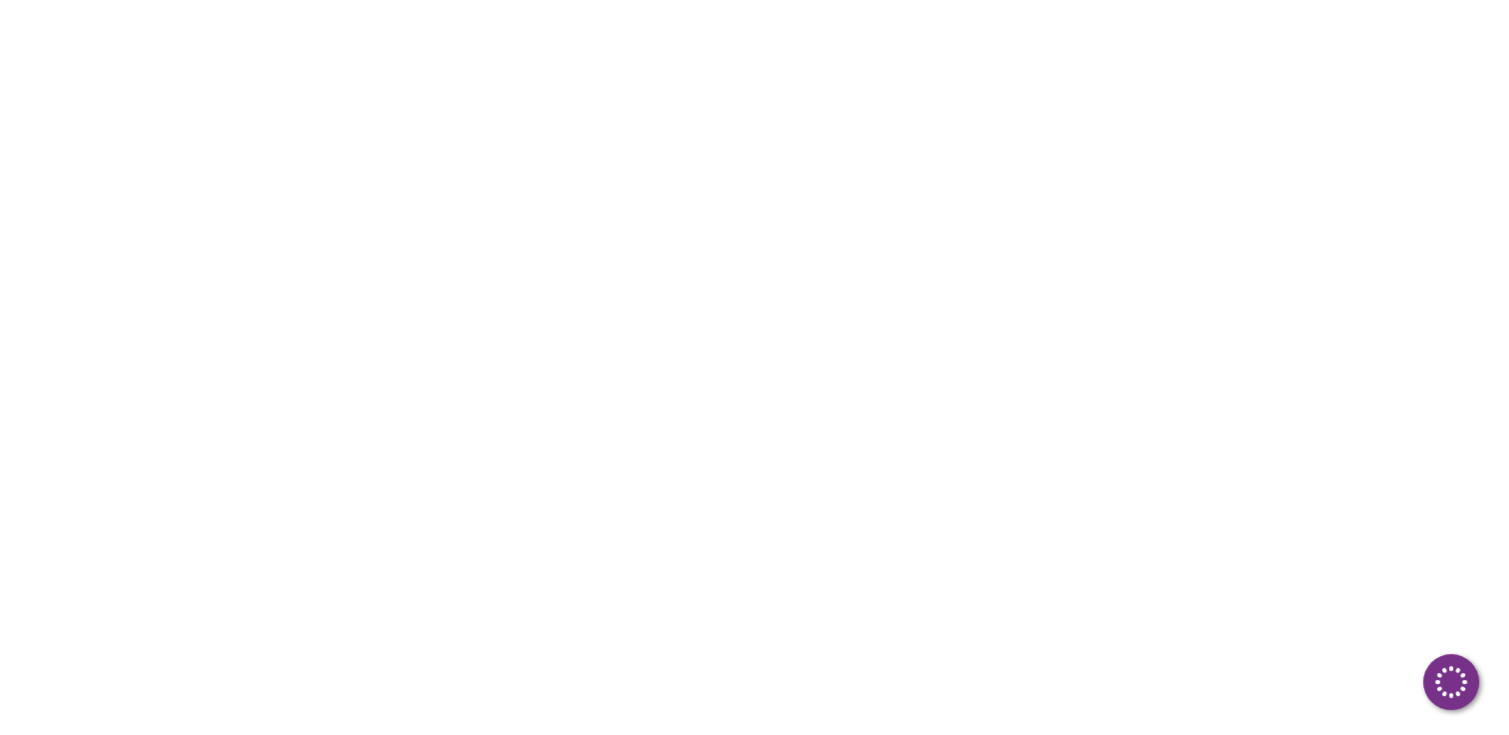 scroll, scrollTop: 0, scrollLeft: 0, axis: both 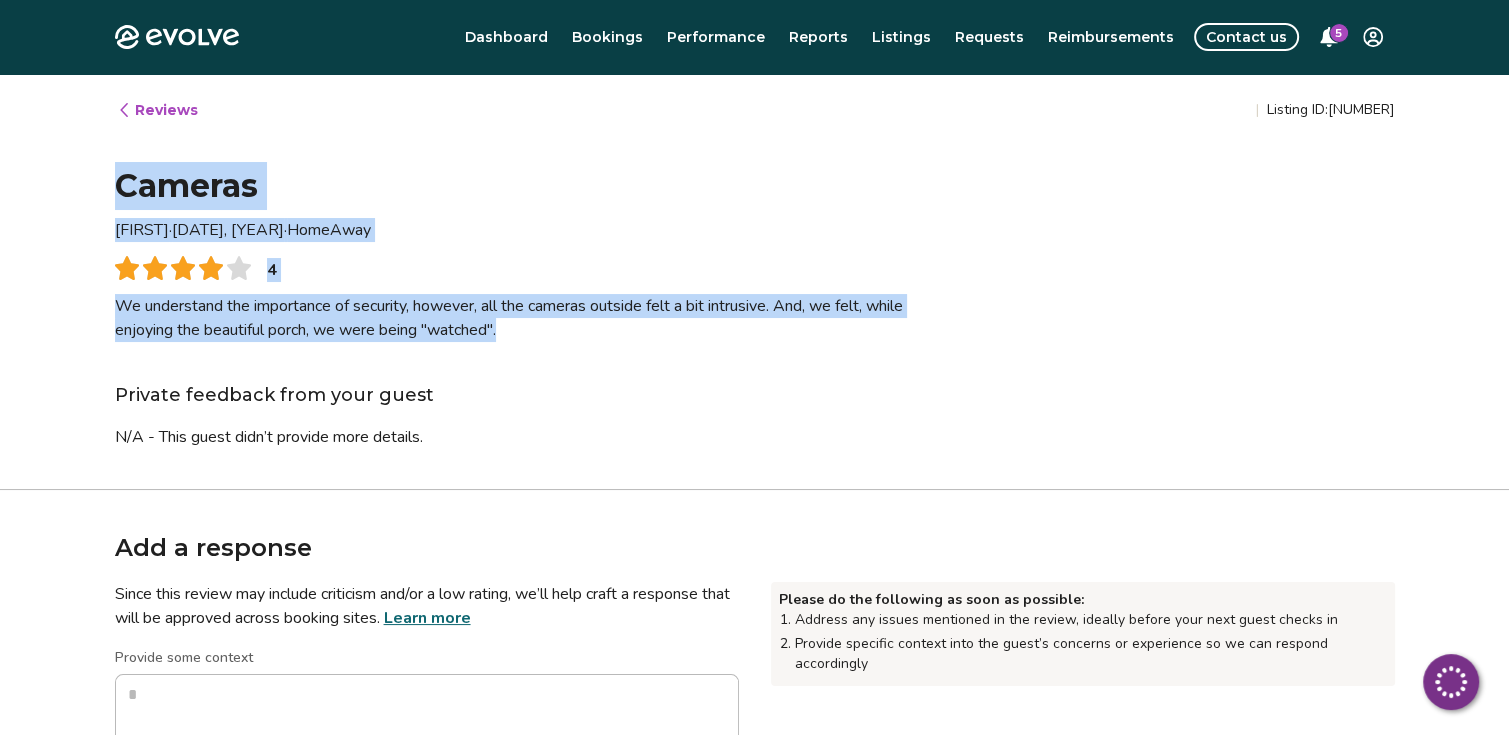 drag, startPoint x: 118, startPoint y: 177, endPoint x: 616, endPoint y: 341, distance: 524.3091 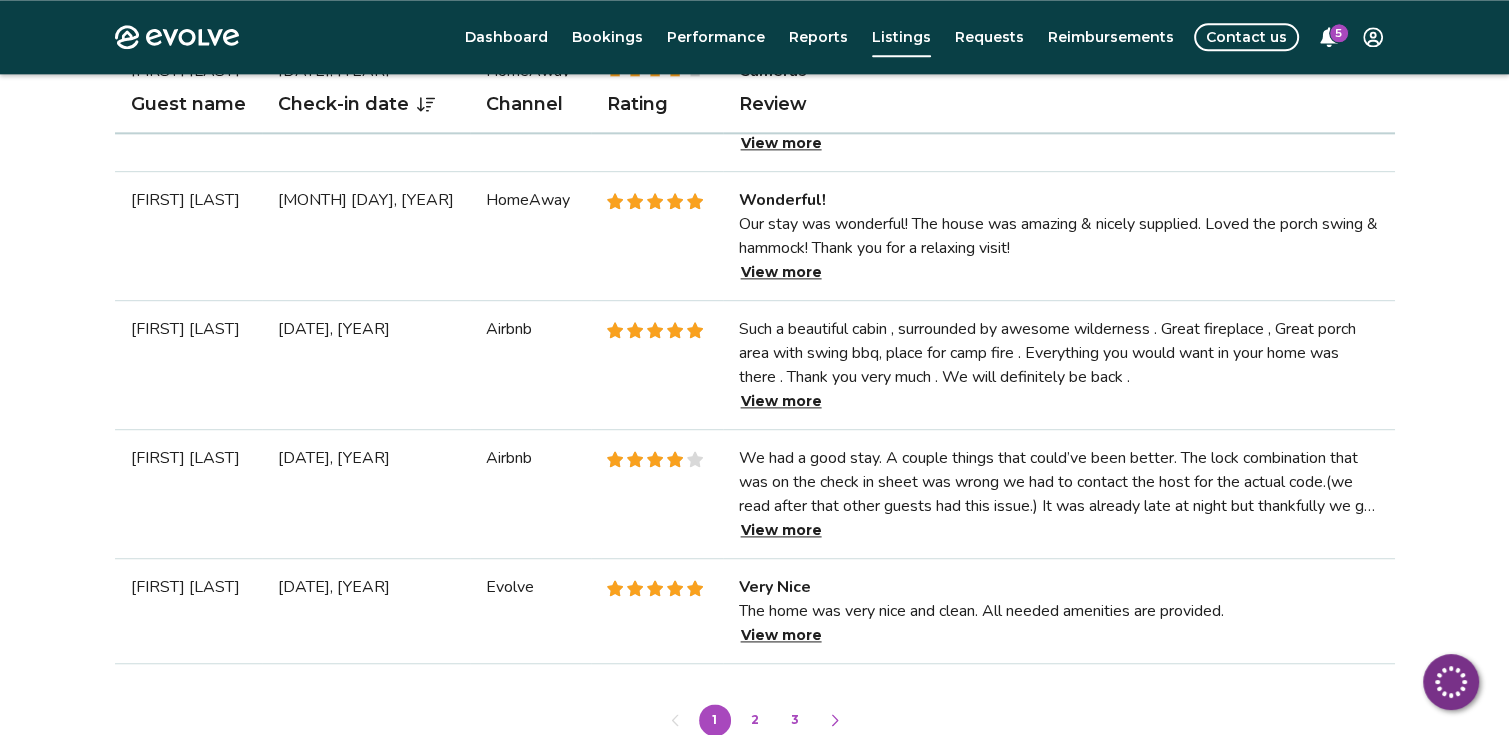 scroll, scrollTop: 2600, scrollLeft: 0, axis: vertical 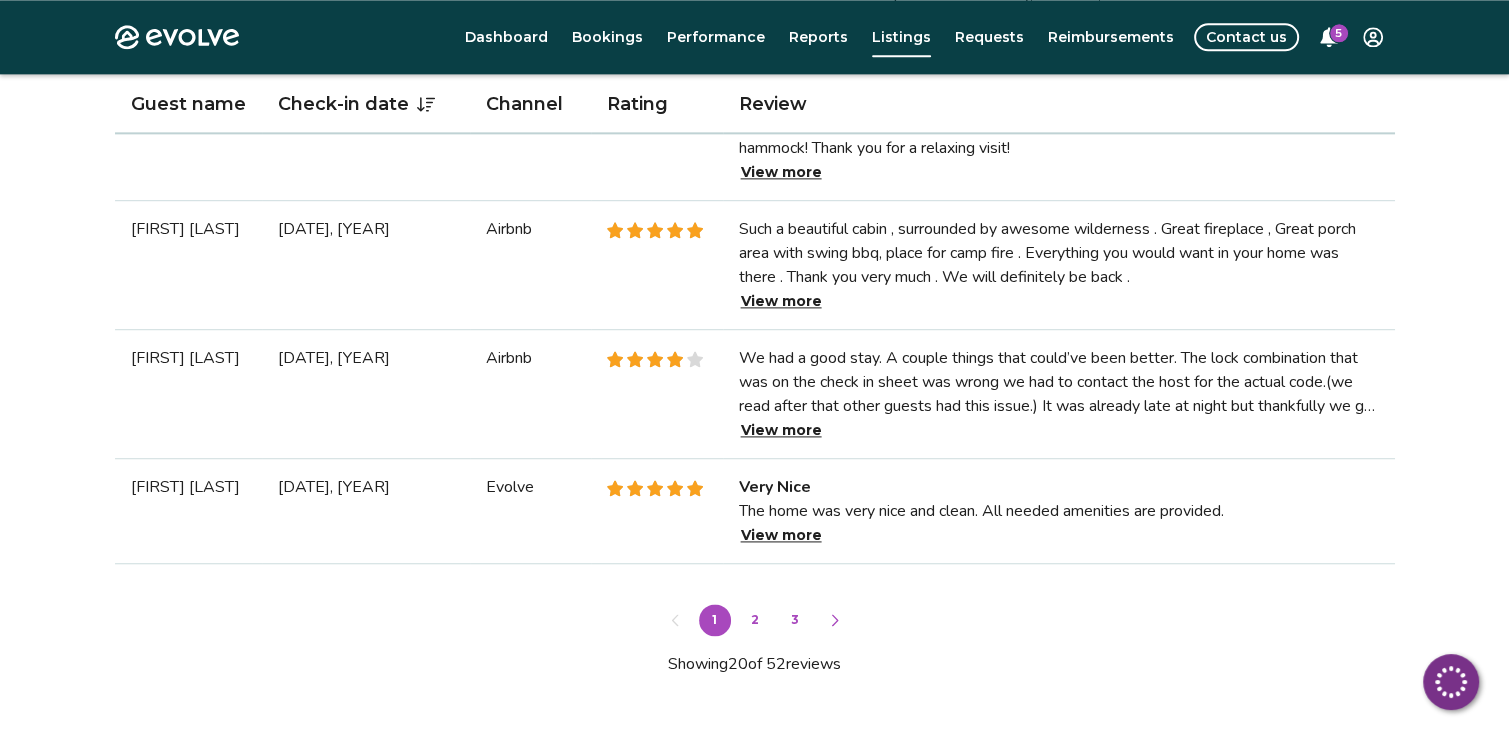 click on "View more" at bounding box center (781, 430) 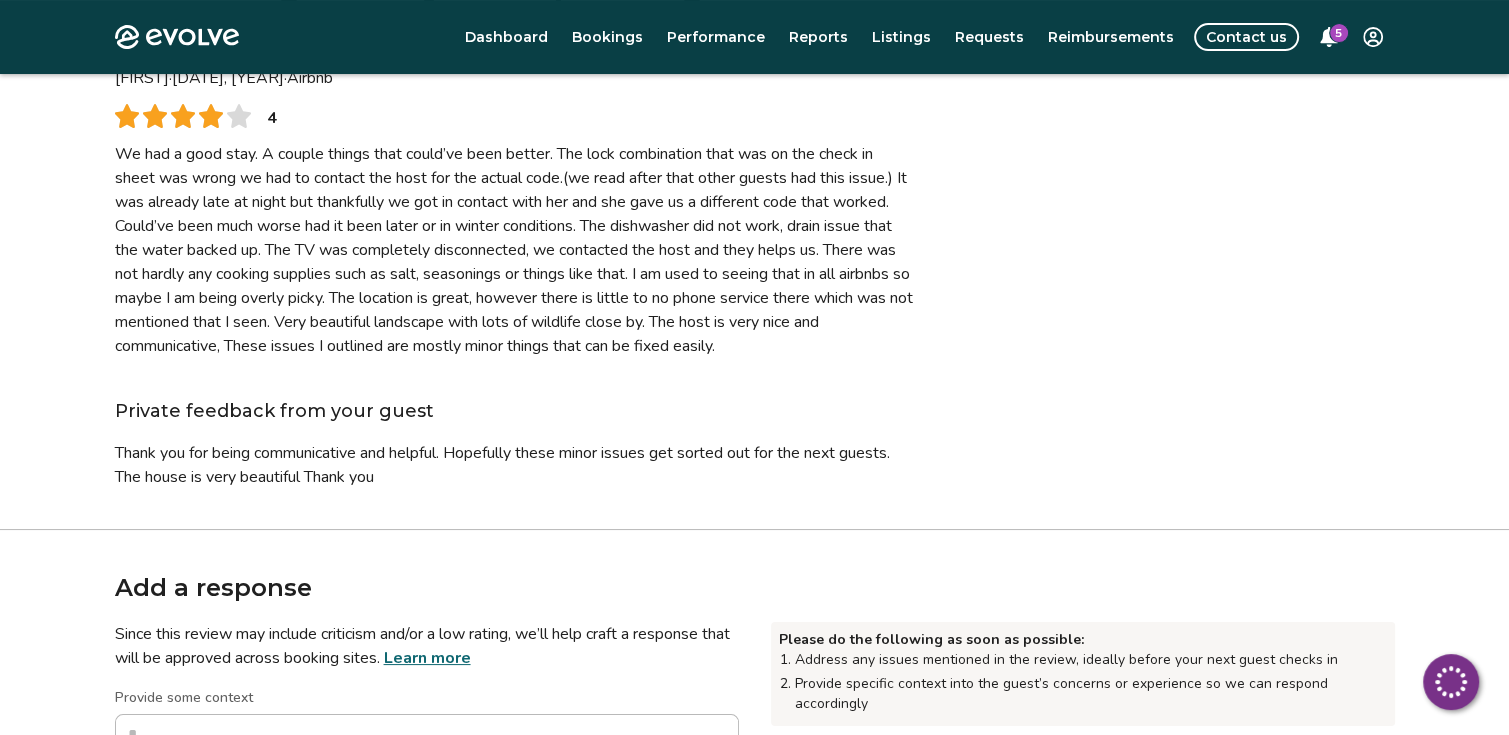 scroll, scrollTop: 0, scrollLeft: 0, axis: both 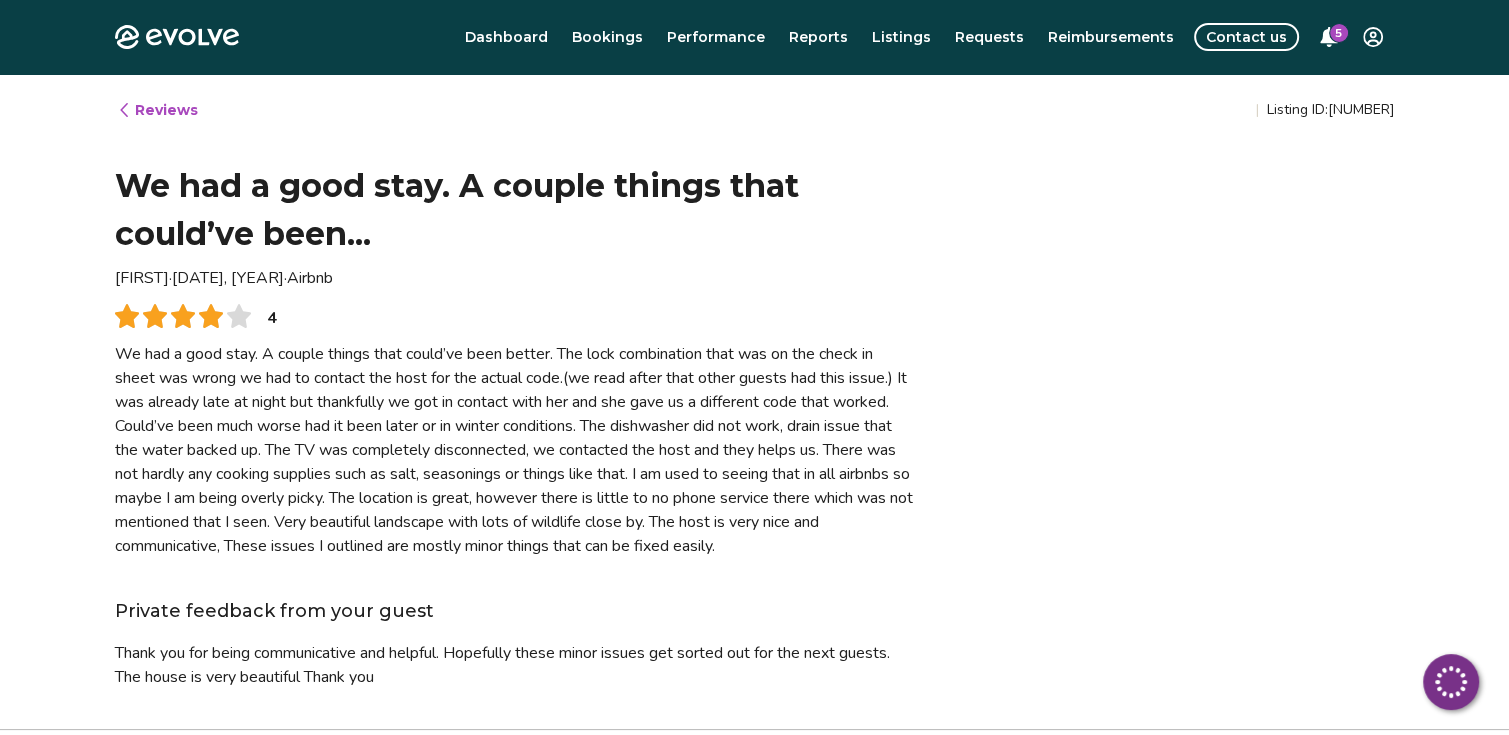 click on "Reviews" at bounding box center (157, 110) 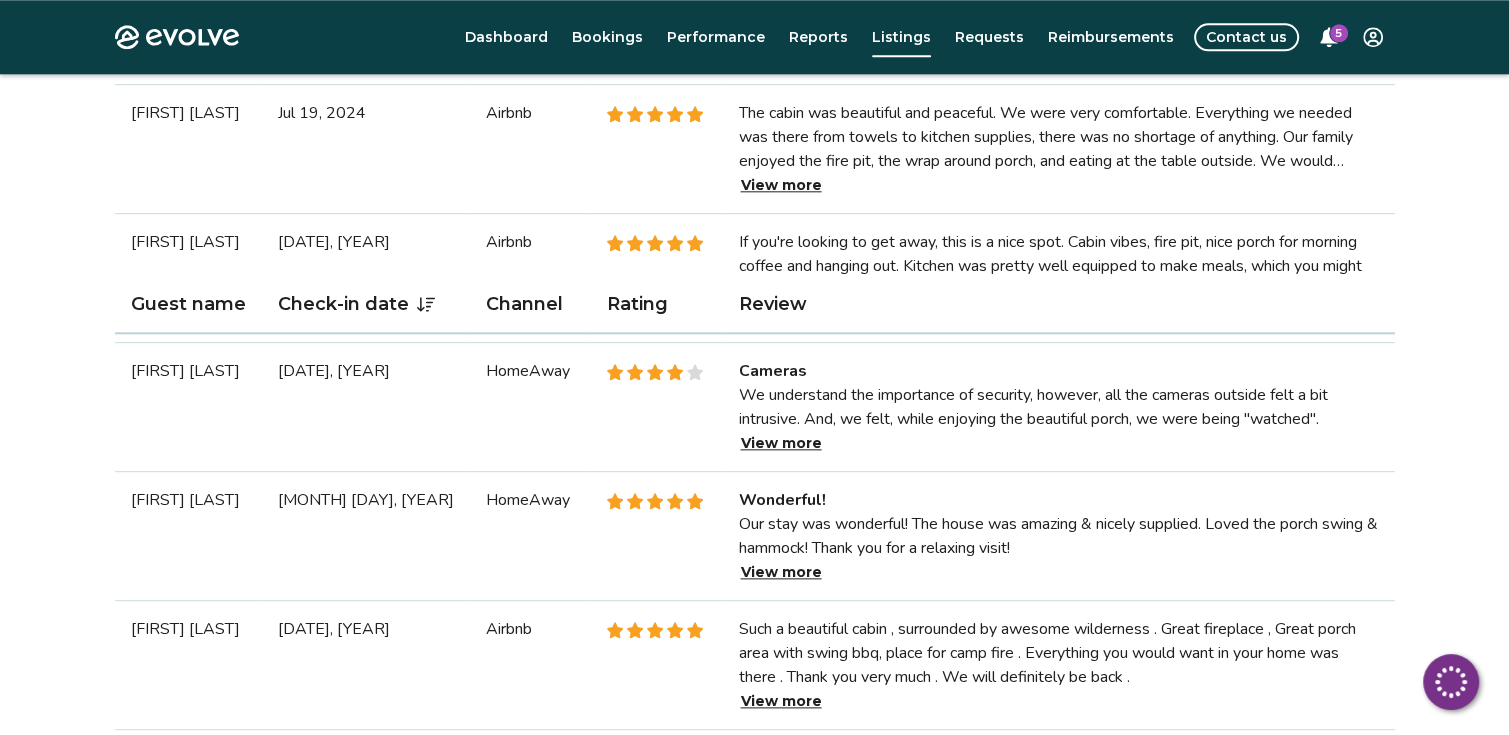 scroll, scrollTop: 2782, scrollLeft: 0, axis: vertical 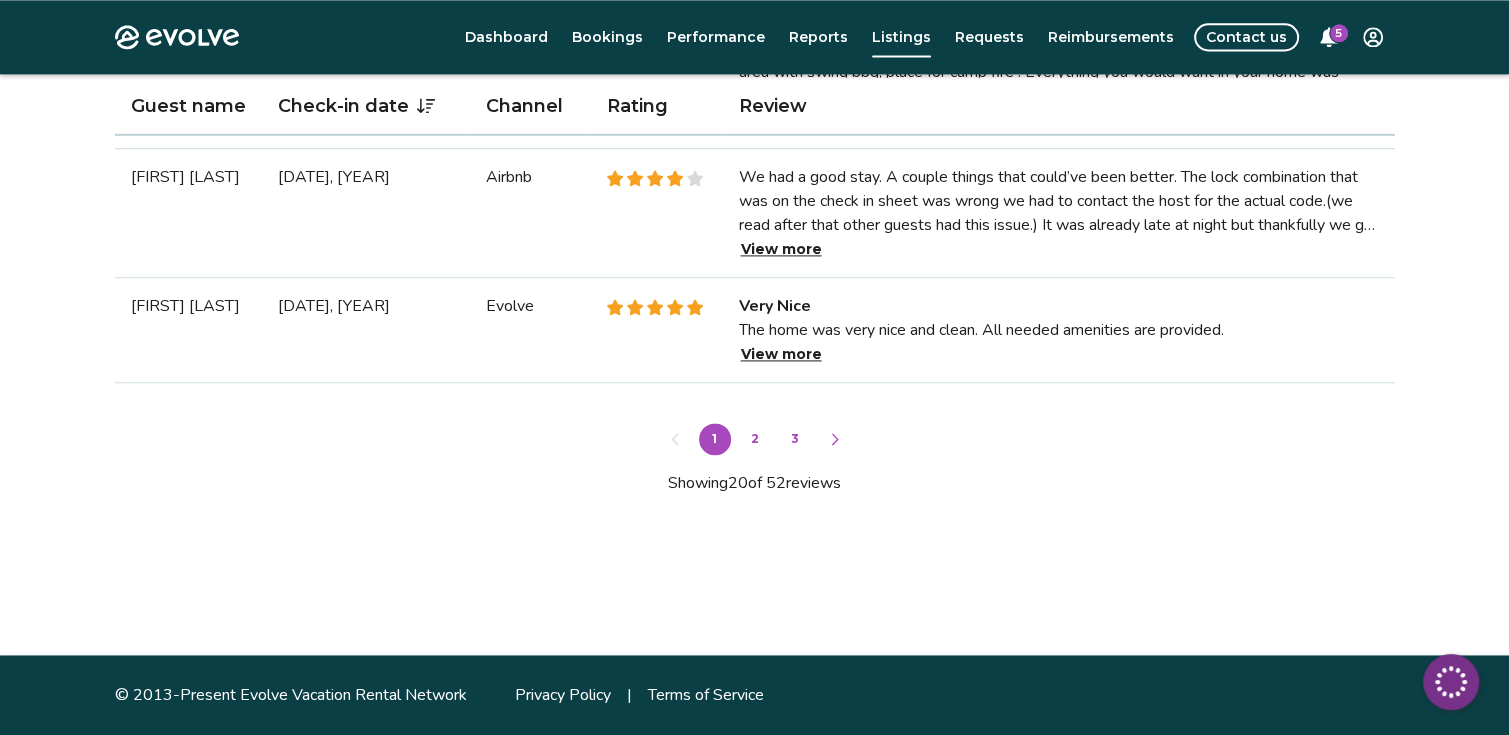 click on "2" at bounding box center [755, 439] 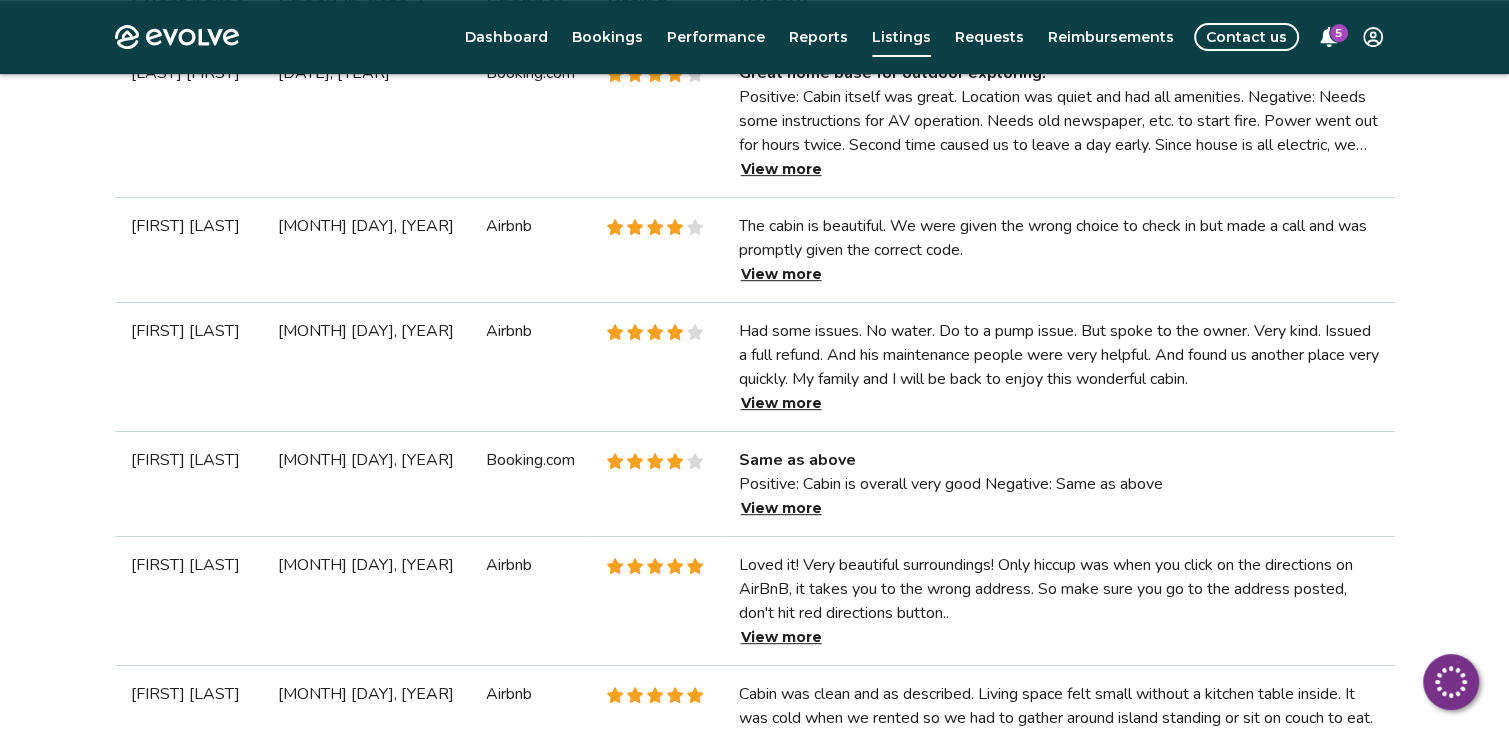 scroll, scrollTop: 760, scrollLeft: 0, axis: vertical 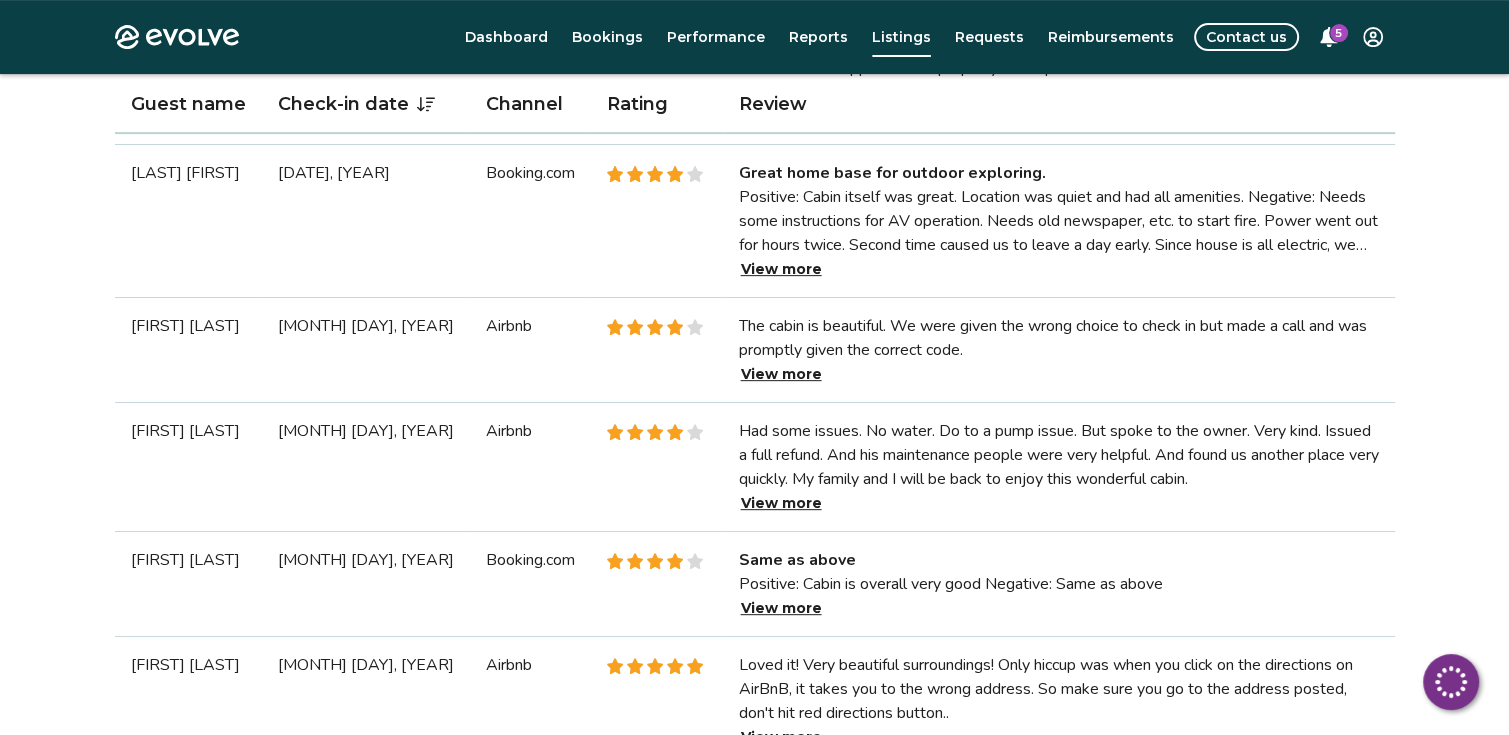 click on "View more" at bounding box center (781, 269) 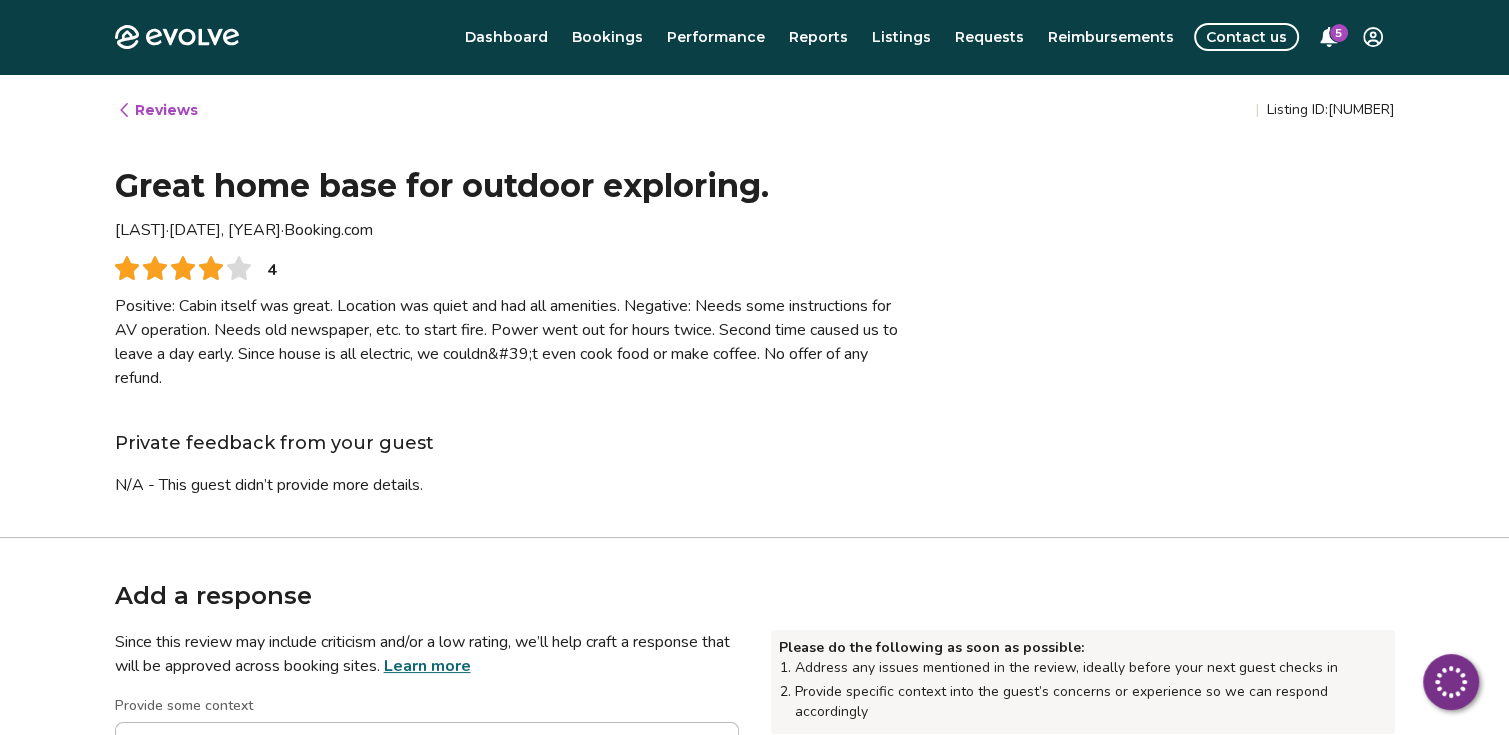 type on "*" 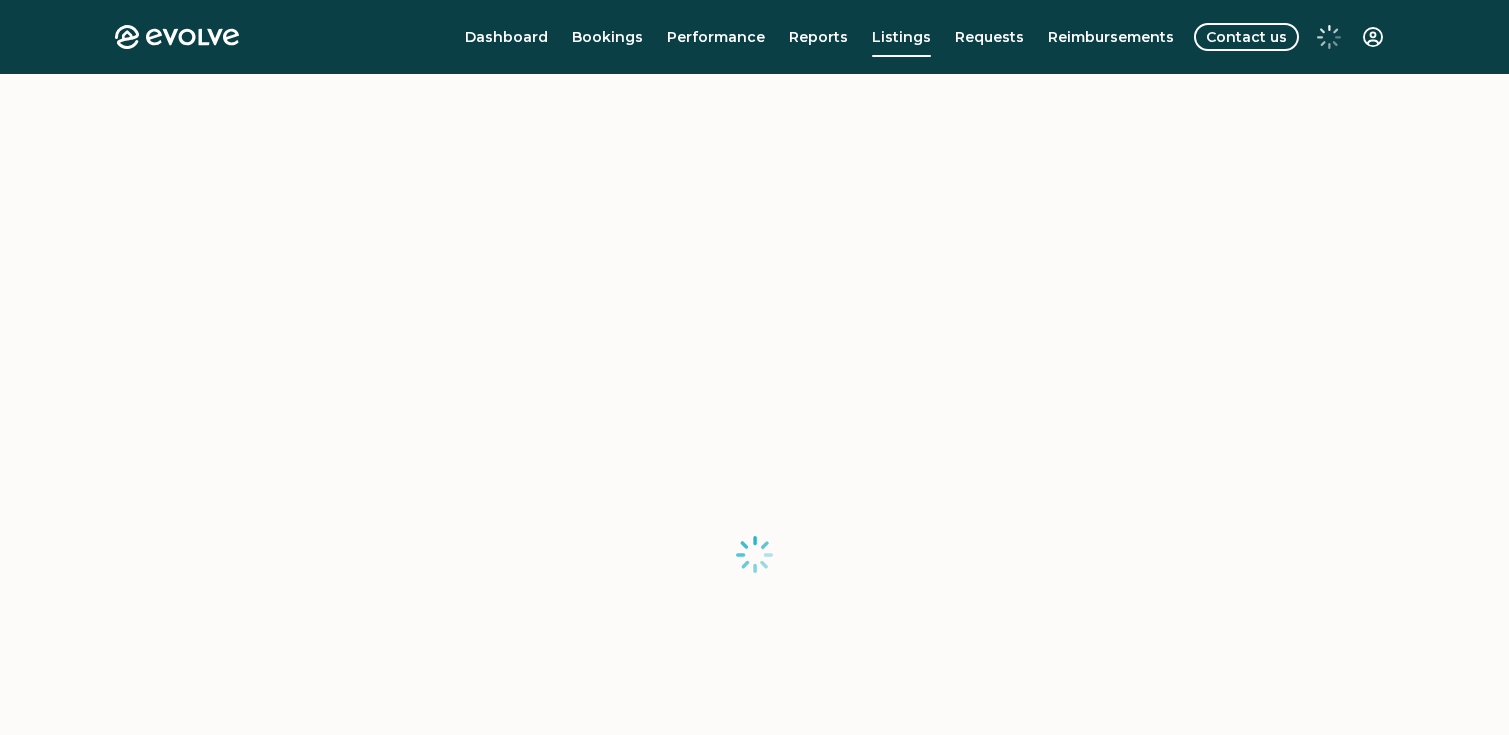 scroll, scrollTop: 0, scrollLeft: 0, axis: both 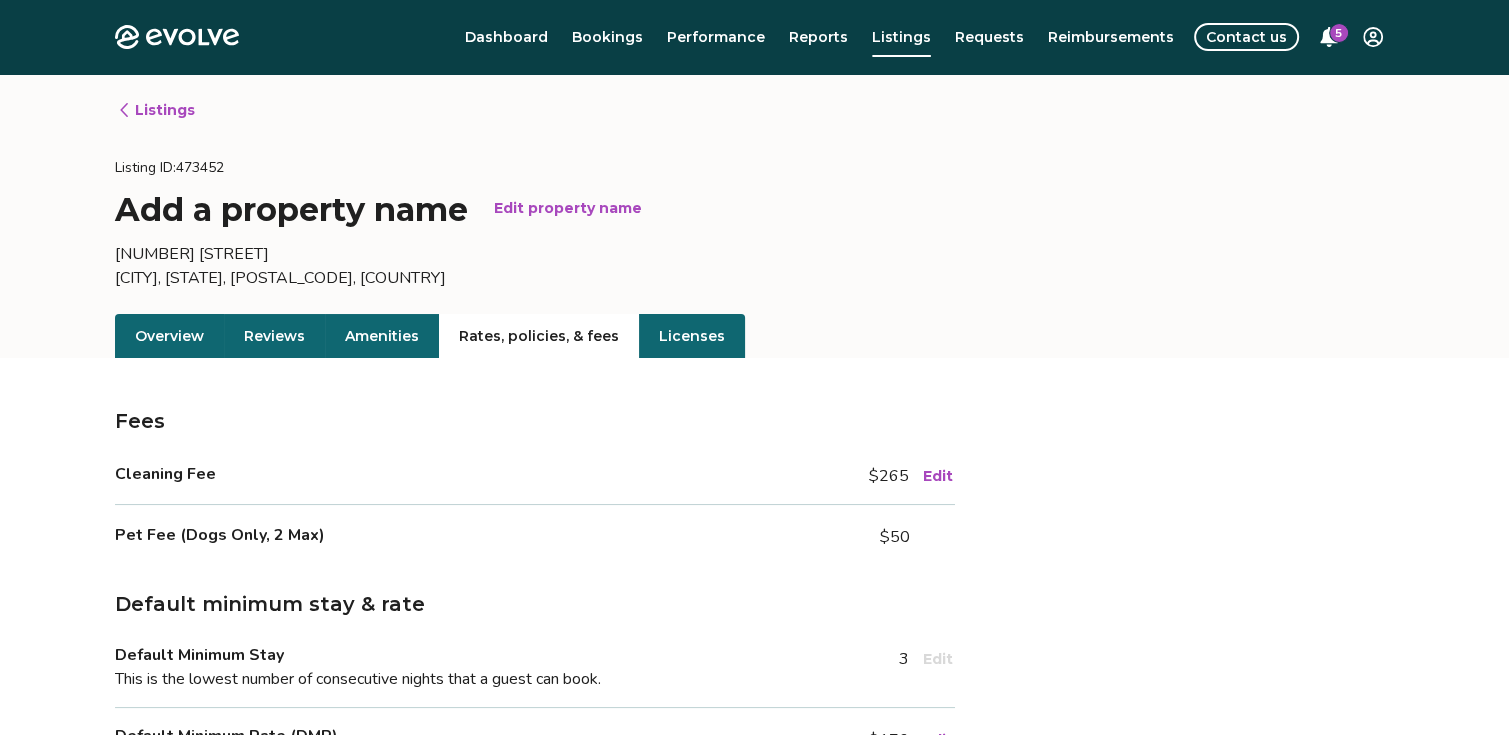 click on "Licenses" at bounding box center [692, 336] 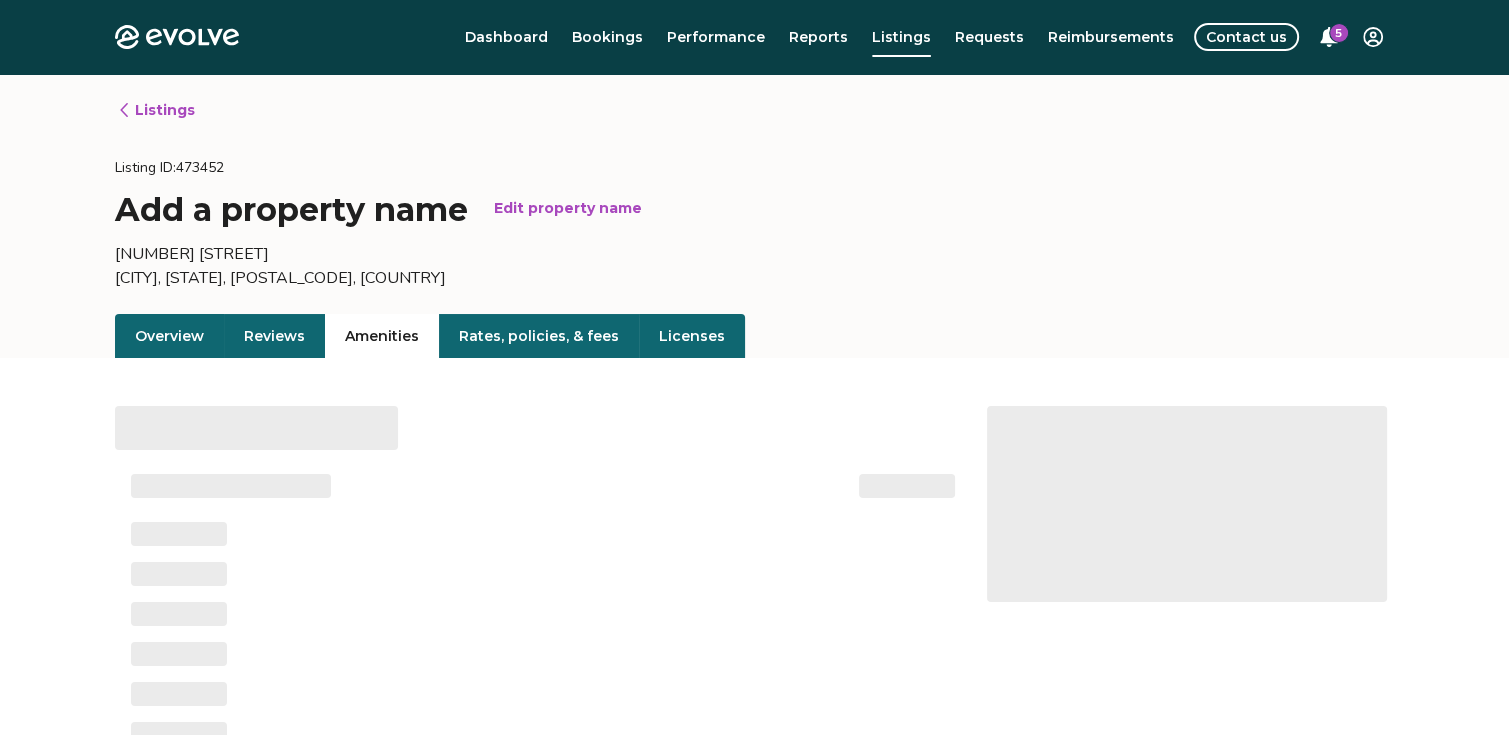 click on "Amenities" at bounding box center (382, 336) 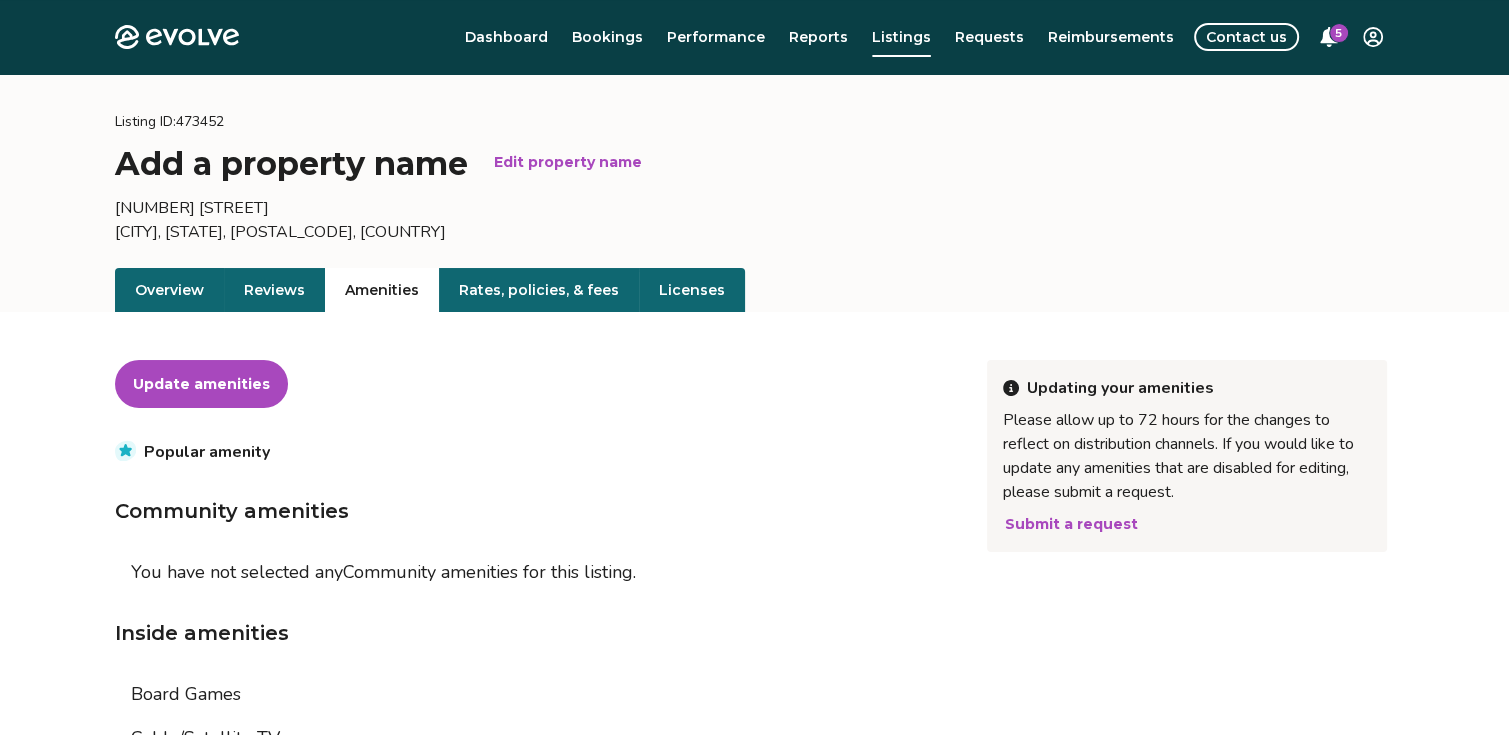 scroll, scrollTop: 0, scrollLeft: 0, axis: both 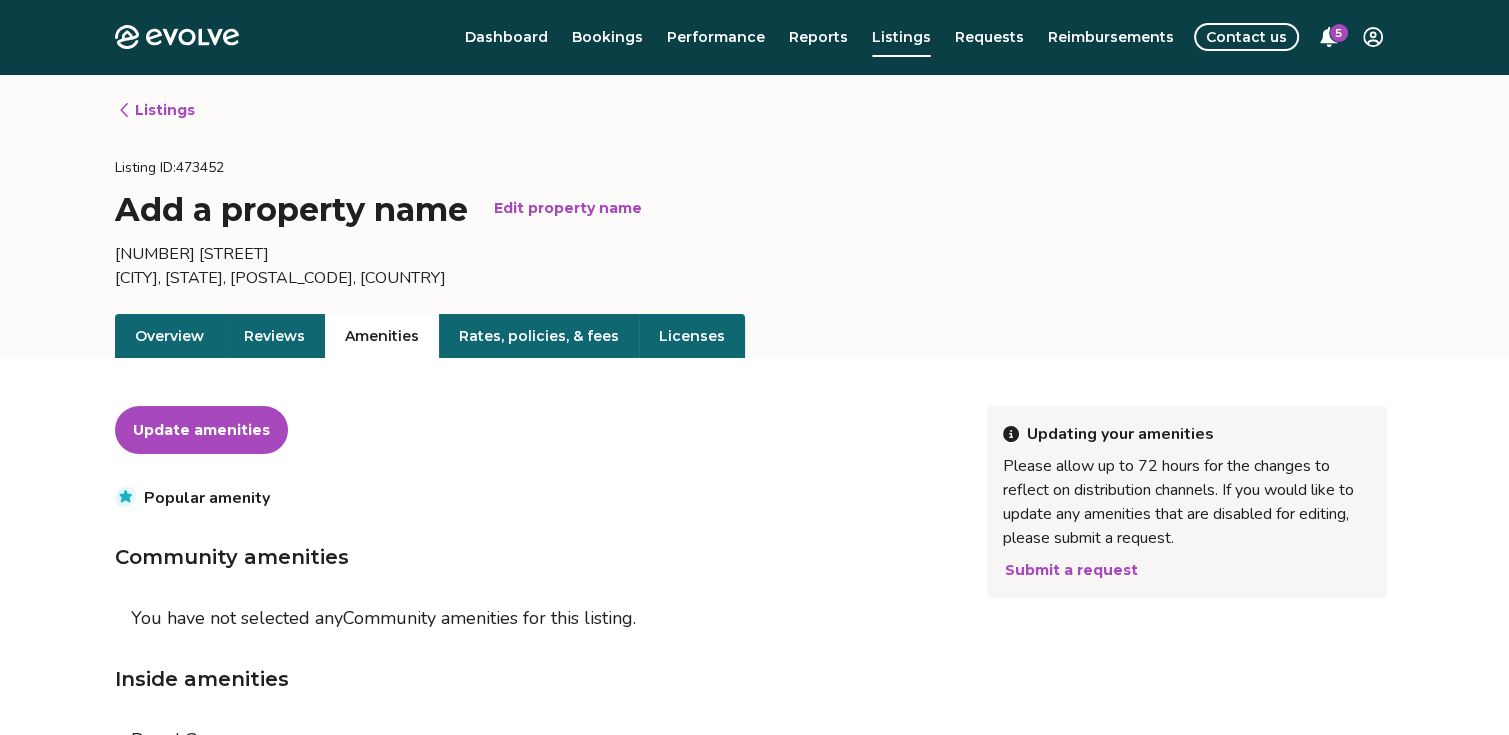 click on "Reviews" at bounding box center (274, 336) 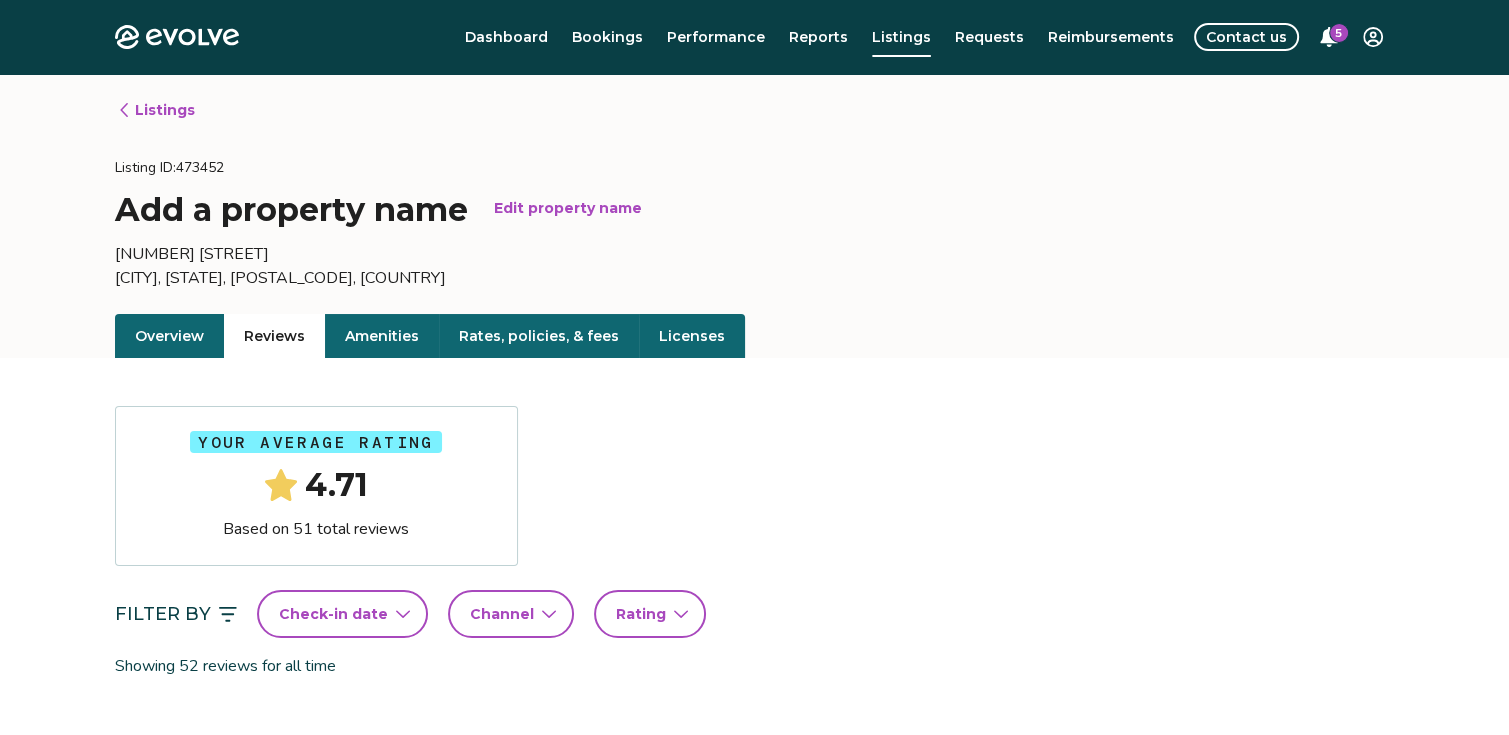 click on "Overview" at bounding box center [169, 336] 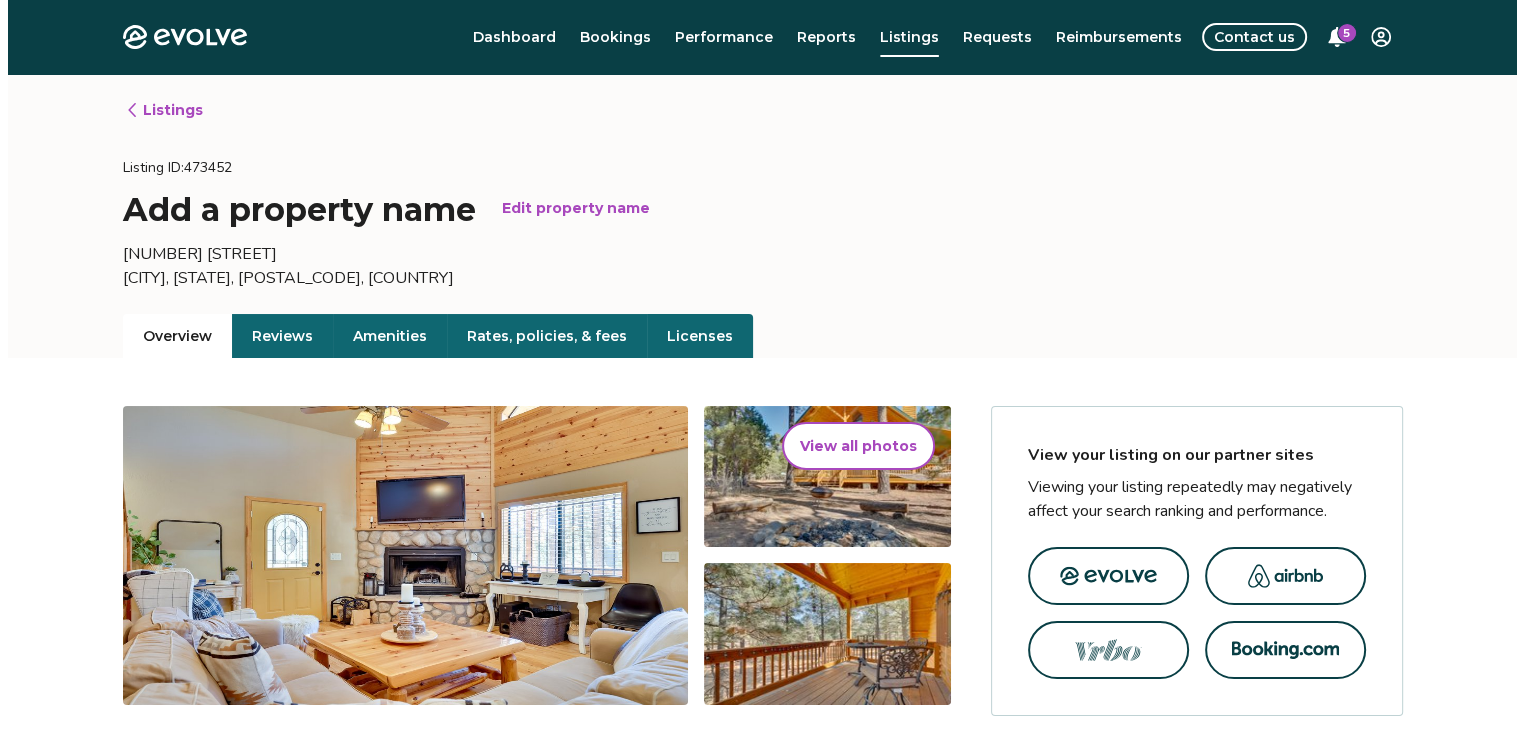 scroll, scrollTop: 200, scrollLeft: 0, axis: vertical 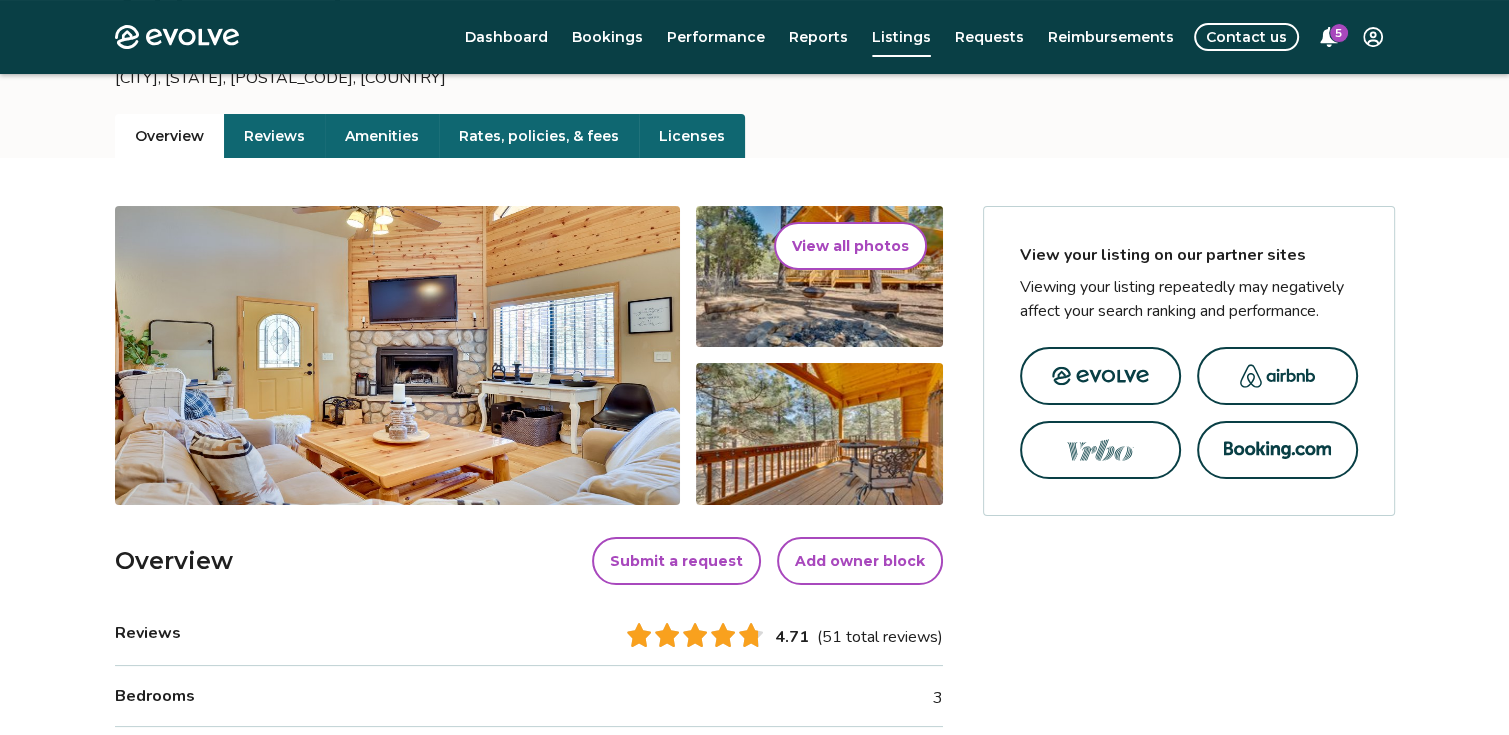 click on "Evolve Dashboard Bookings Performance Reports Listings Requests Reimbursements Contact us 5 Listings Listing ID:  473452 Add a property name Edit property name 7 County Road 2019 Nutrioso, Arizona, 85932, United States Overview Reviews Amenities Rates, policies, & fees Licenses View all photos Overview Submit a request Add owner block Reviews 4.71 (51 total reviews) Bedrooms 3 Bathrooms 2 Maximum occupancy 7 Property type Cabin Complex name N/A Unit size 1200 Contacts Please be aware that only contacts designated as Guest Contacts will be shared with the guests. Full Service Marissa   Garcia clean4youu@yahoo.com   +15052851131 Property Owner Leah   Thompson lthompson@capitalwesthomes.com   +14803326685 Information for your guests Pre-stay information Pre-stay Property description Property address 7 County Road 2019, Nutrioso, Arizona, 85932, United States Guest contact Marissa, (505) 285-1131, clean4youu@yahoo.com Check-in instructions Check in after 3:00 PM Check-out instructions Check out before 11:00 AM |" at bounding box center [754, 1458] 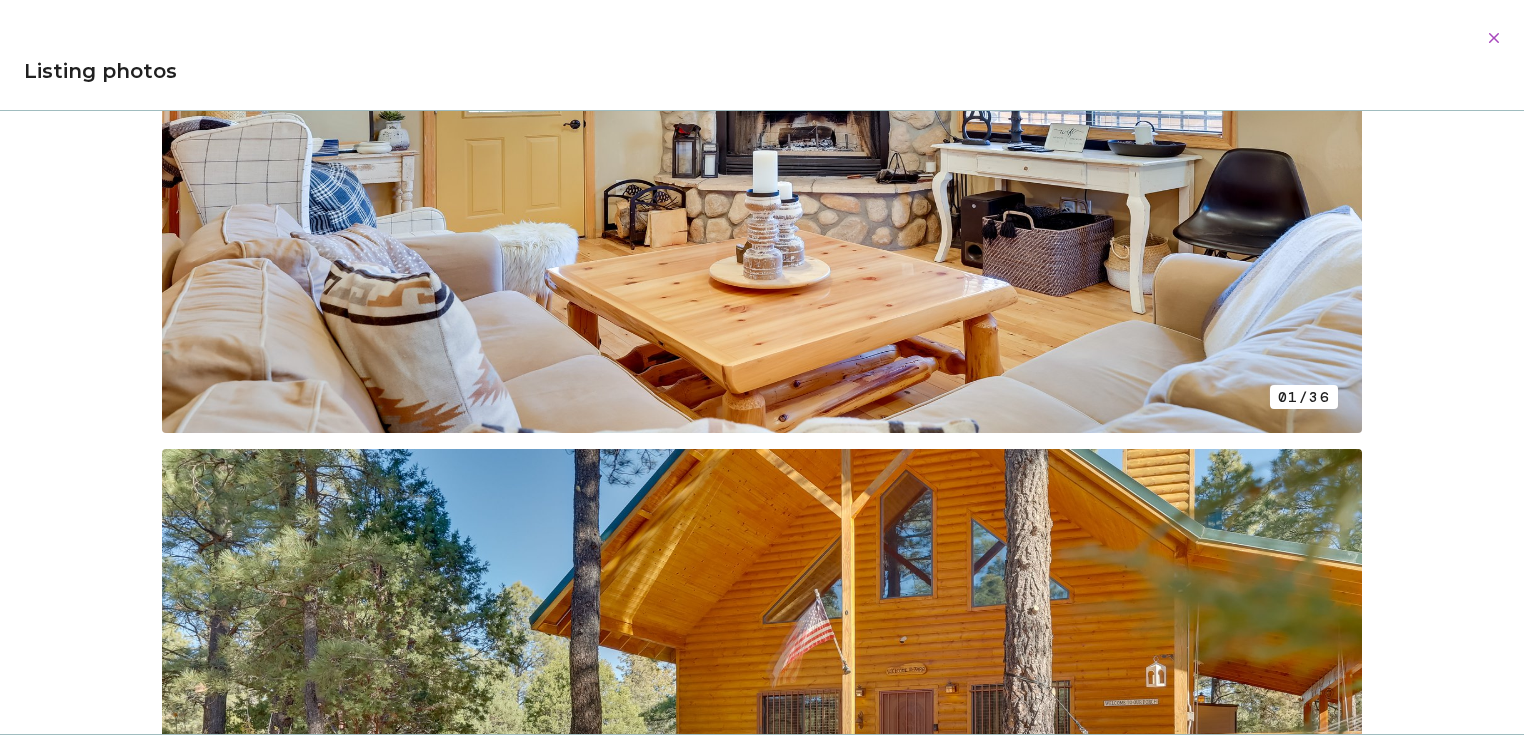 scroll, scrollTop: 900, scrollLeft: 0, axis: vertical 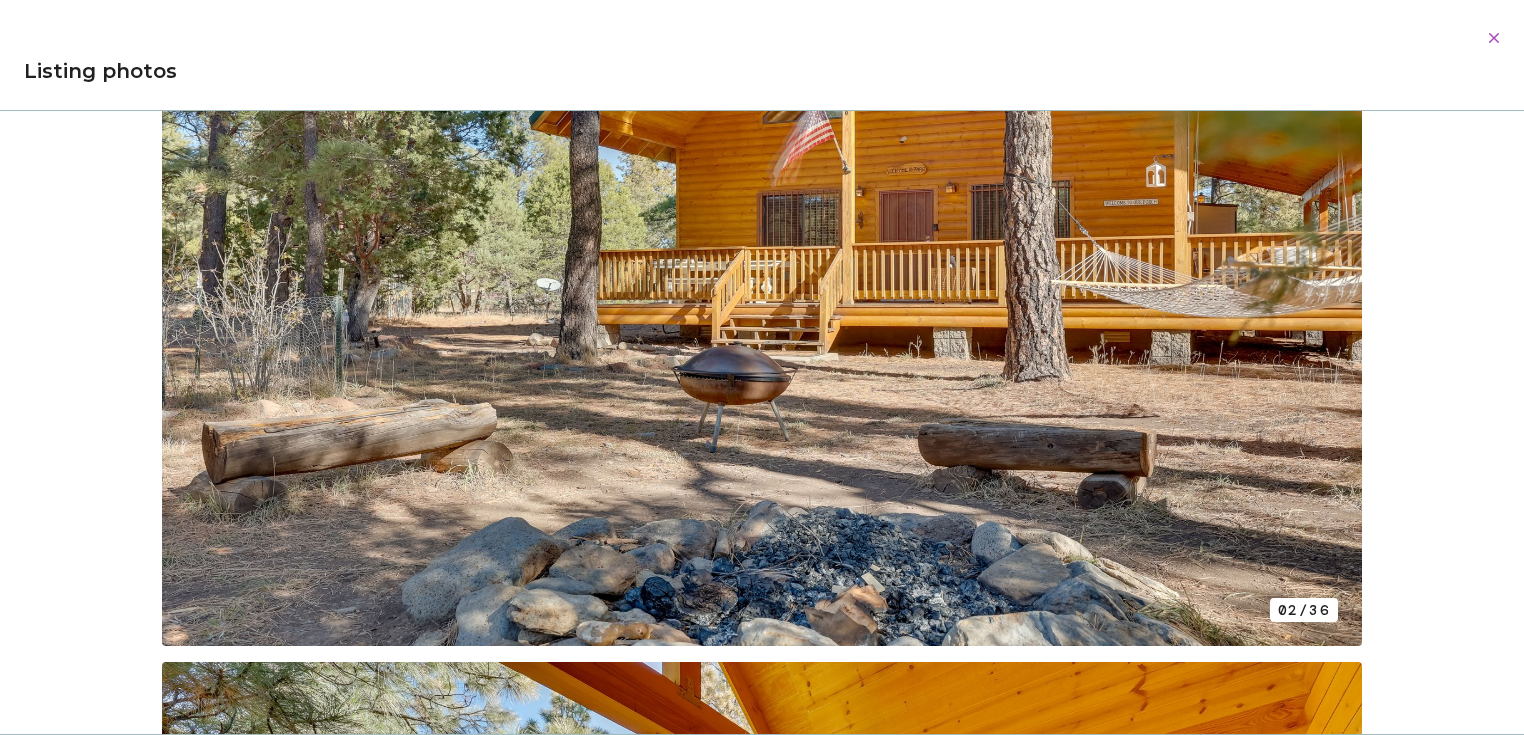 click at bounding box center (762, 298) 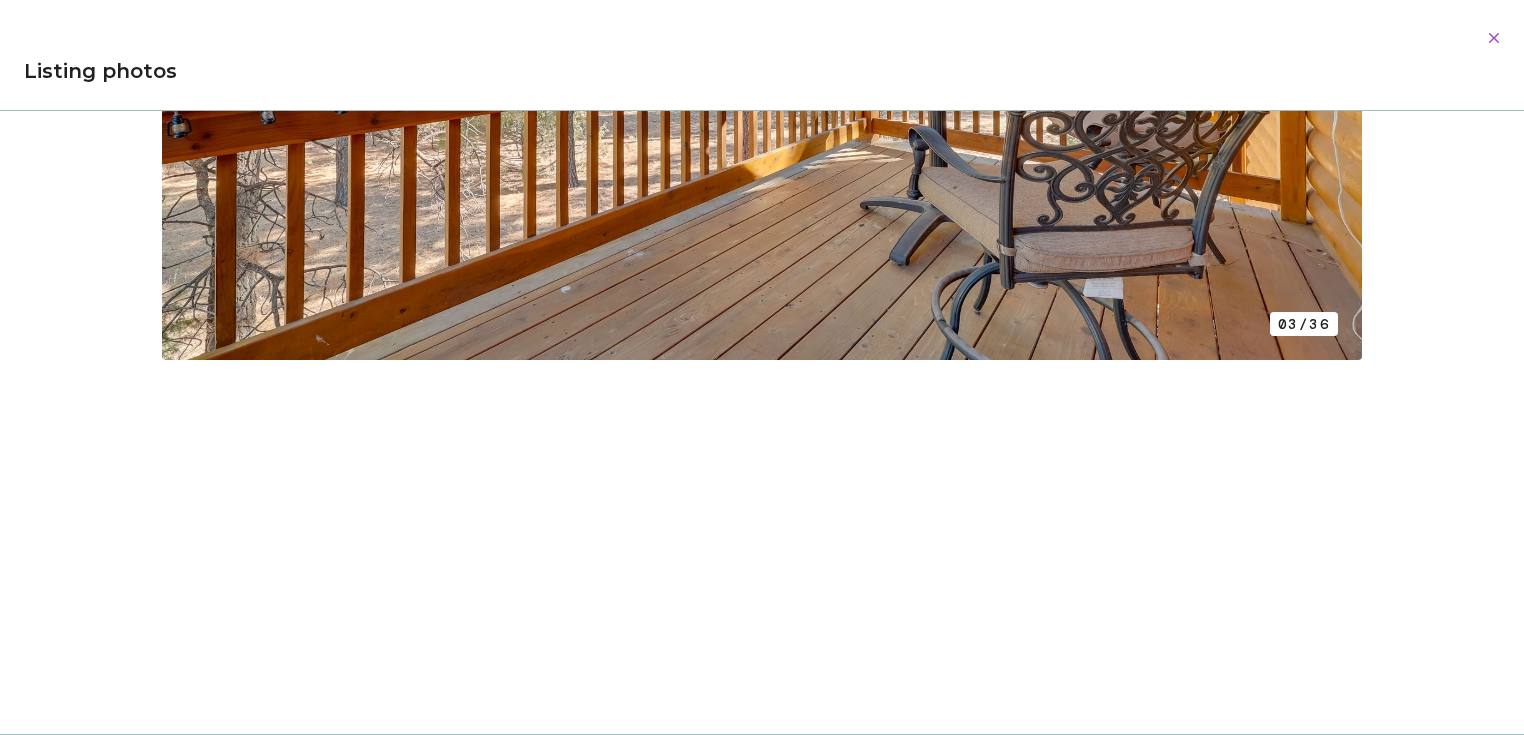 scroll, scrollTop: 2300, scrollLeft: 0, axis: vertical 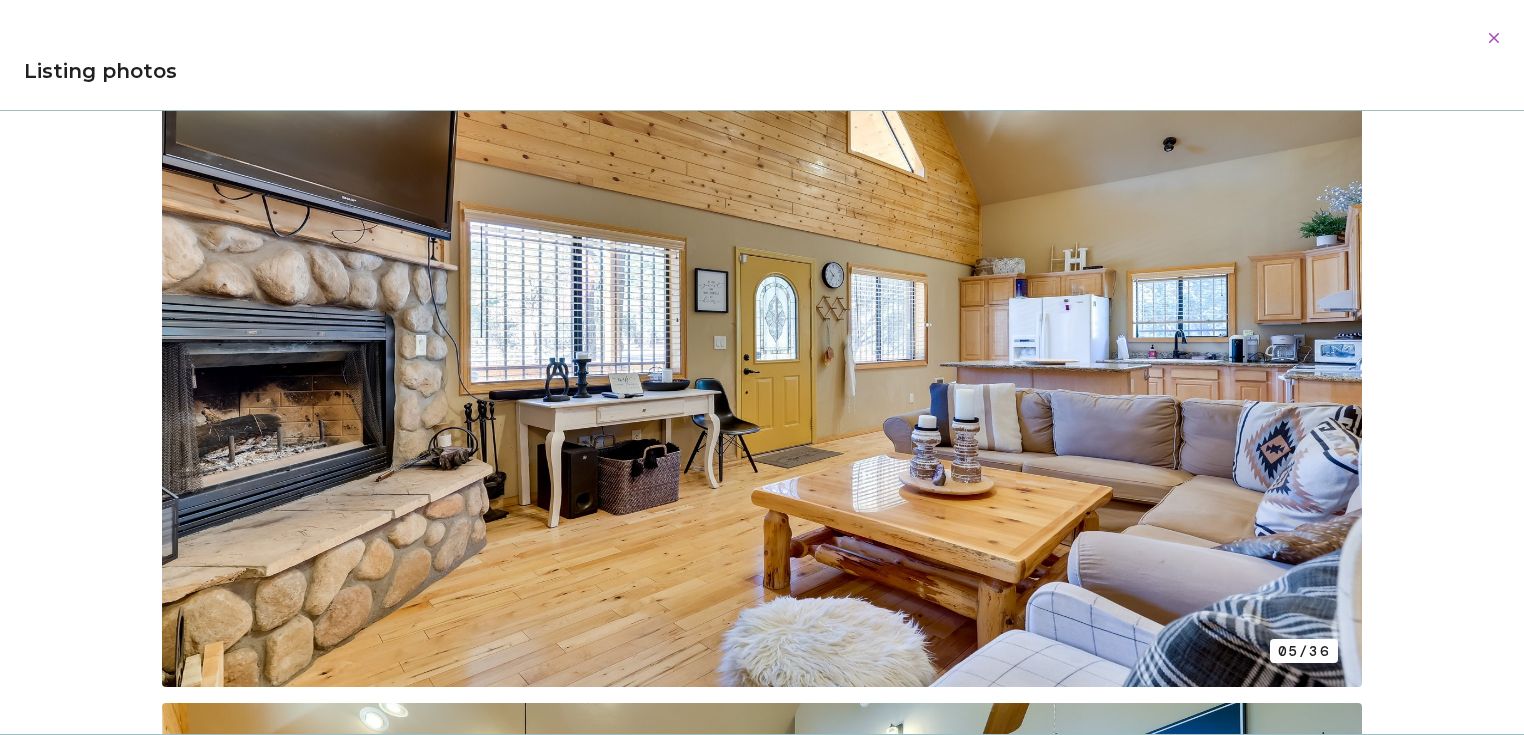 drag, startPoint x: 824, startPoint y: 479, endPoint x: 687, endPoint y: 366, distance: 177.58942 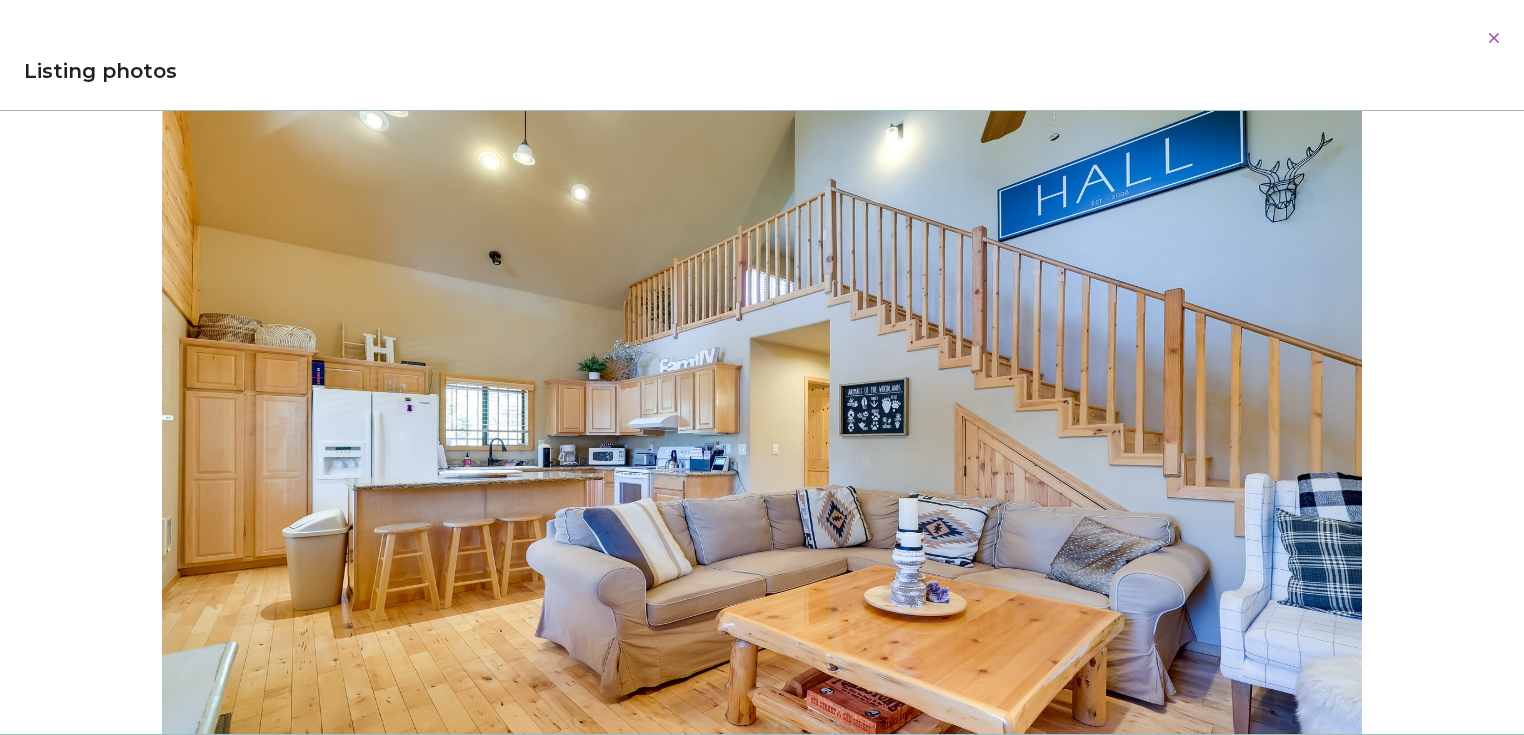 click at bounding box center (762, 452) 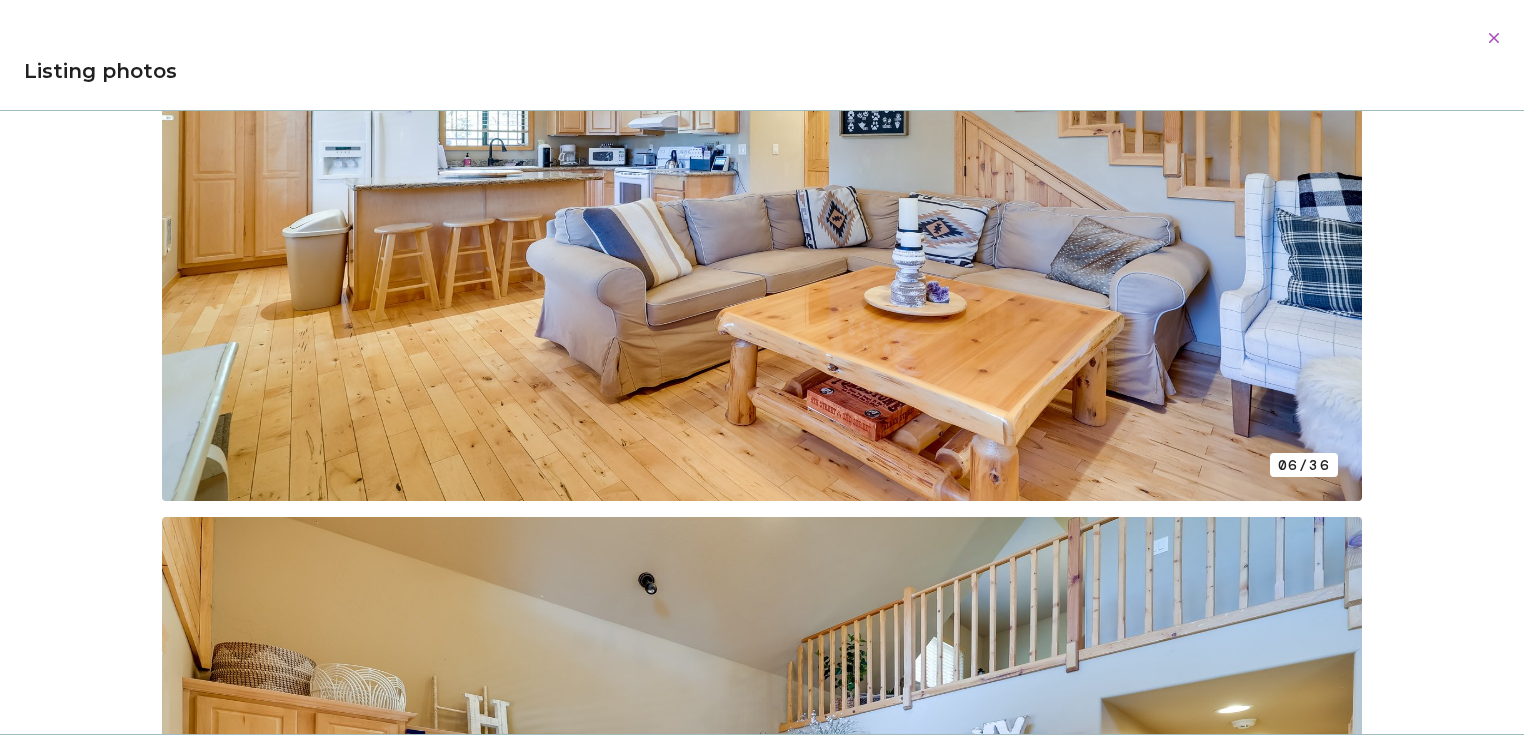 scroll, scrollTop: 4300, scrollLeft: 0, axis: vertical 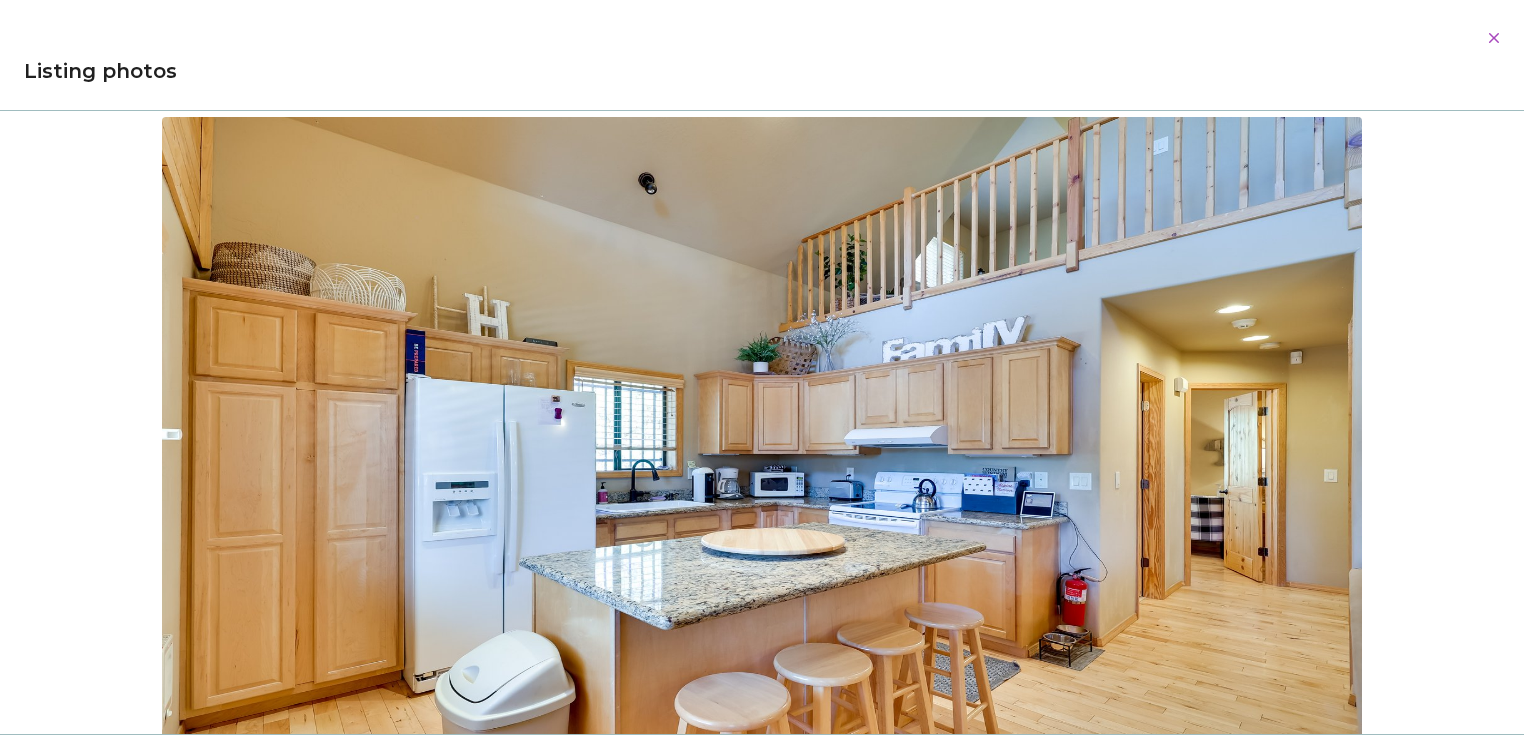 click at bounding box center [762, 466] 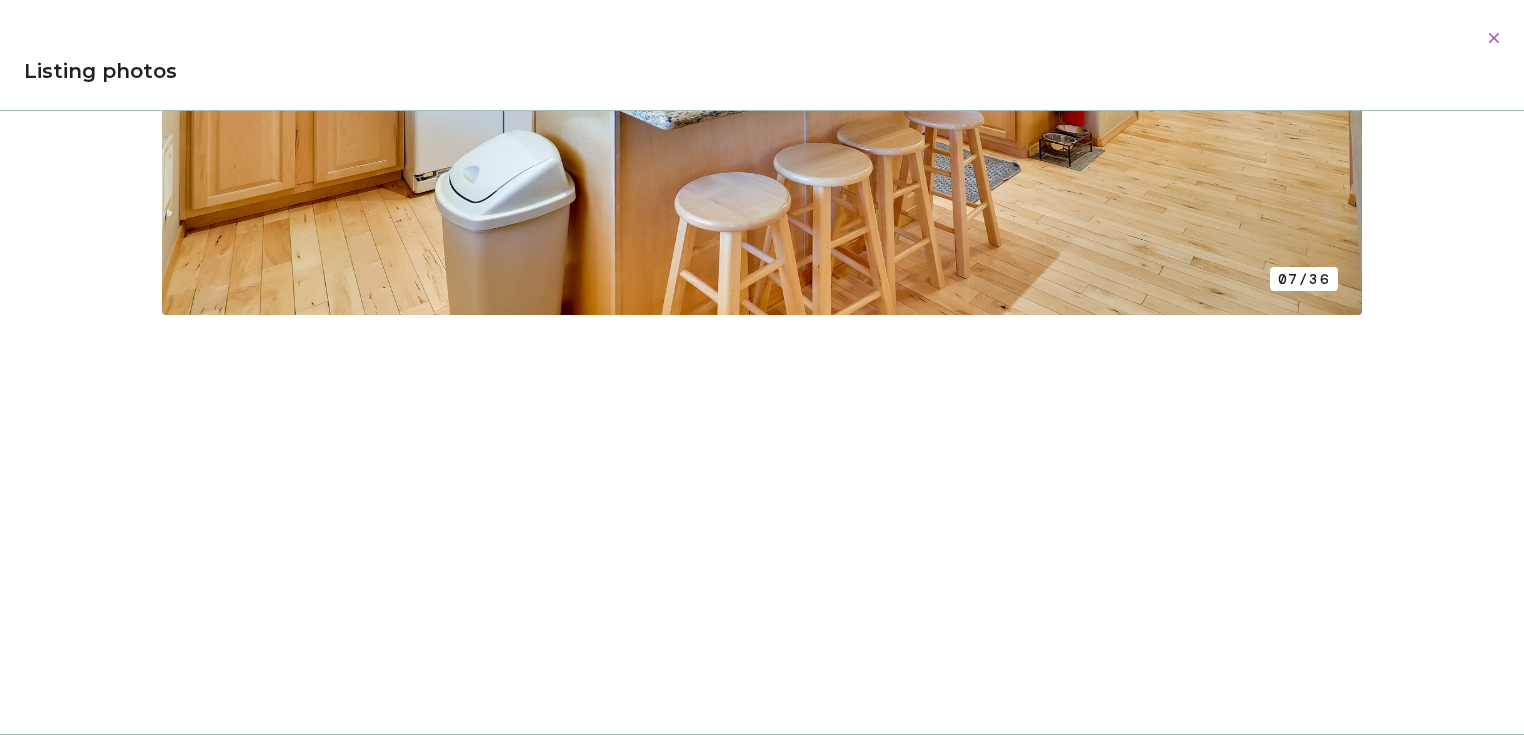 scroll, scrollTop: 5200, scrollLeft: 0, axis: vertical 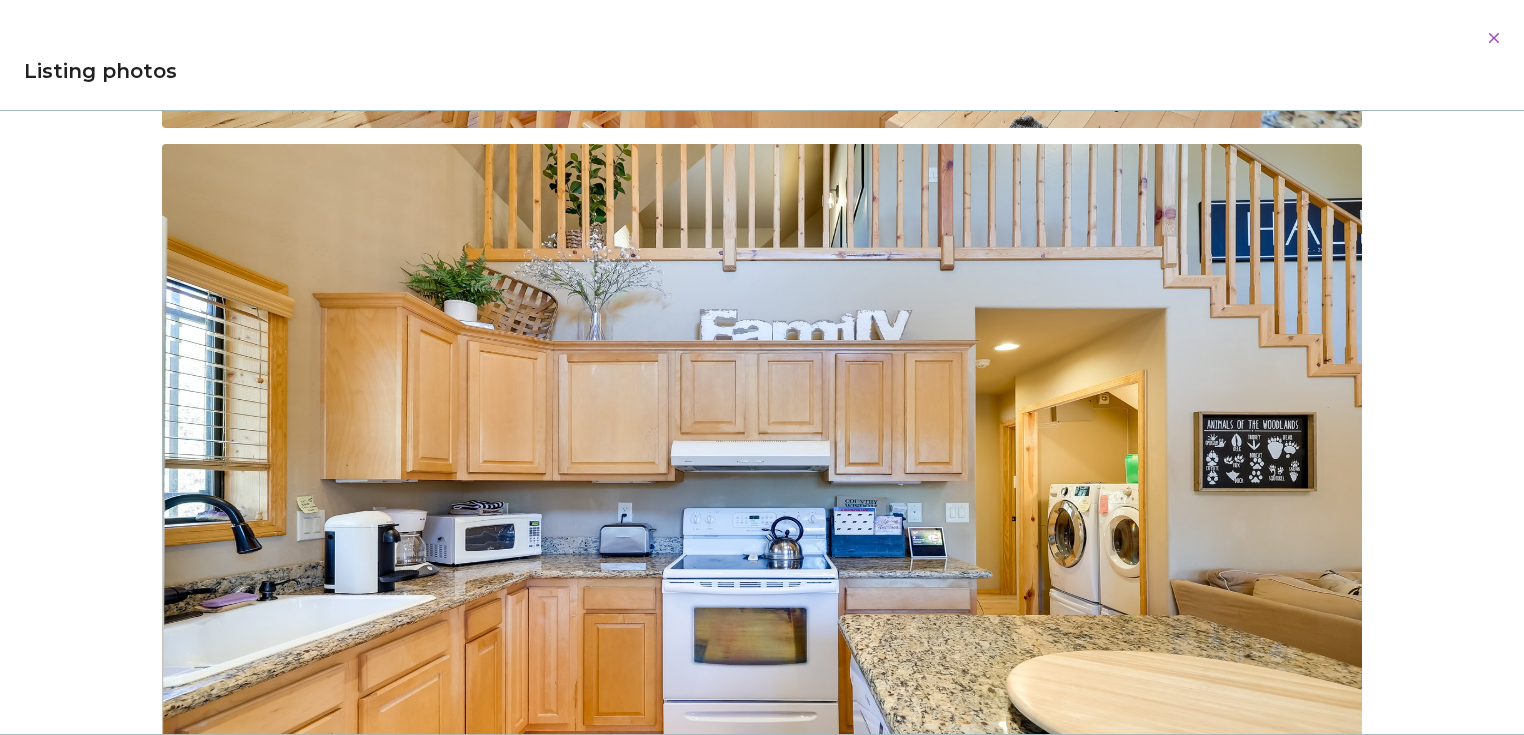 click at bounding box center [762, 493] 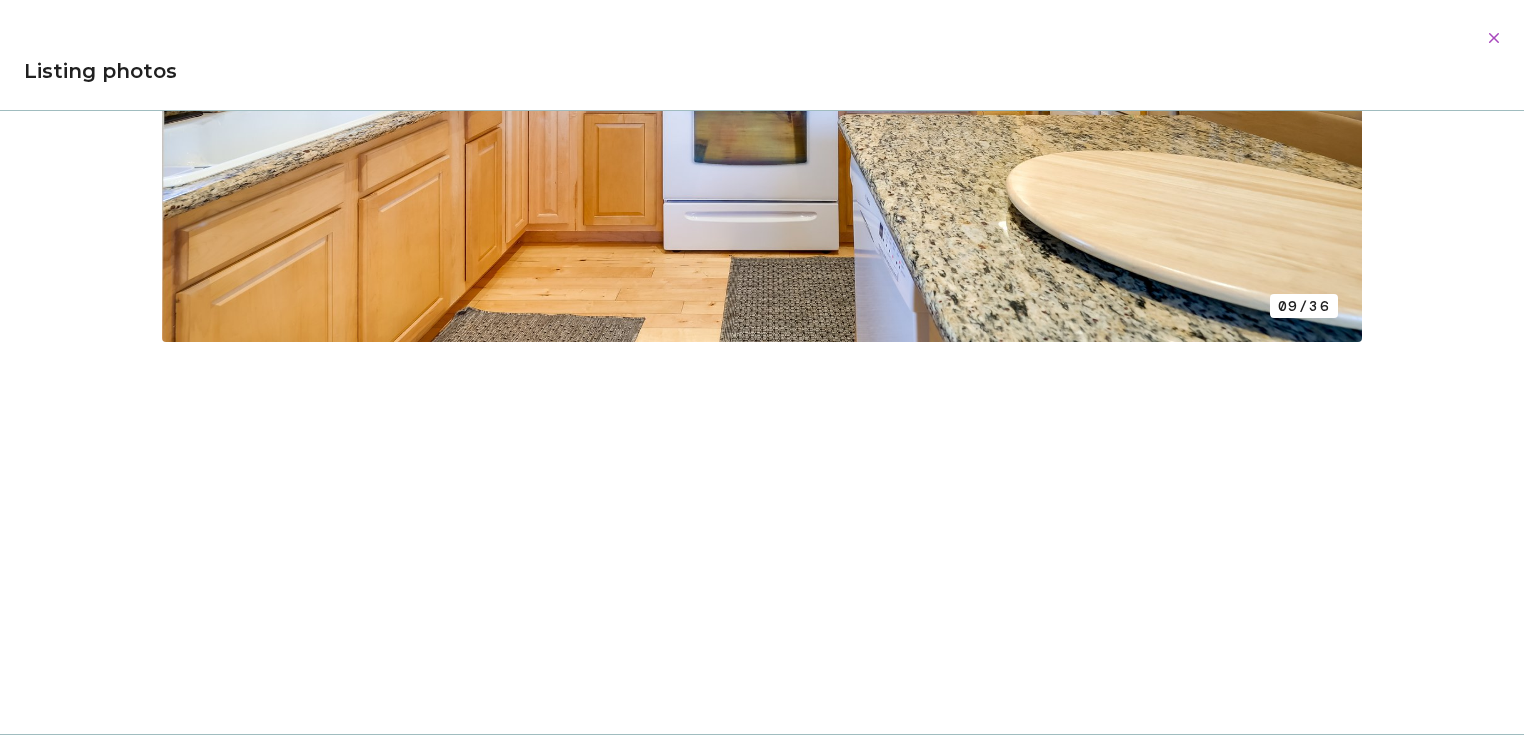 scroll, scrollTop: 6600, scrollLeft: 0, axis: vertical 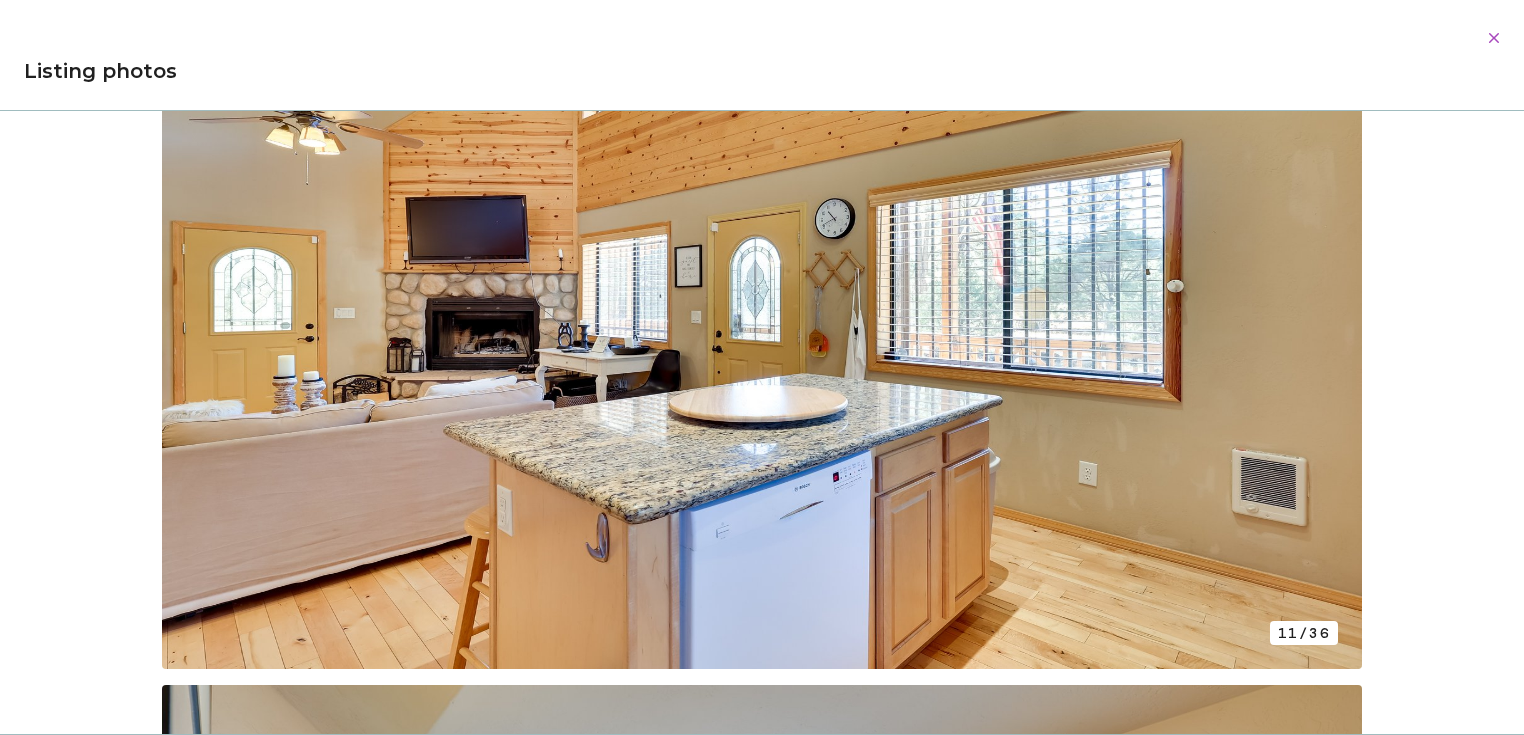 click at bounding box center (762, 321) 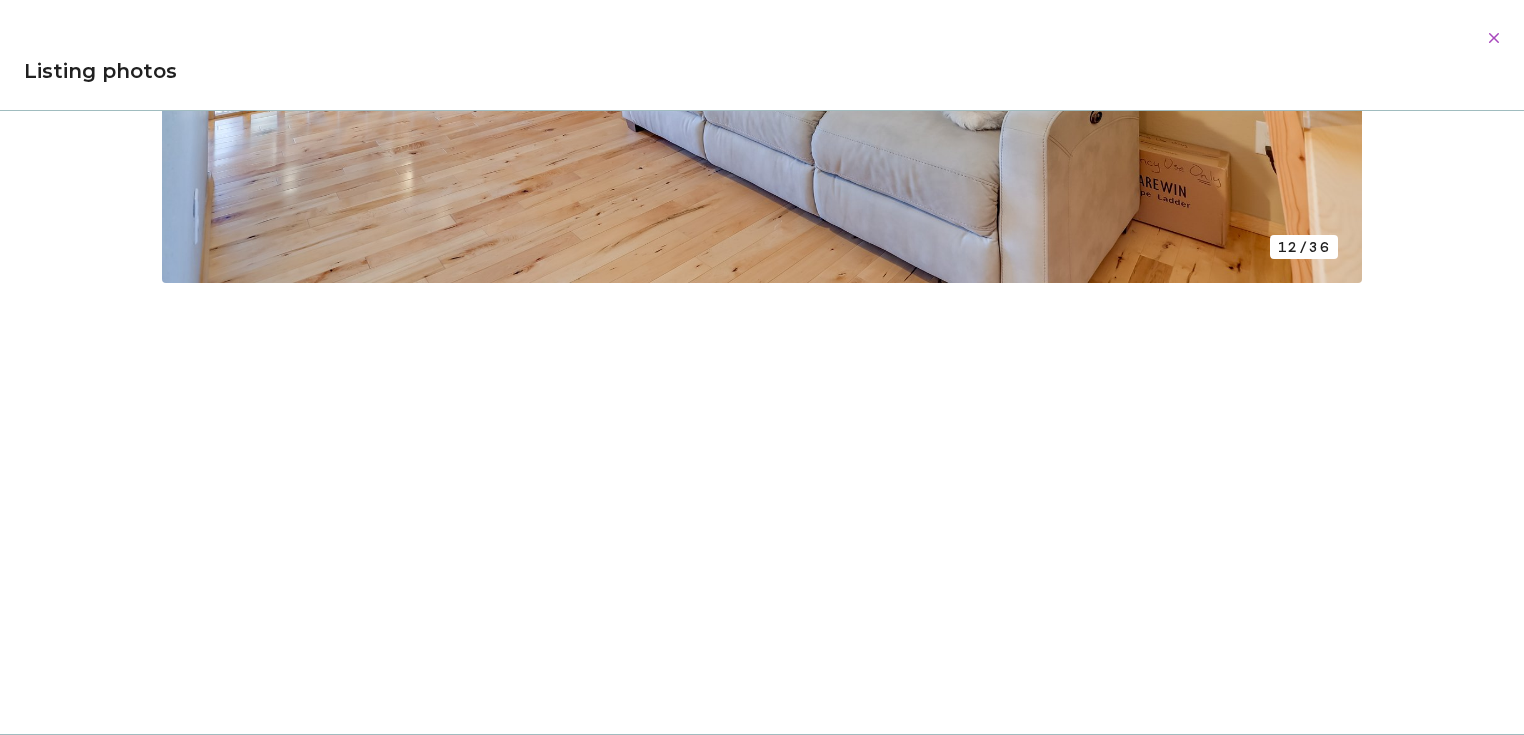 scroll, scrollTop: 8900, scrollLeft: 0, axis: vertical 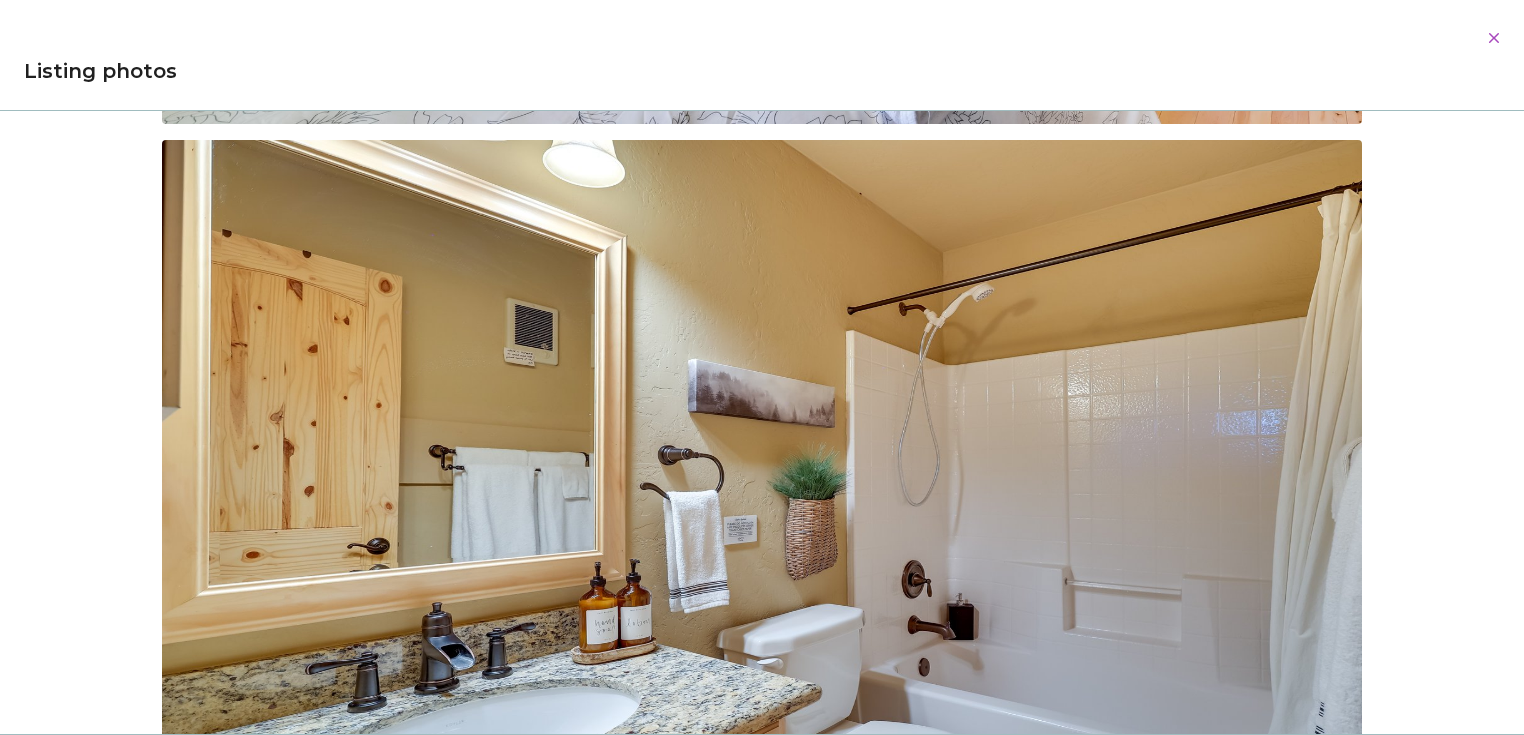 click at bounding box center [762, 489] 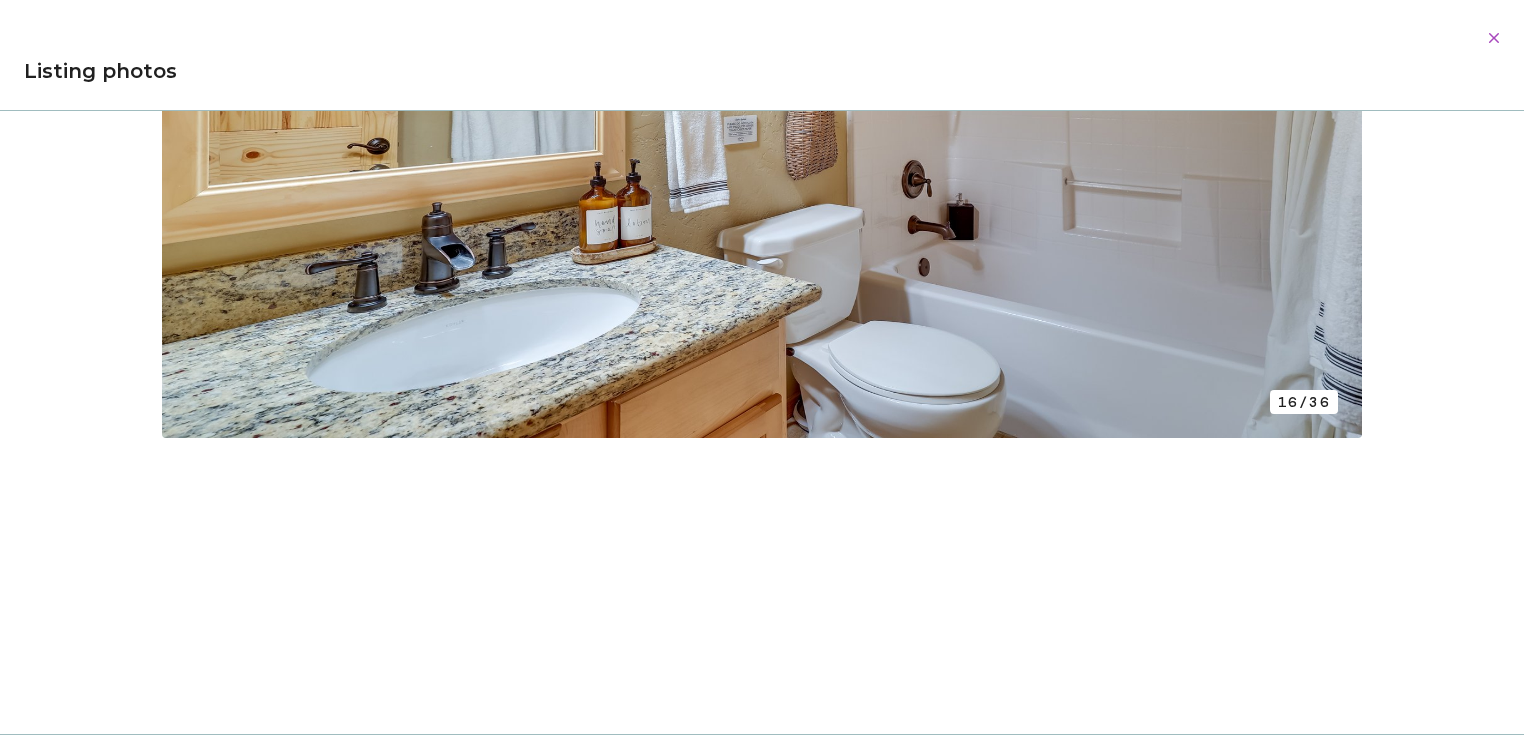 scroll, scrollTop: 11300, scrollLeft: 0, axis: vertical 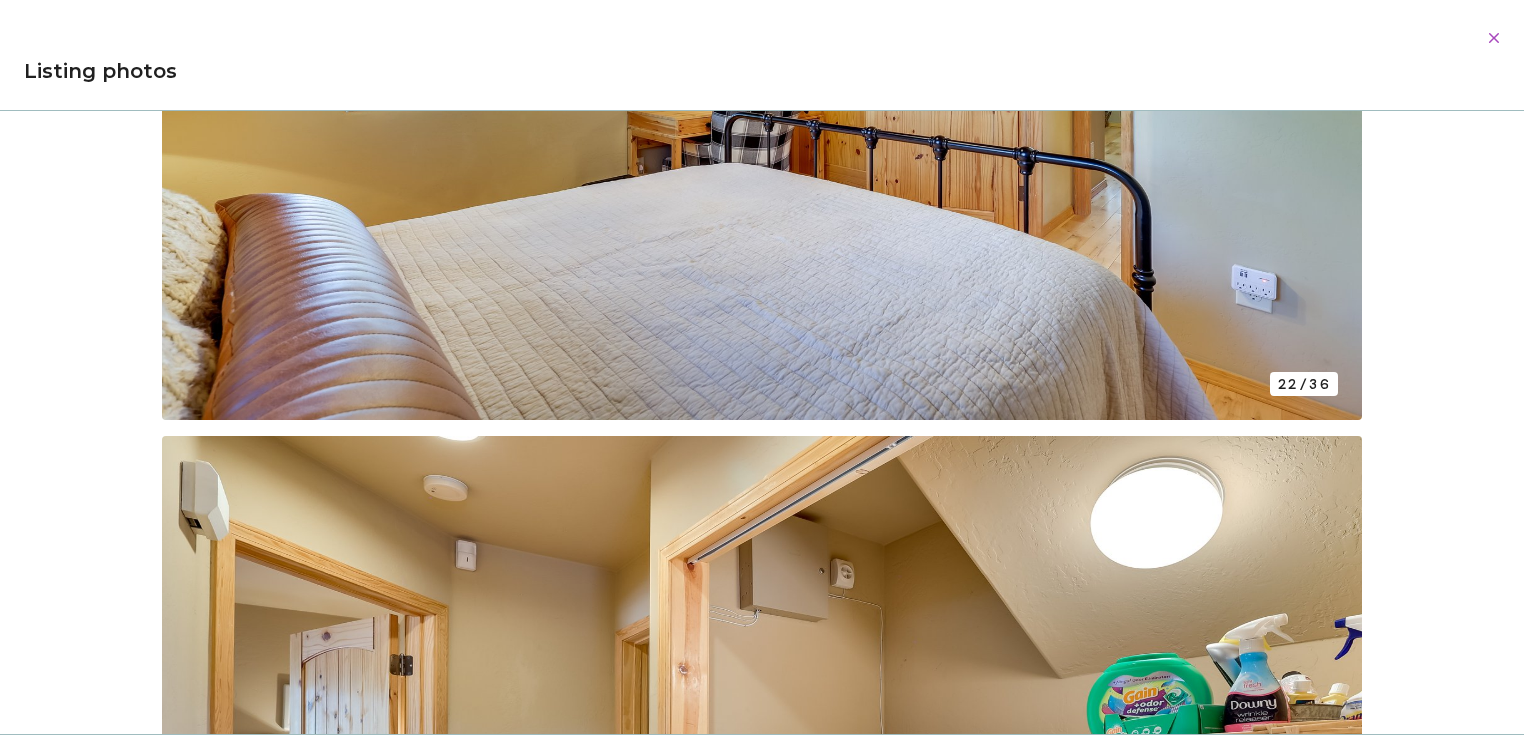 drag, startPoint x: 579, startPoint y: 559, endPoint x: 379, endPoint y: 311, distance: 318.59692 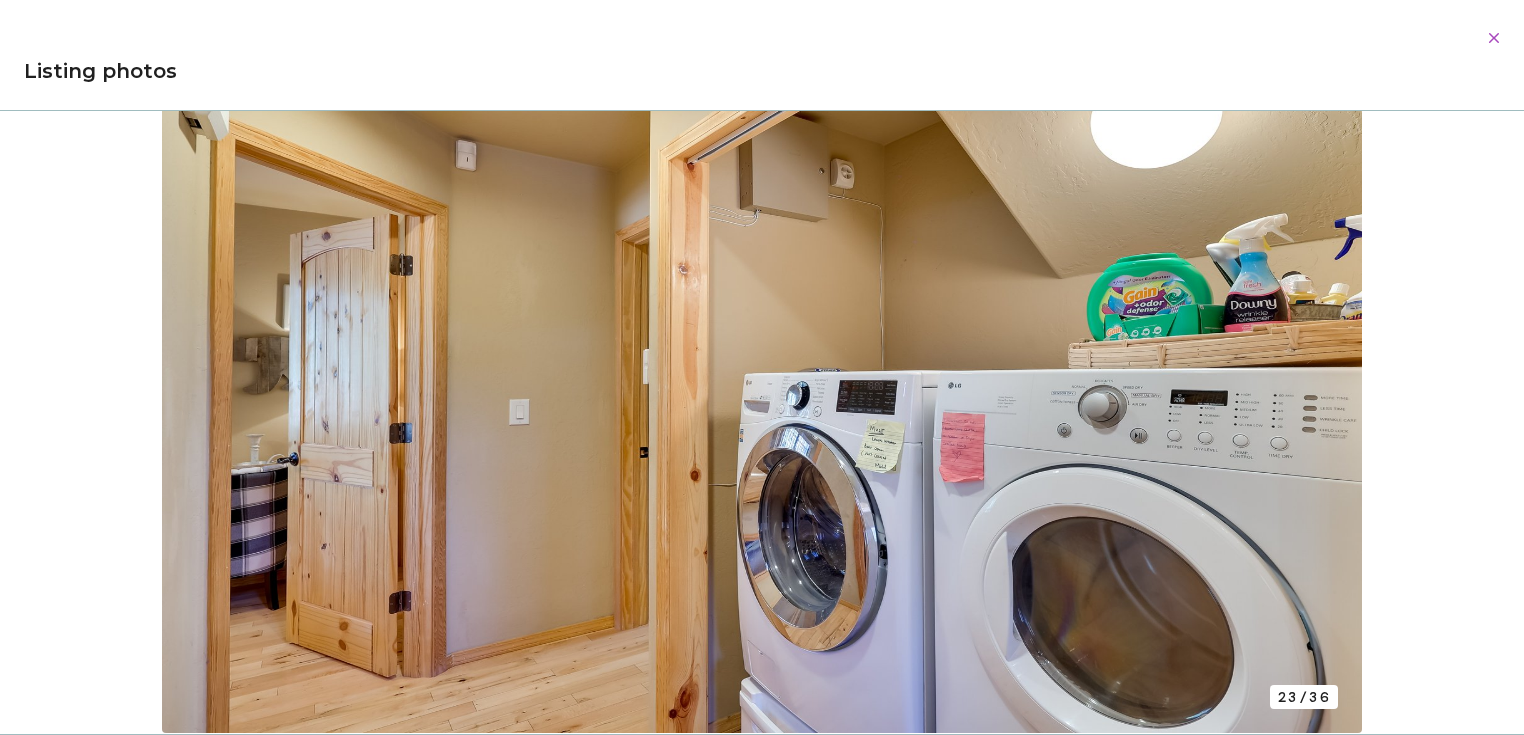 scroll, scrollTop: 16000, scrollLeft: 0, axis: vertical 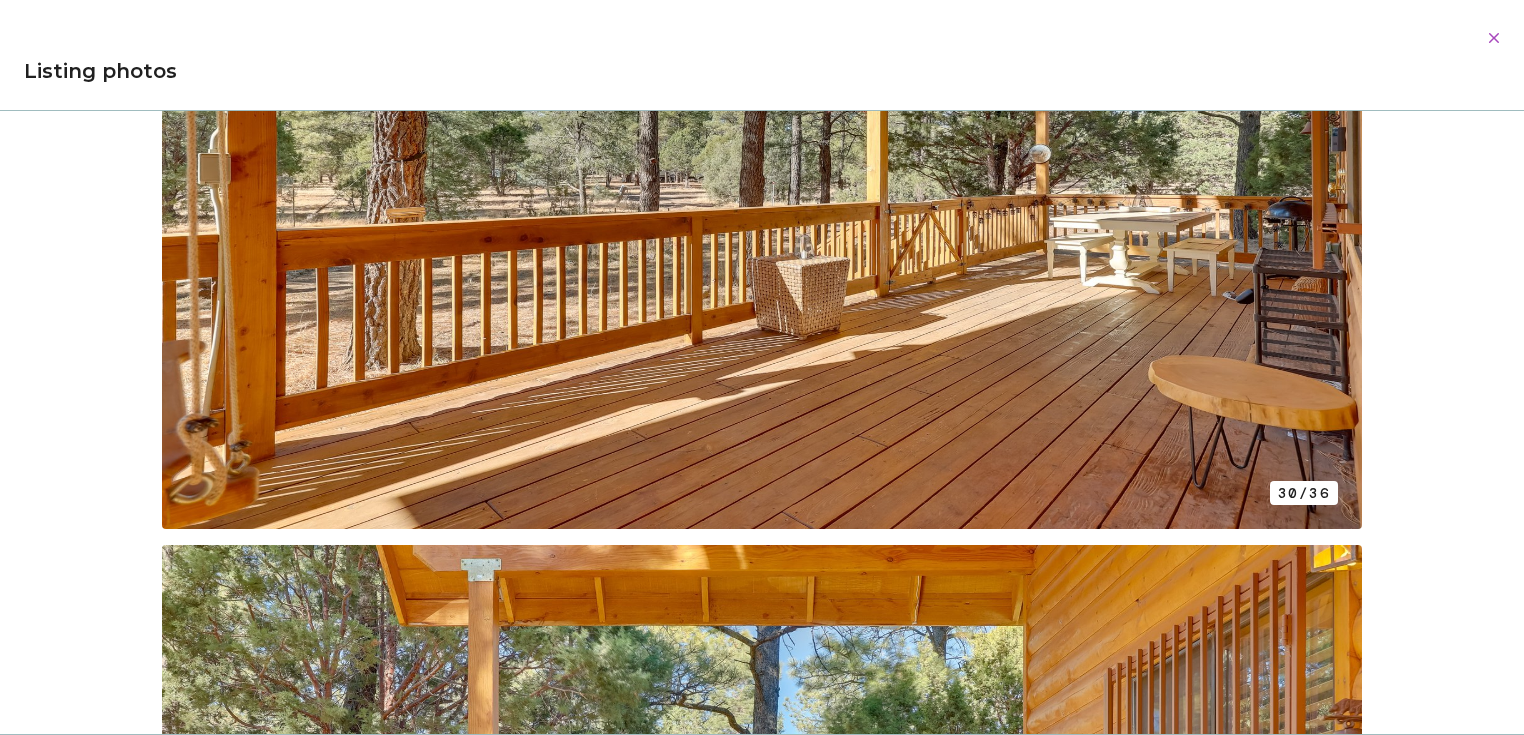 click at bounding box center [762, 180] 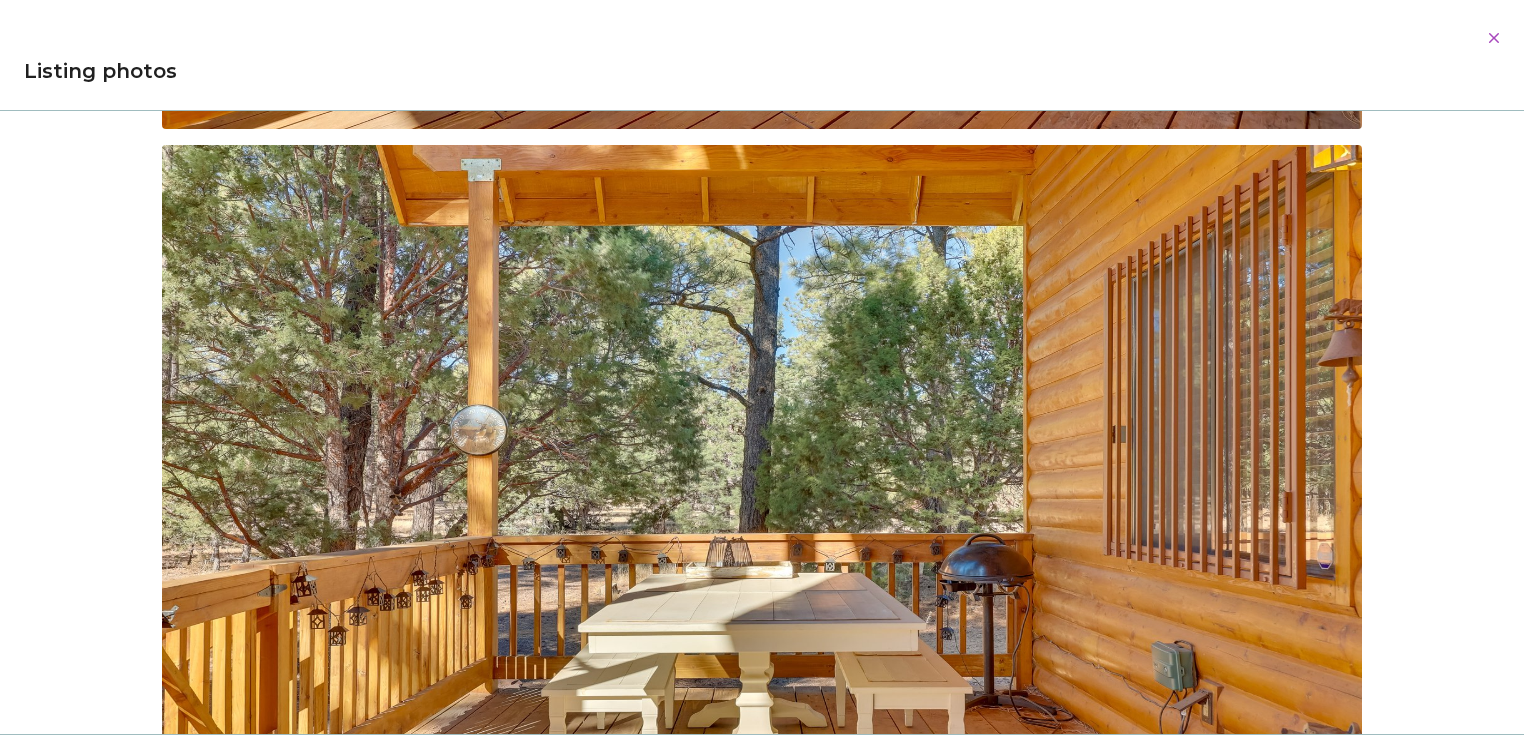 scroll, scrollTop: 21600, scrollLeft: 0, axis: vertical 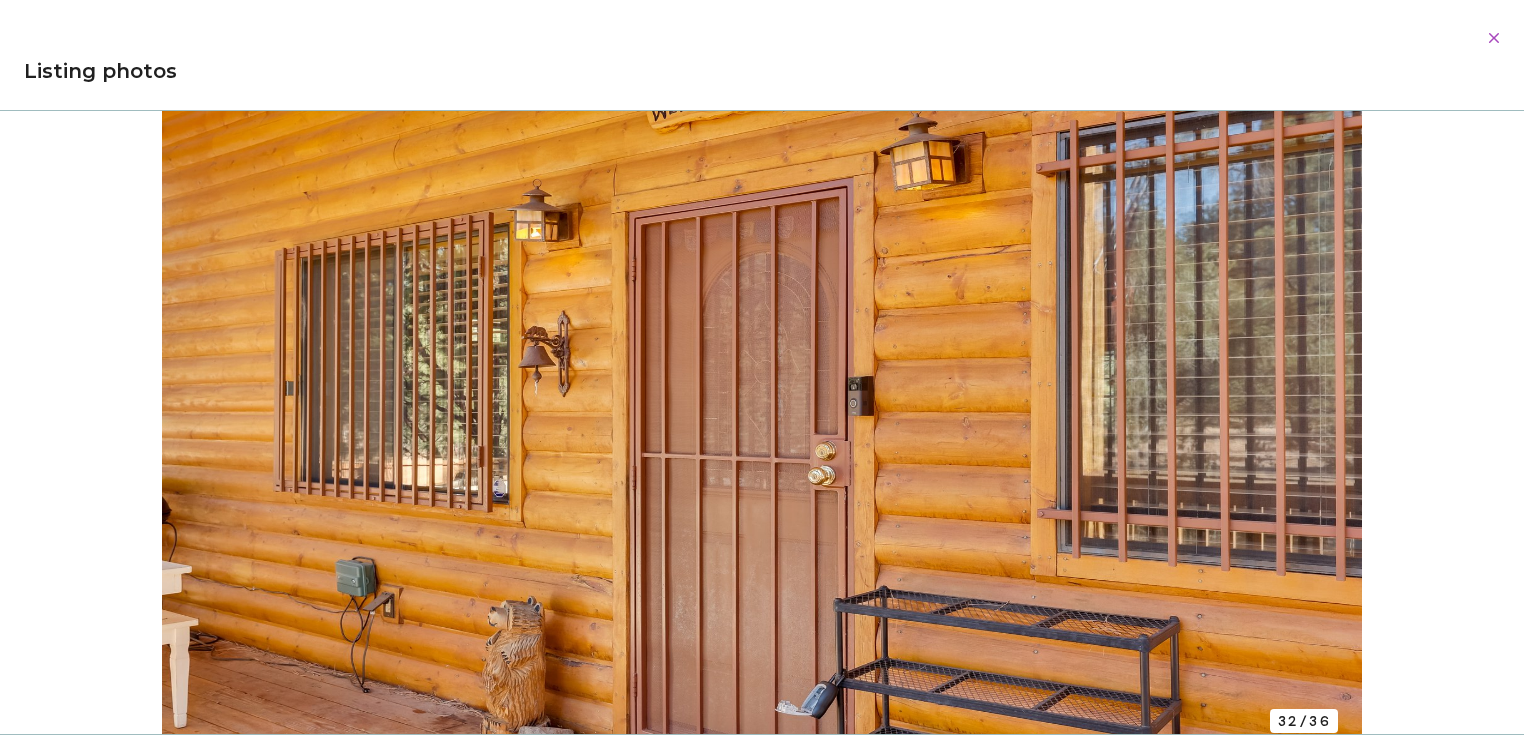 click at bounding box center [762, 408] 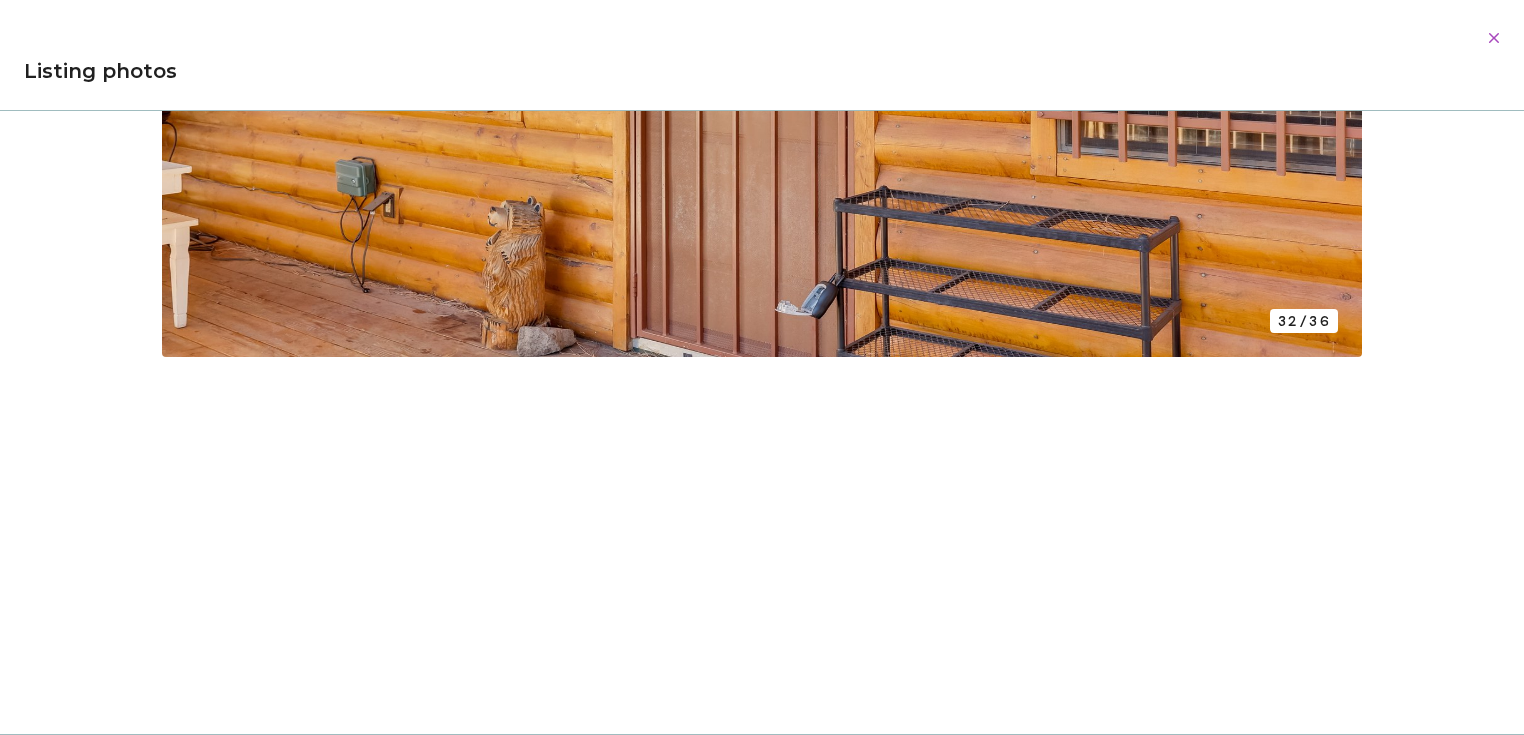 scroll, scrollTop: 22800, scrollLeft: 0, axis: vertical 